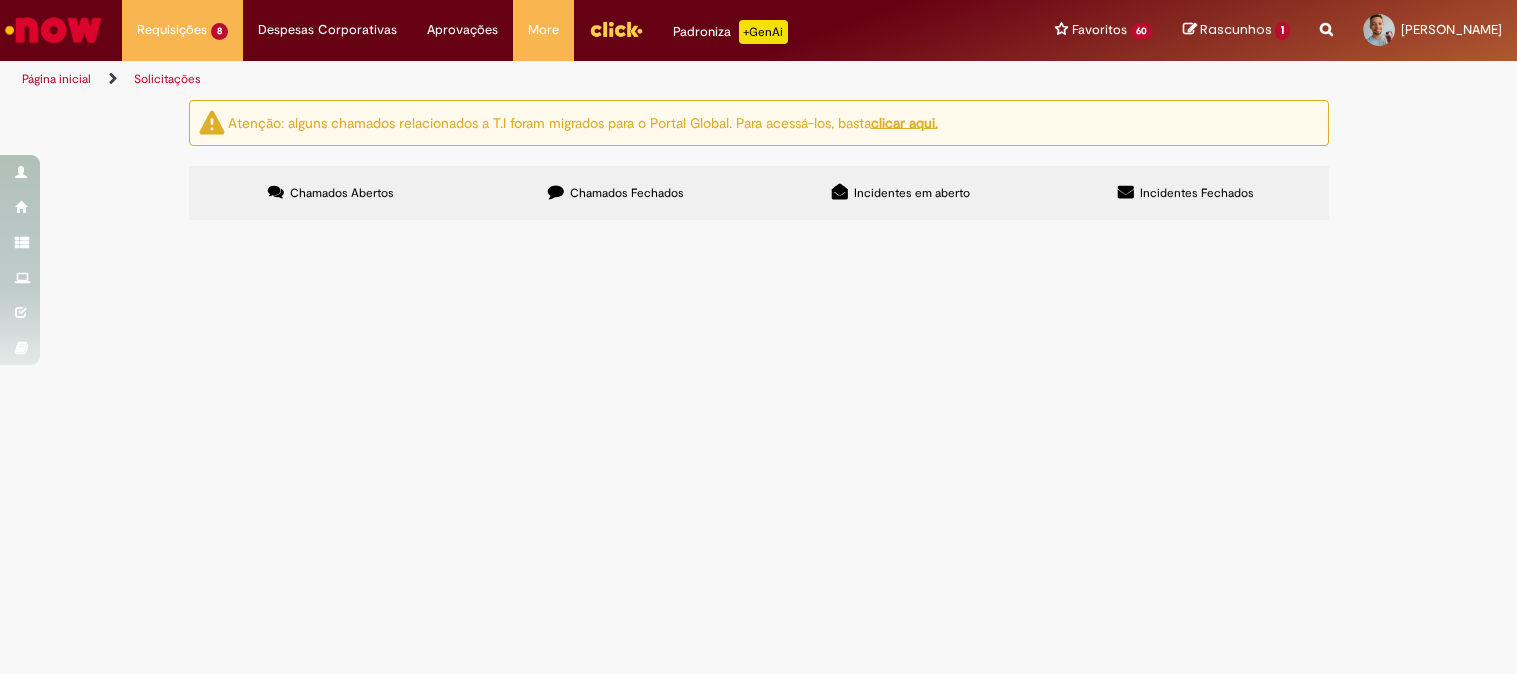 scroll, scrollTop: 0, scrollLeft: 0, axis: both 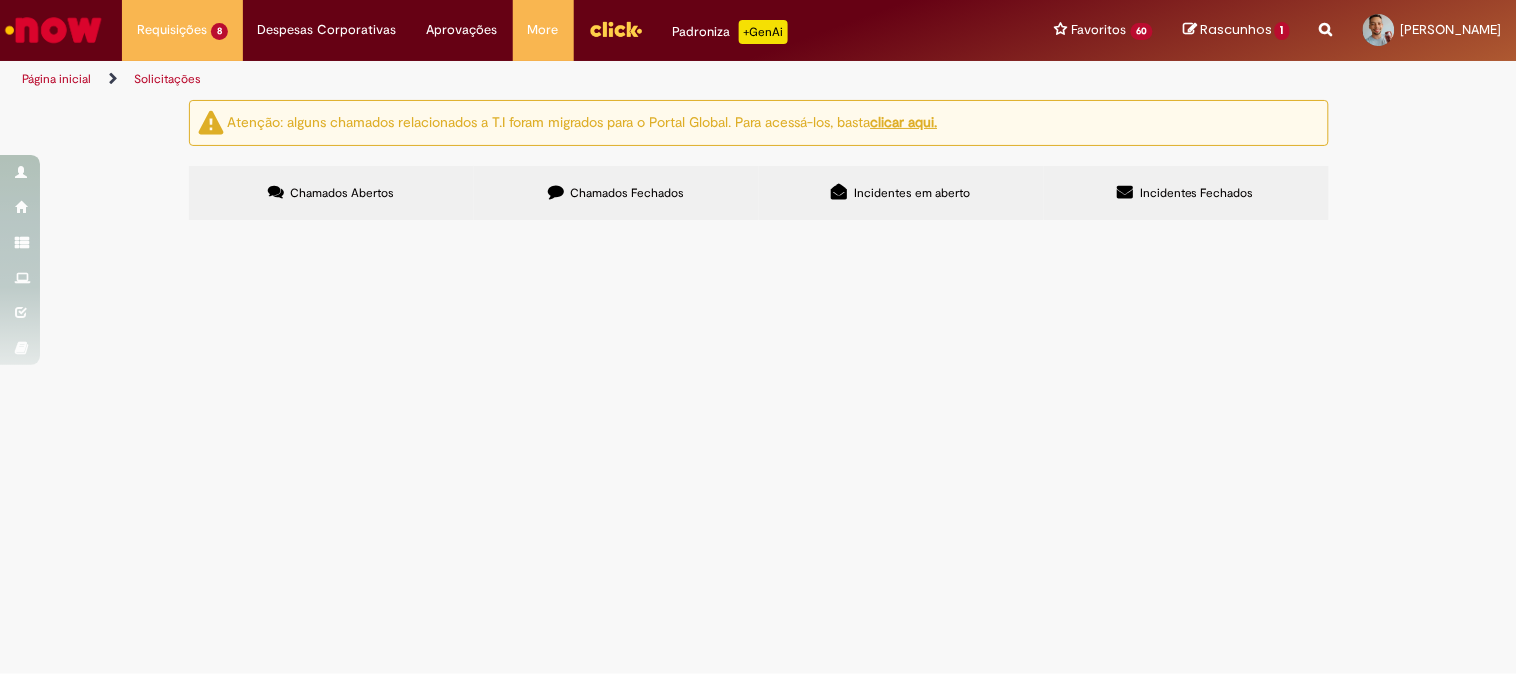 click on "Devolução de Refil de sabonete, pois foi solicitado reservatório e mandaram o produto incorreto." at bounding box center [0, 0] 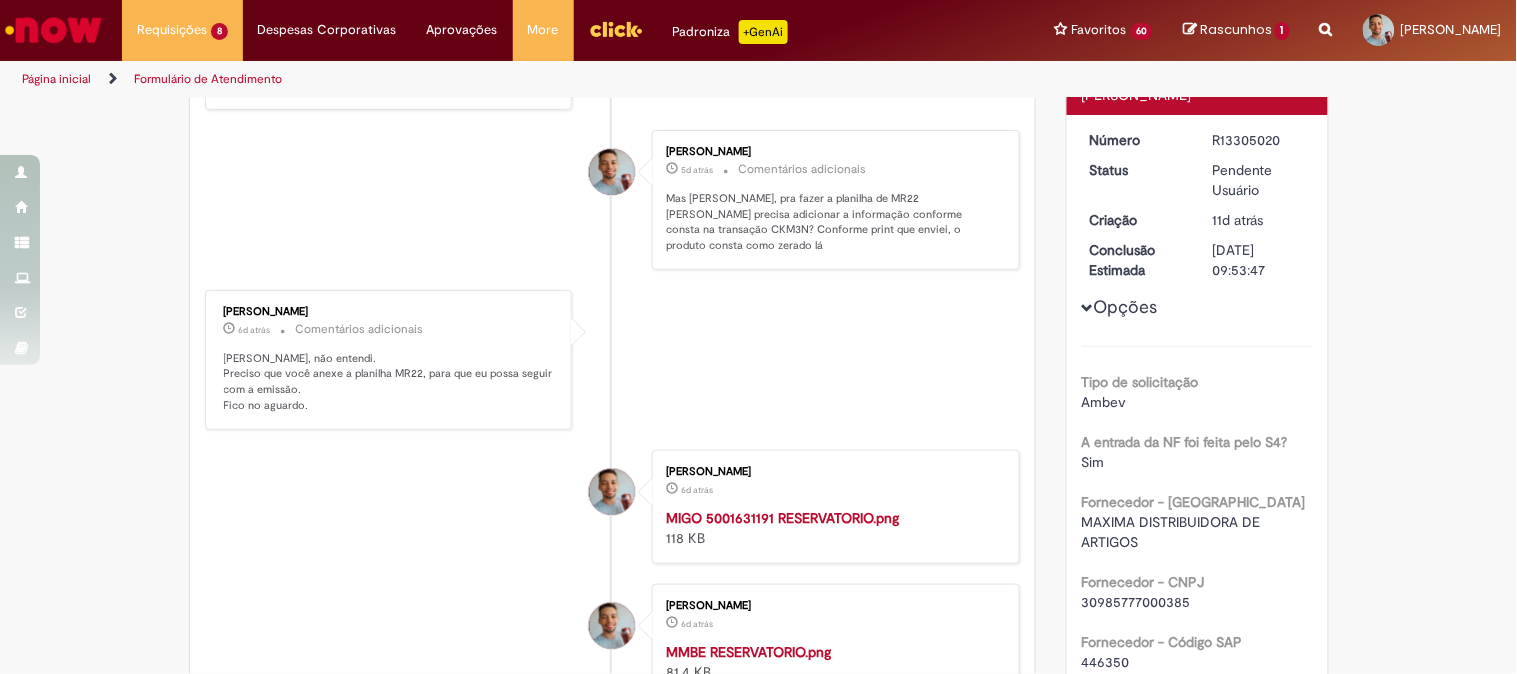 scroll, scrollTop: 0, scrollLeft: 0, axis: both 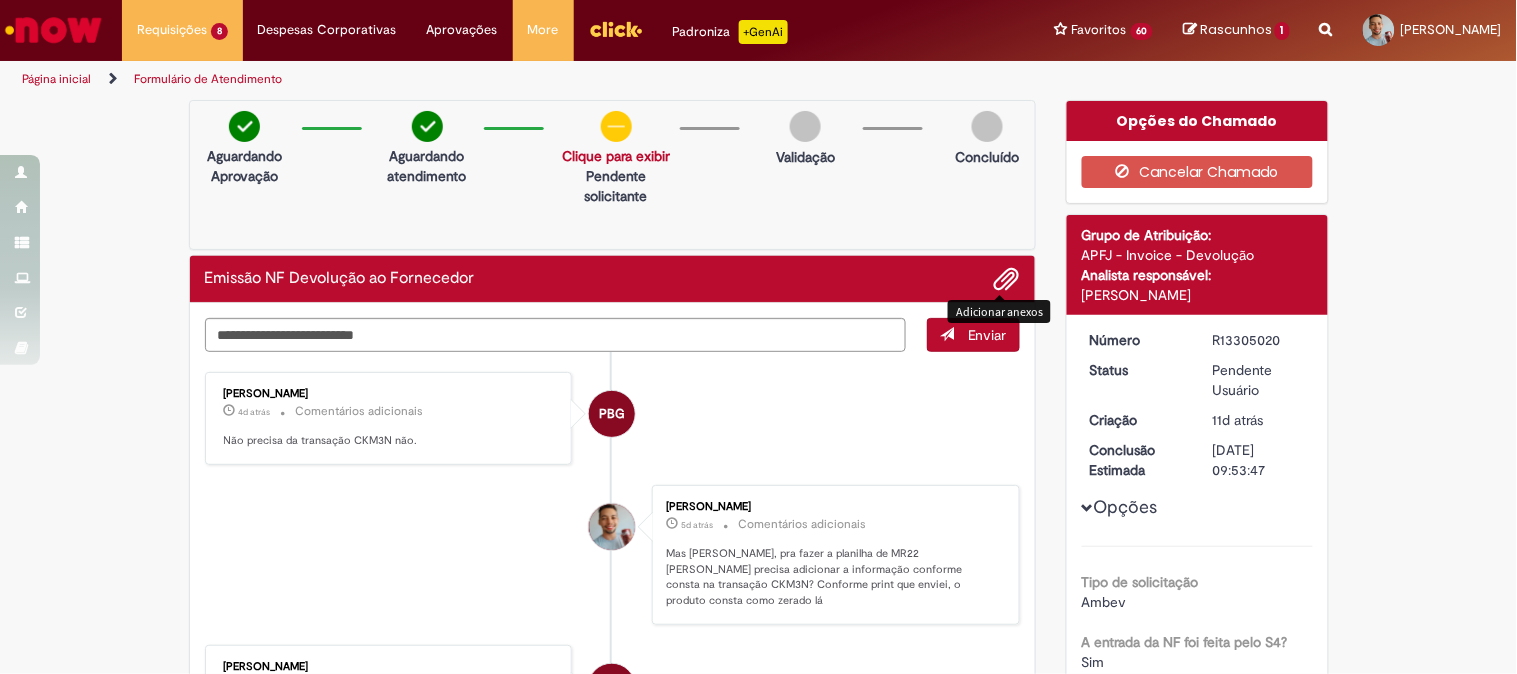 click at bounding box center [1007, 280] 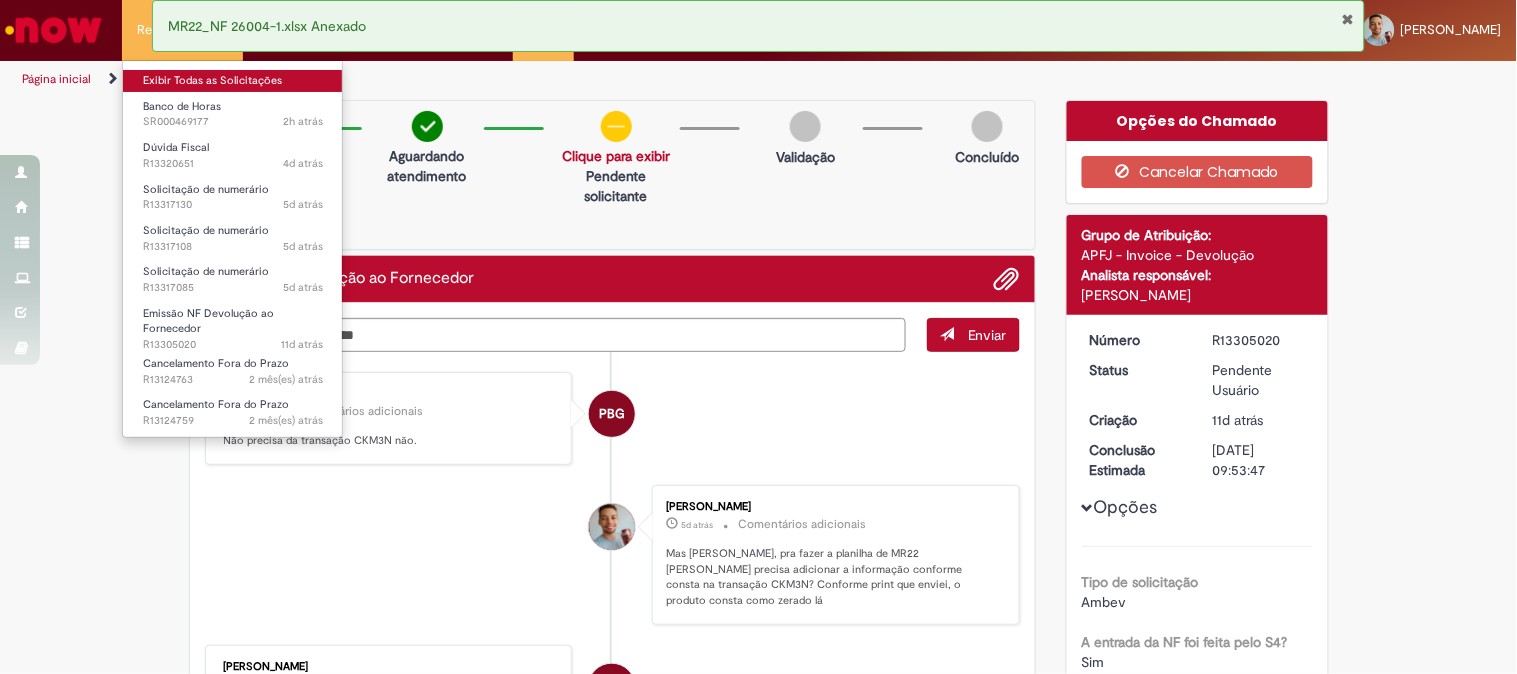 click on "Exibir Todas as Solicitações" at bounding box center (233, 81) 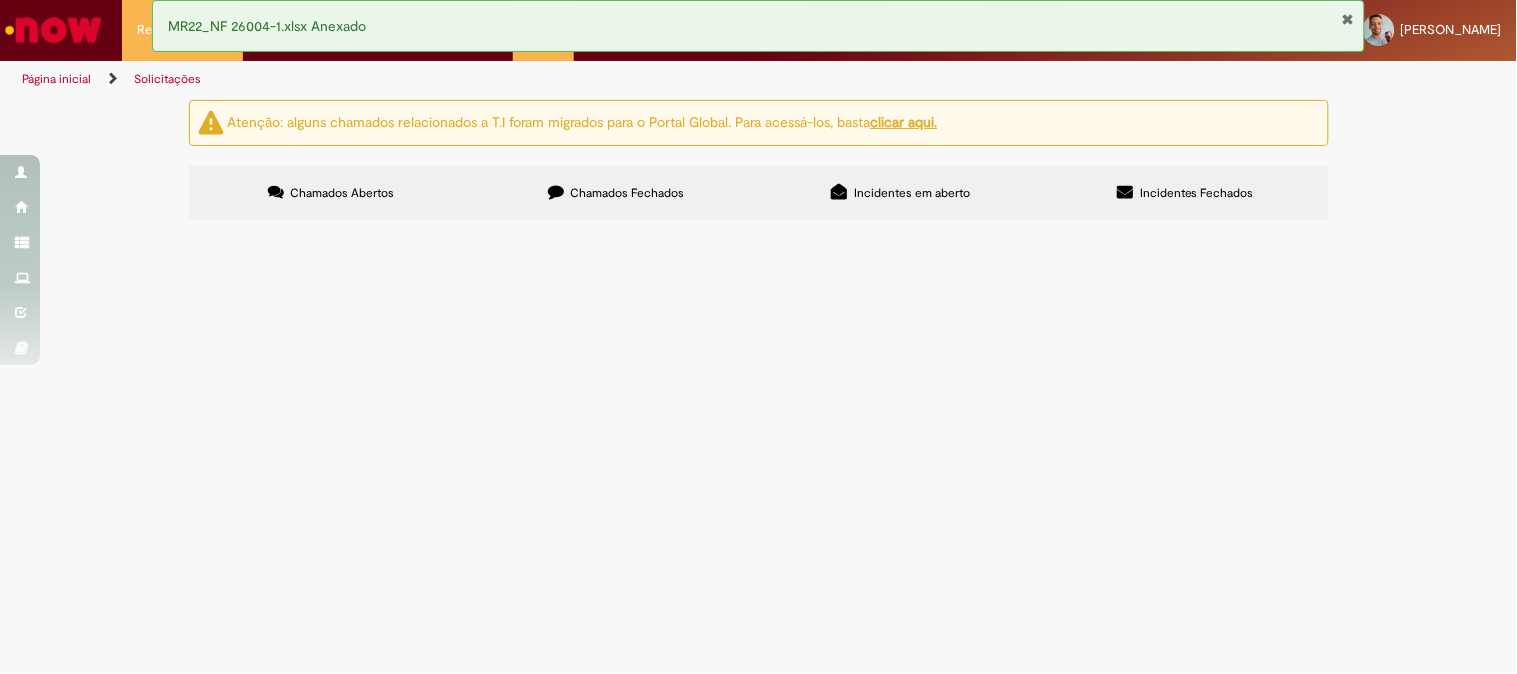 click at bounding box center (1347, 19) 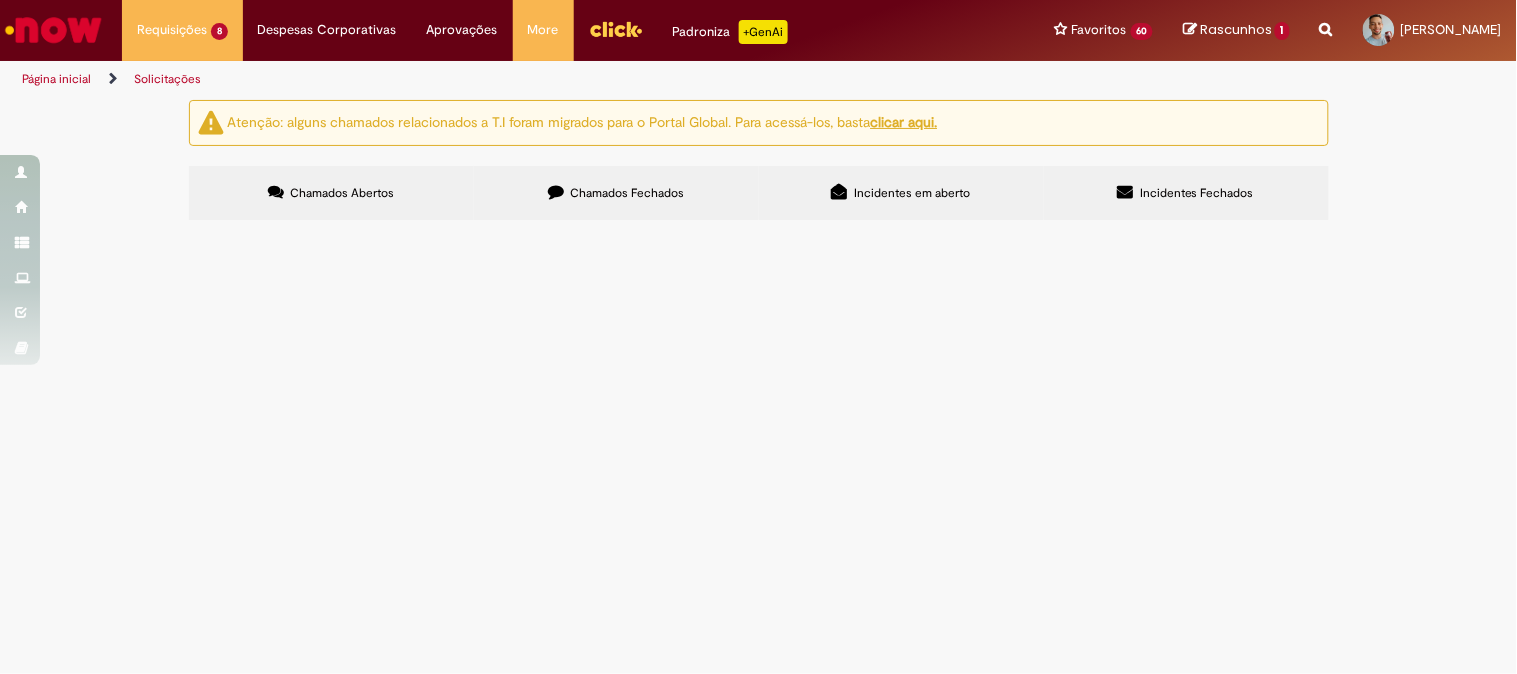 scroll, scrollTop: 200, scrollLeft: 0, axis: vertical 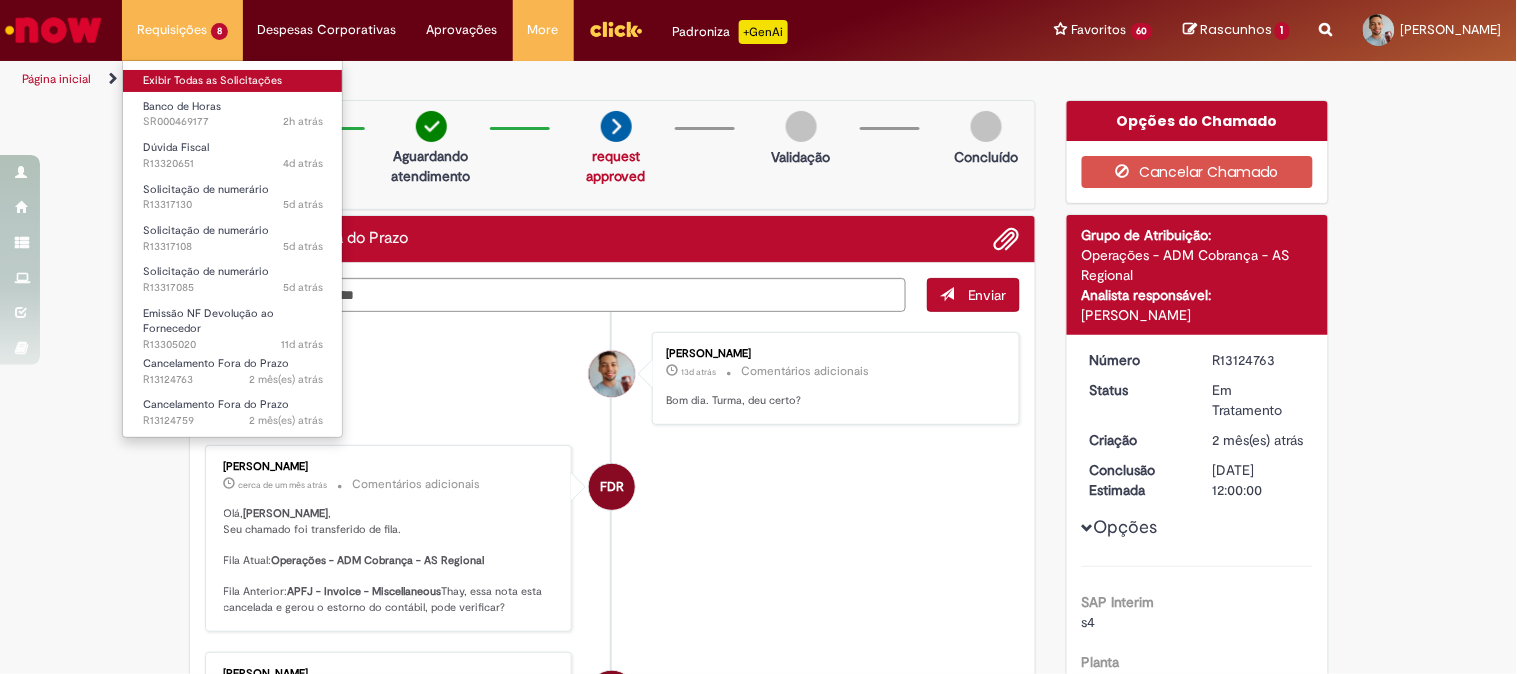 click on "Exibir Todas as Solicitações" at bounding box center (233, 81) 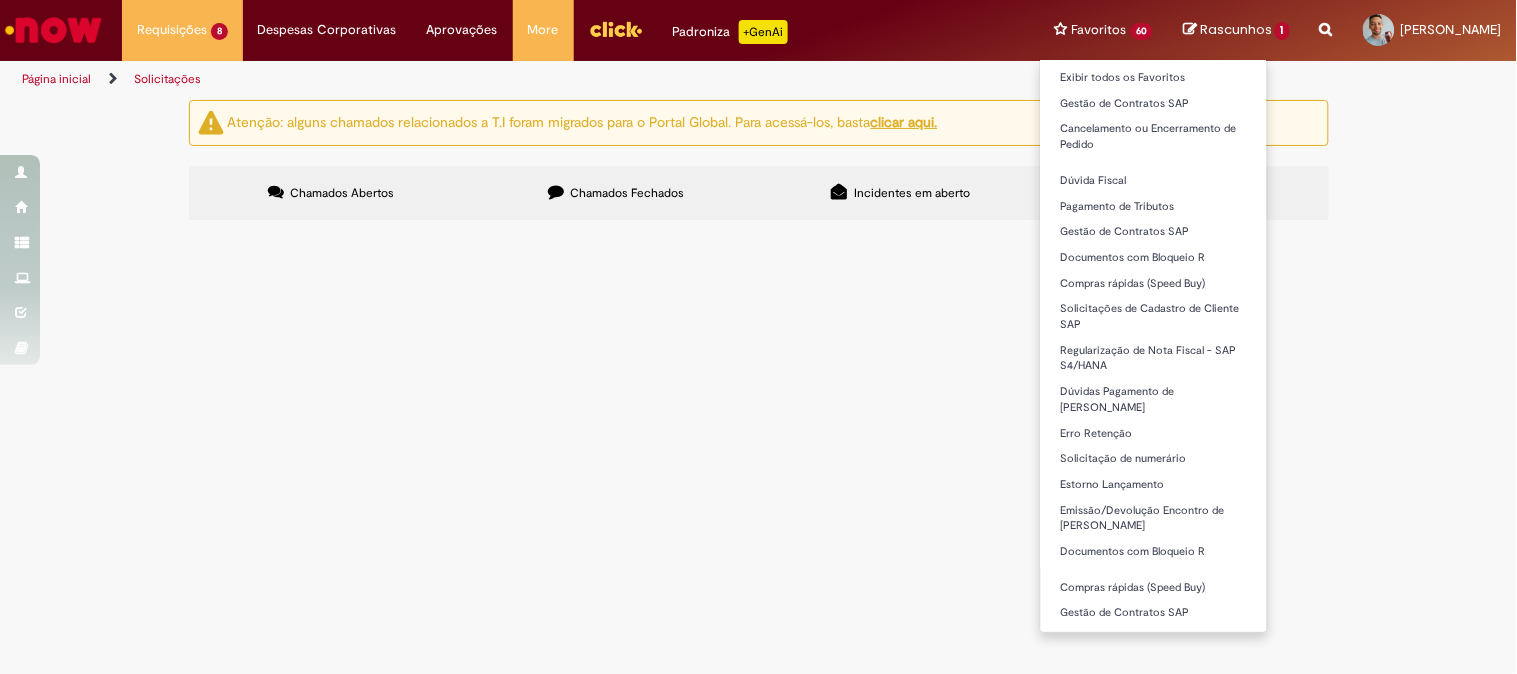 scroll, scrollTop: 0, scrollLeft: 0, axis: both 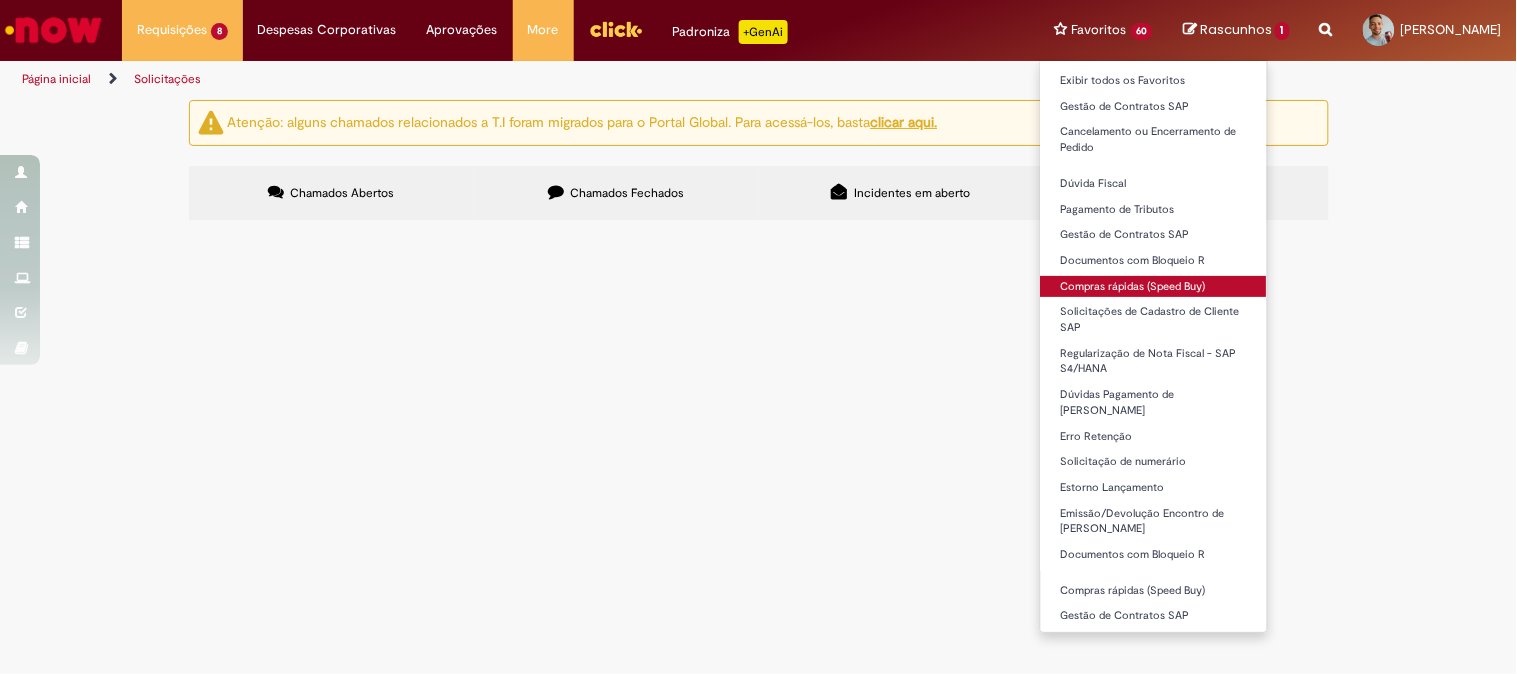 click on "Exibir todos os Favoritos
Gestão de Contratos SAP
Cancelamento ou Encerramento de Pedido
Dúvida Fiscal
Pagamento de Tributos
Gestão de Contratos SAP
Documentos com Bloqueio R
Compras rápidas (Speed Buy)
Solicitações de Cadastro de Cliente SAP
Regularização de Nota Fiscal - SAP S4/HANA
Dúvidas Pagamento de [PERSON_NAME]
Erro Retenção
Solicitação de numerário
Estorno Lançamento
Emissão/Devolução Encontro de Contas Fornecedor
Documentos com Bloqueio R
Compras rápidas (Speed Buy)
Gestão de Contratos SAP
Empréstimo Consignado
Venda de Produtos
Documentações
[GEOGRAPHIC_DATA]
Pagamento de utilidades por exceção" at bounding box center [1154, 346] 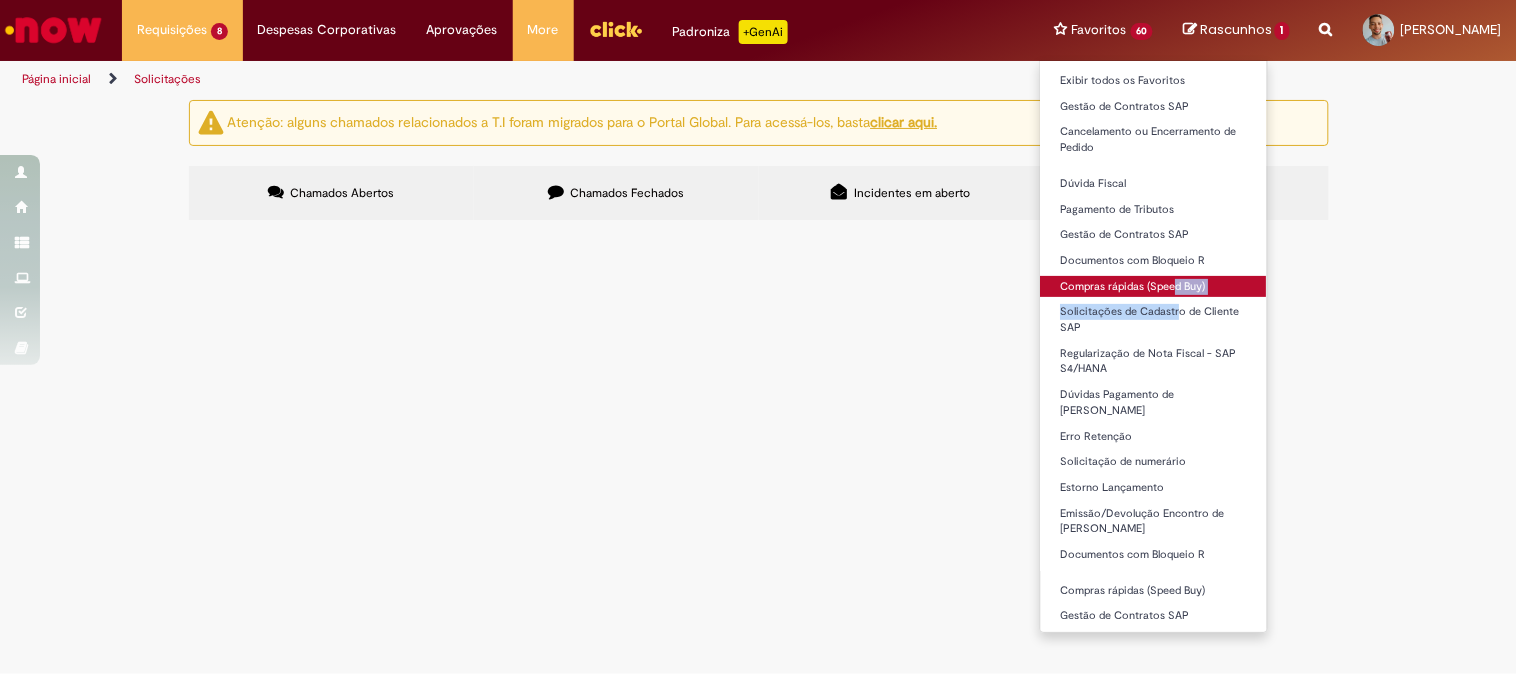click on "Compras rápidas (Speed Buy)" at bounding box center (1154, 287) 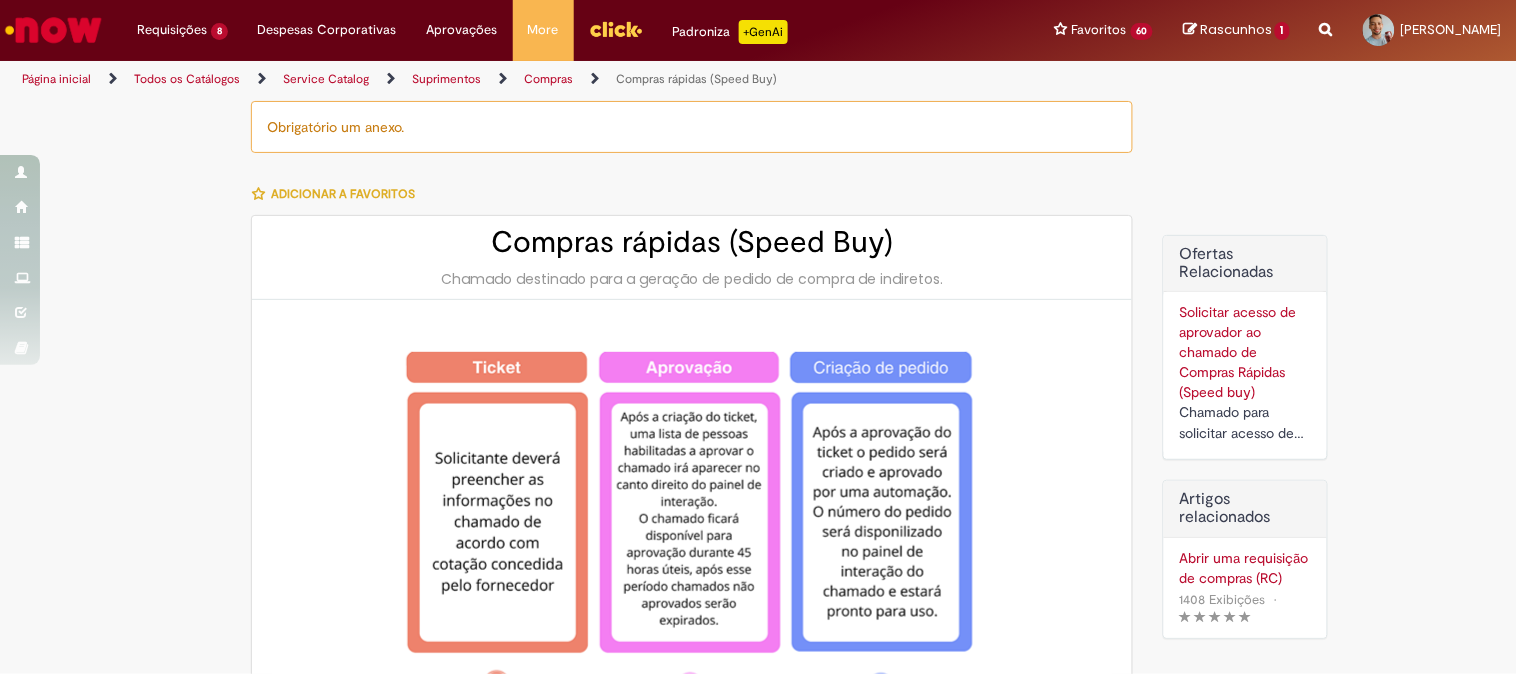 type on "********" 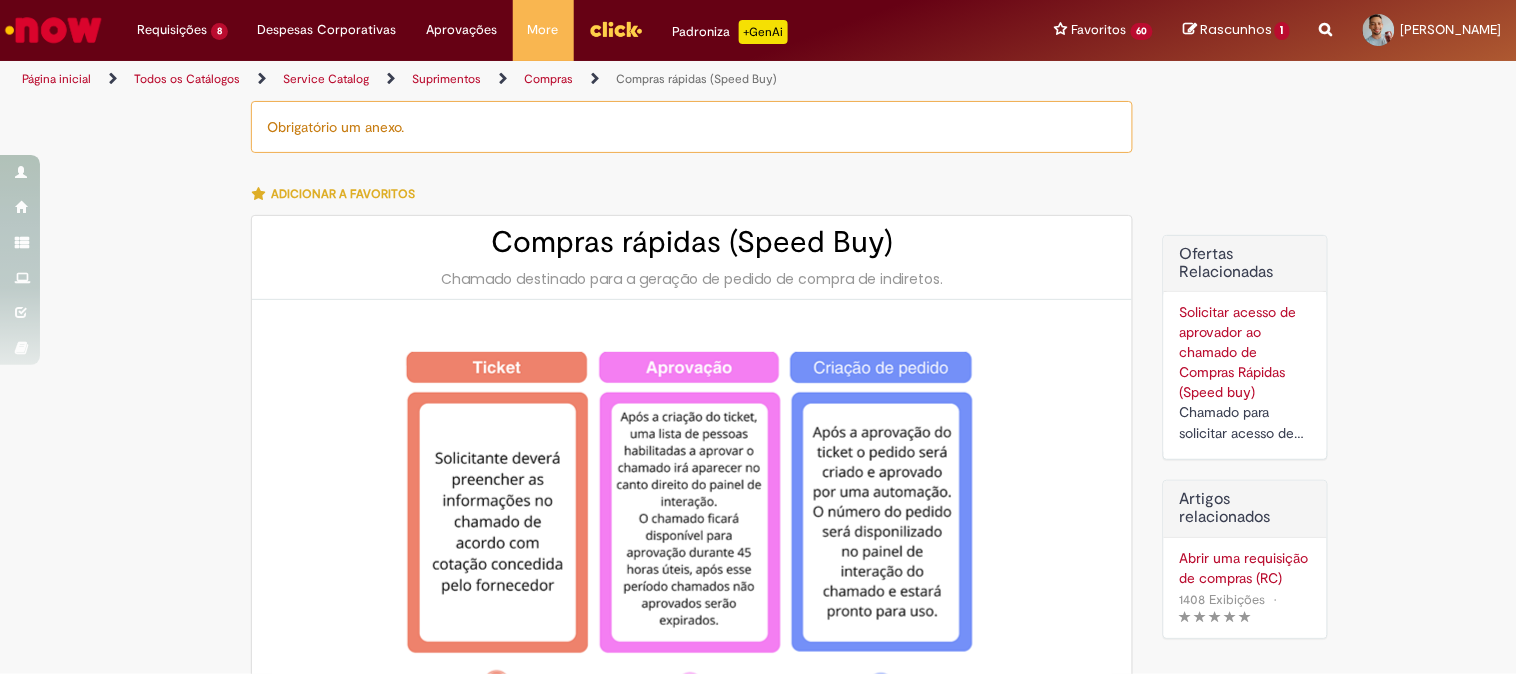 type on "**********" 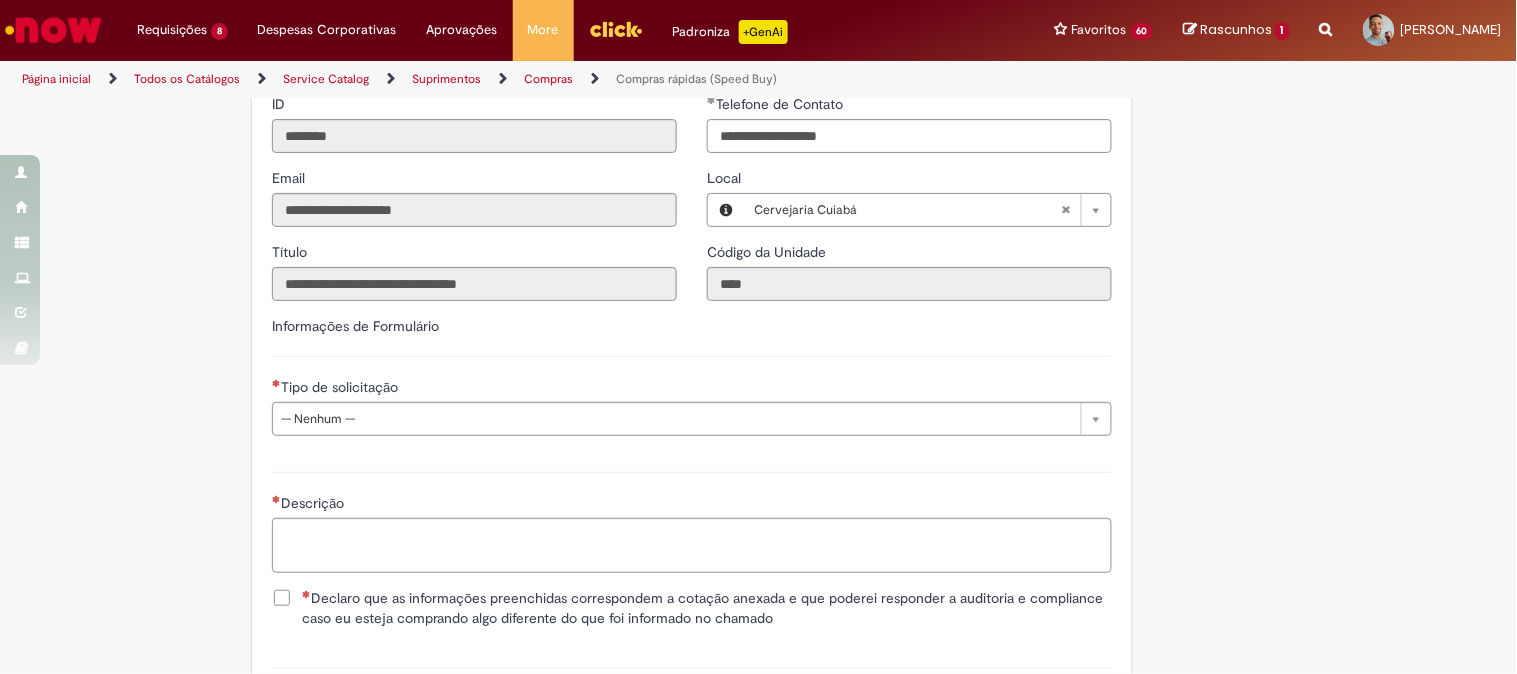 scroll, scrollTop: 2333, scrollLeft: 0, axis: vertical 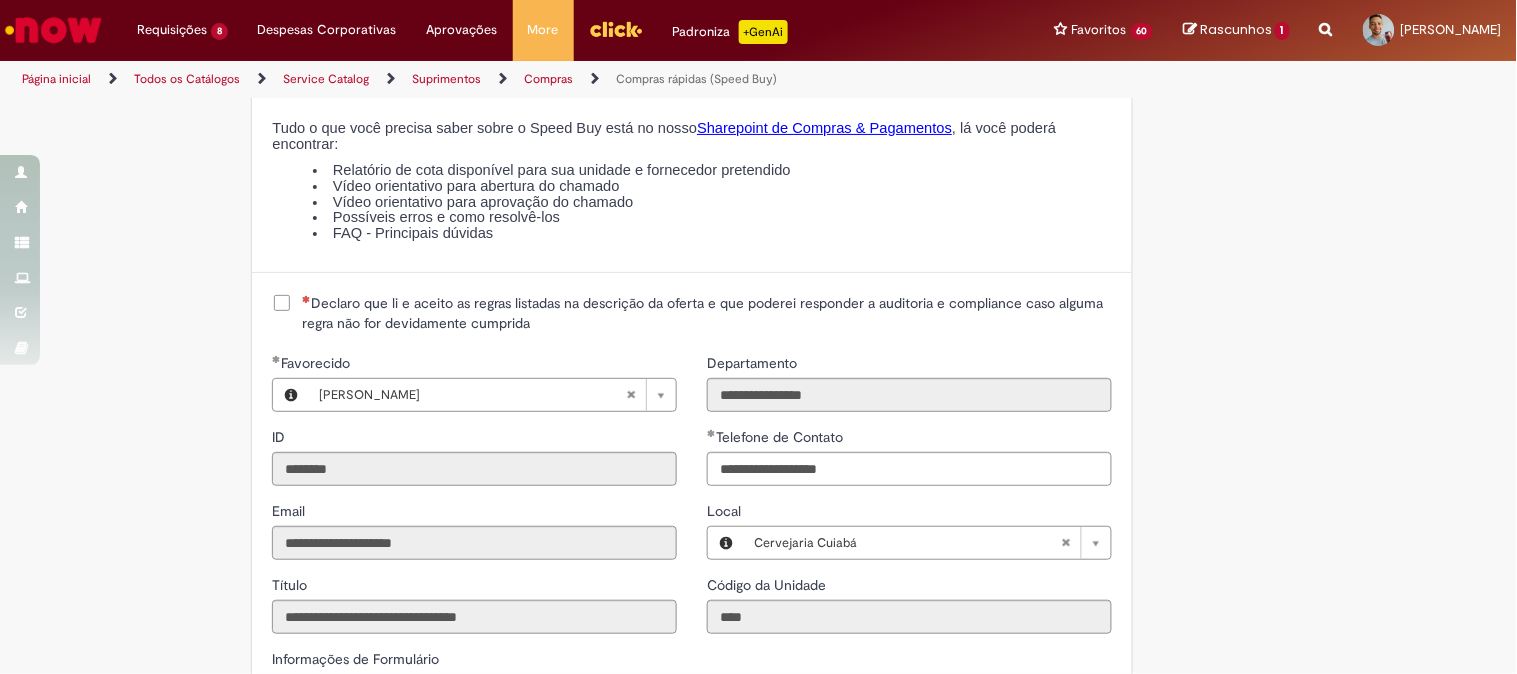 click on "Declaro que li e aceito as regras listadas na descrição da oferta e que poderei responder a auditoria e compliance caso alguma regra não for devidamente cumprida" at bounding box center [707, 313] 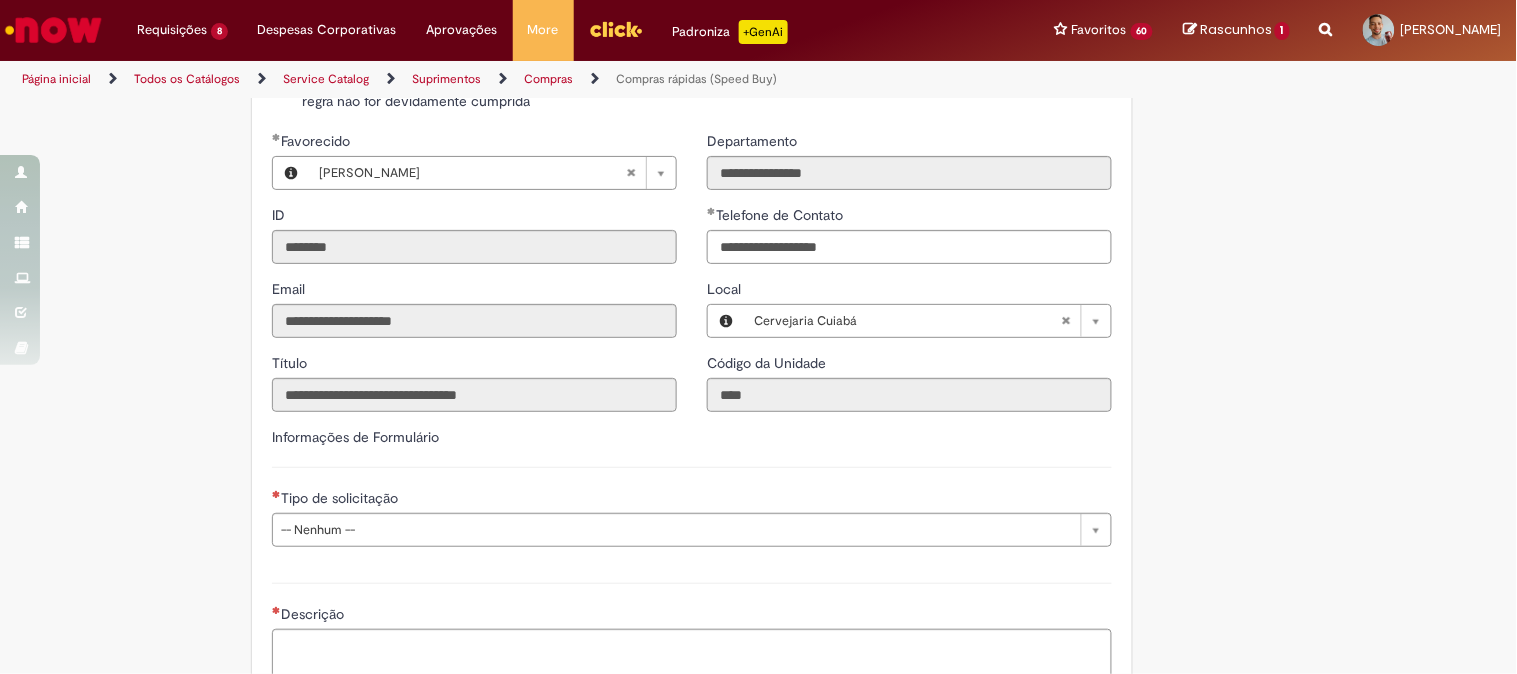 scroll, scrollTop: 2666, scrollLeft: 0, axis: vertical 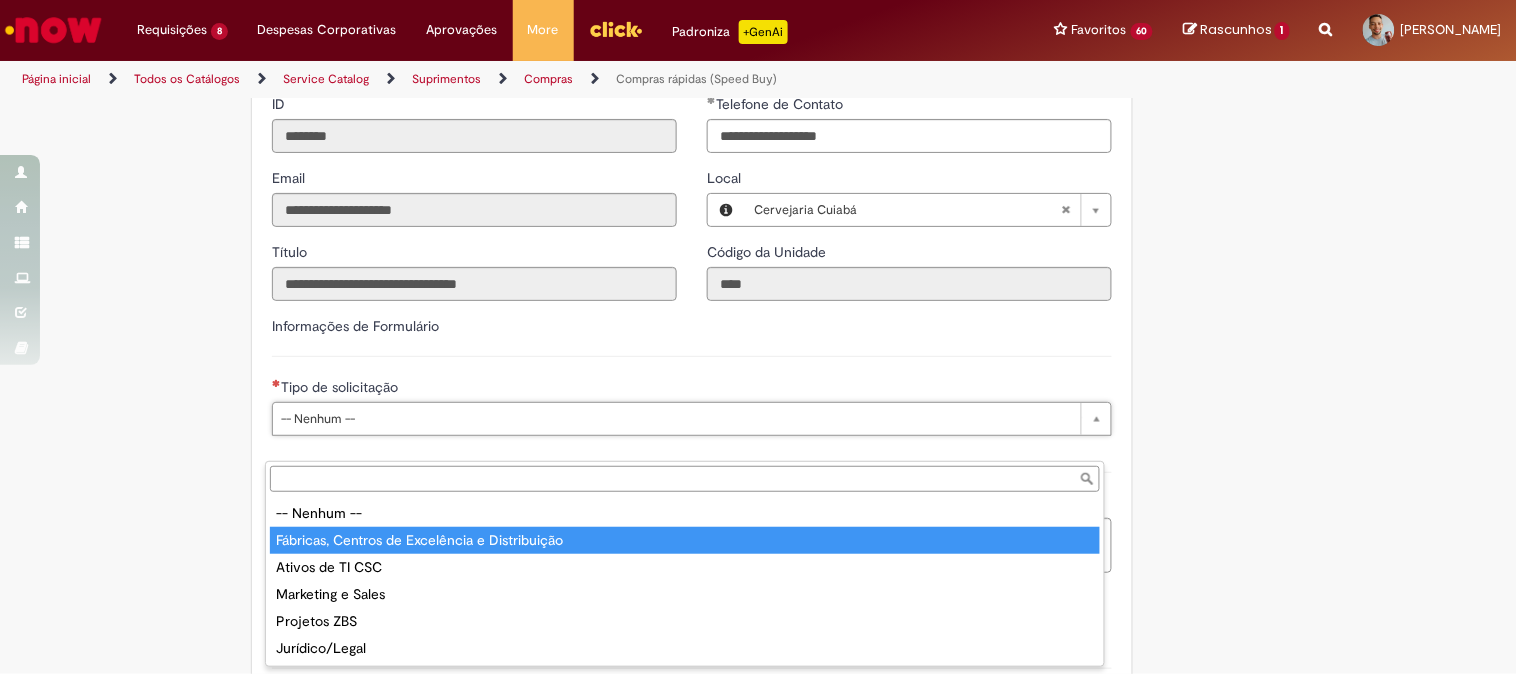 type on "**********" 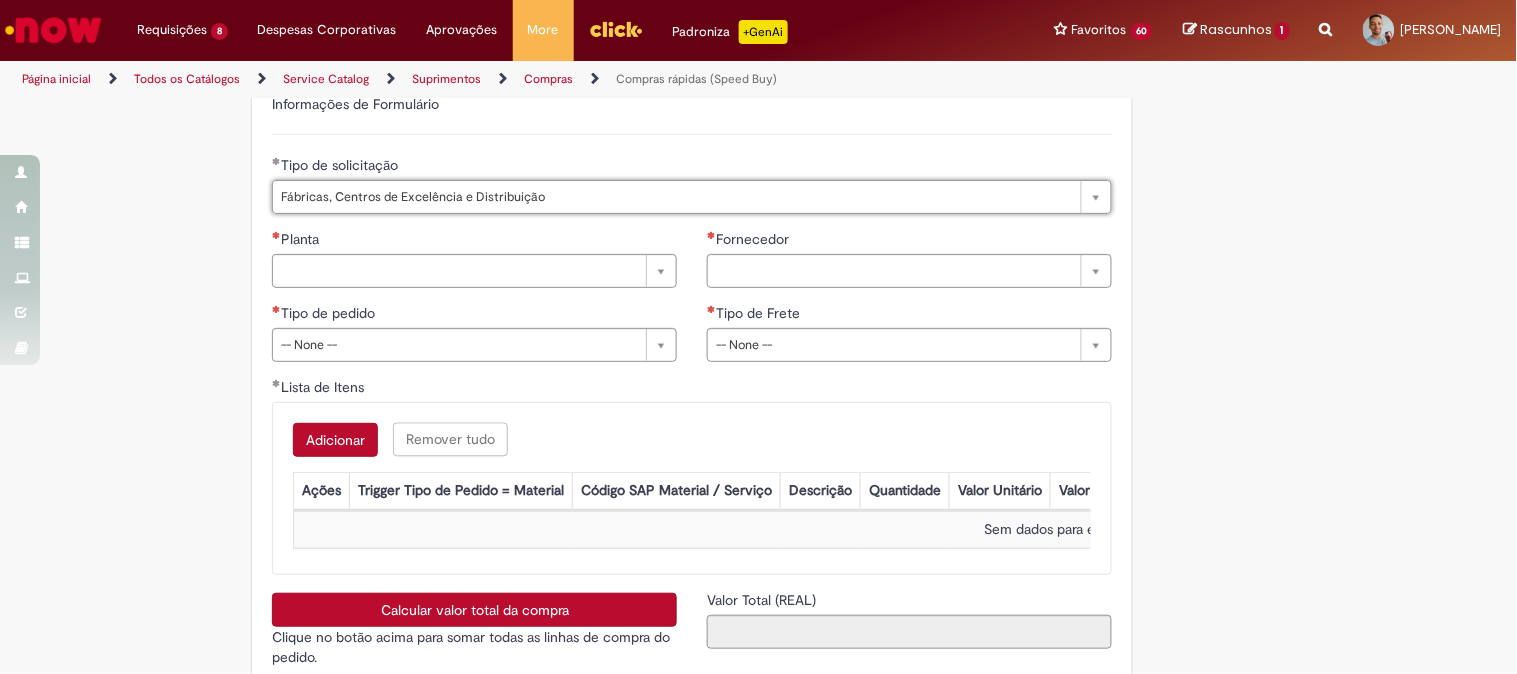 scroll, scrollTop: 3000, scrollLeft: 0, axis: vertical 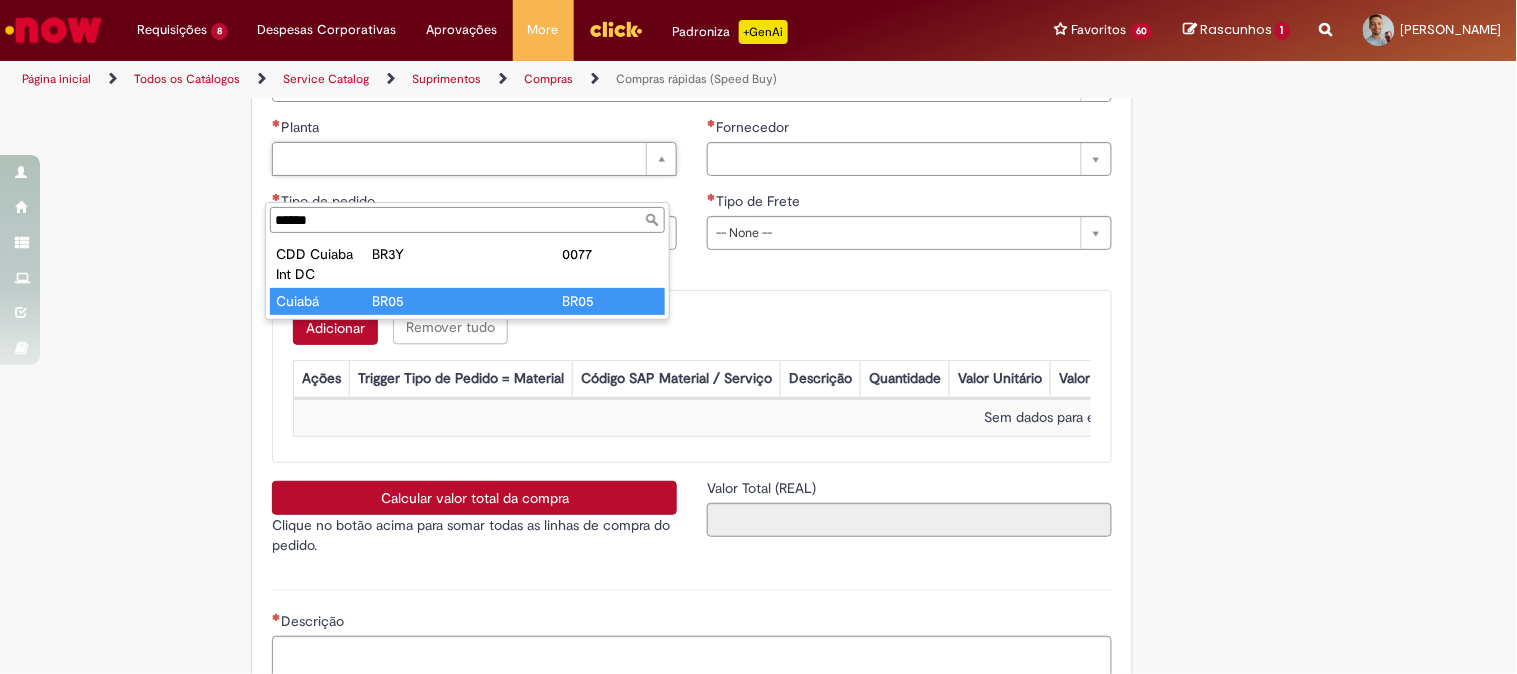 type on "******" 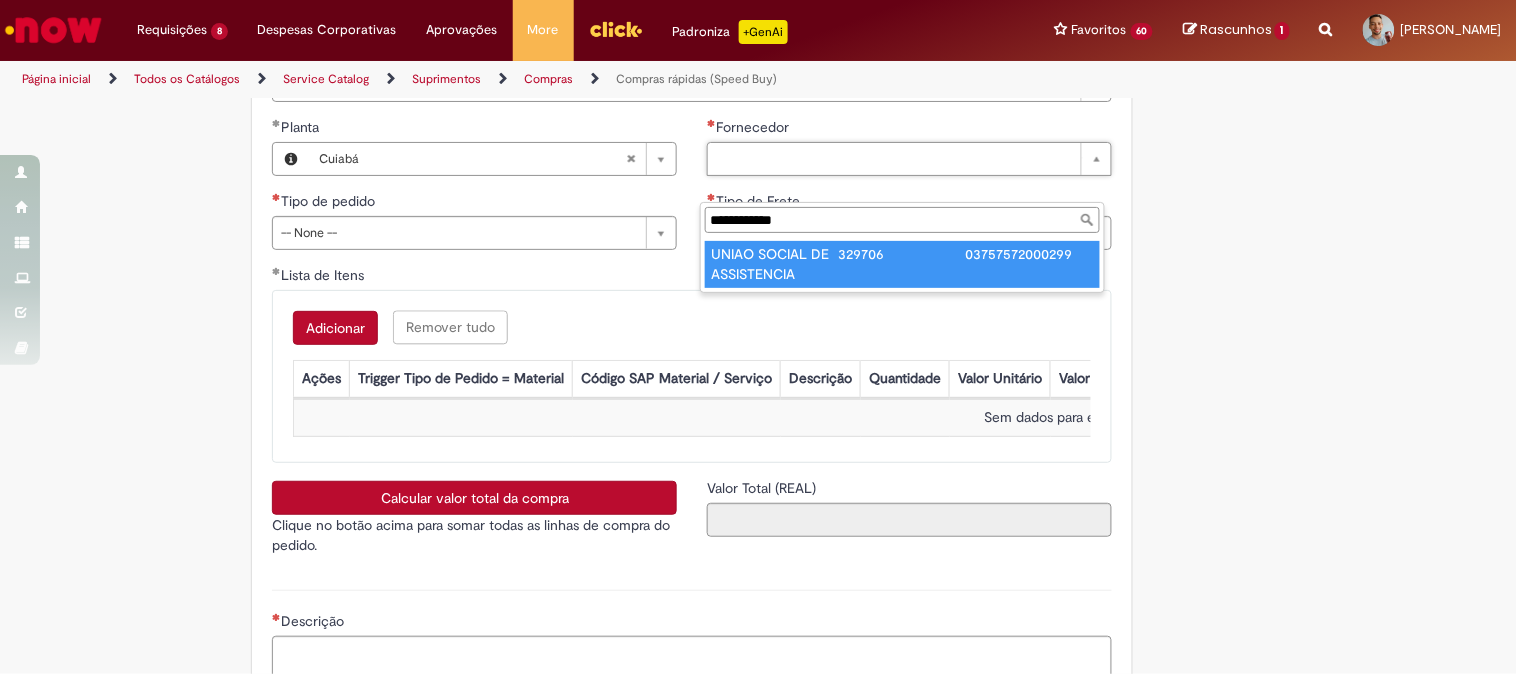 type on "**********" 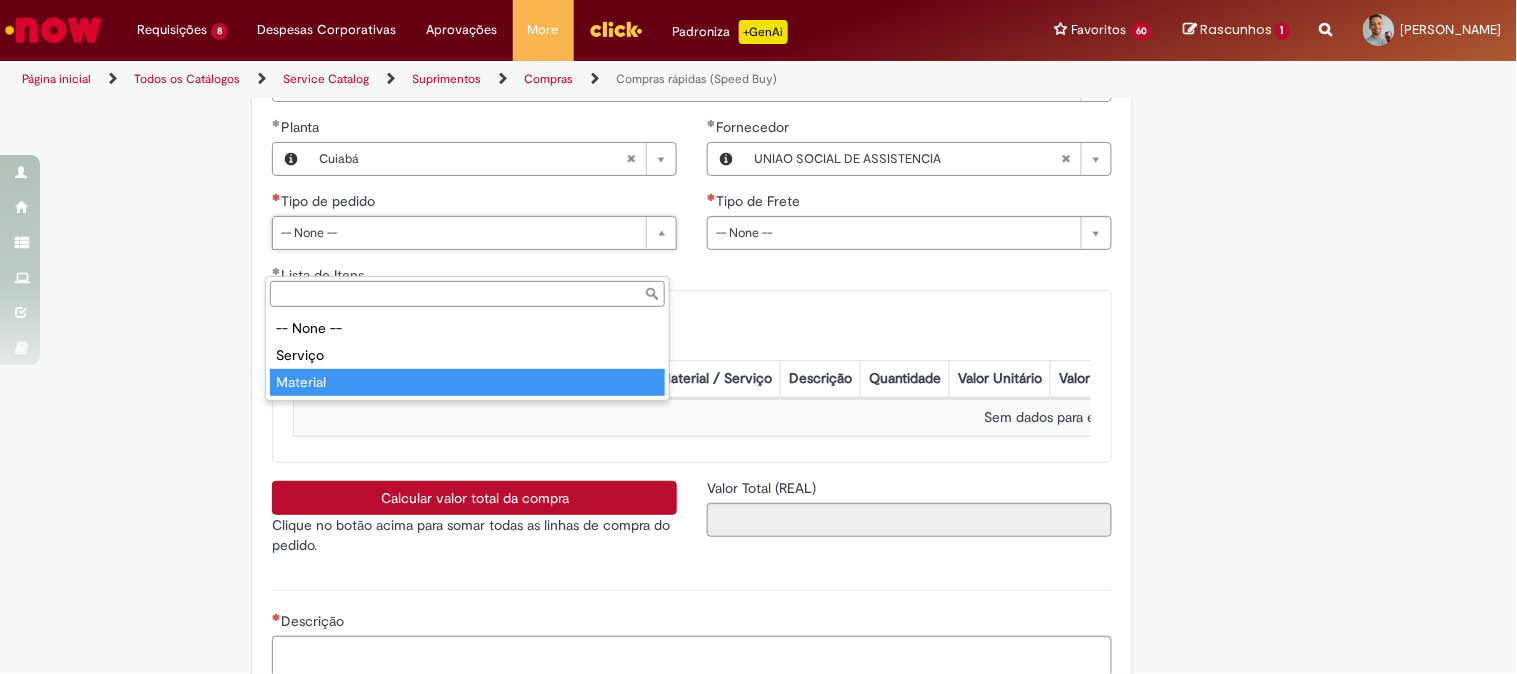 type on "********" 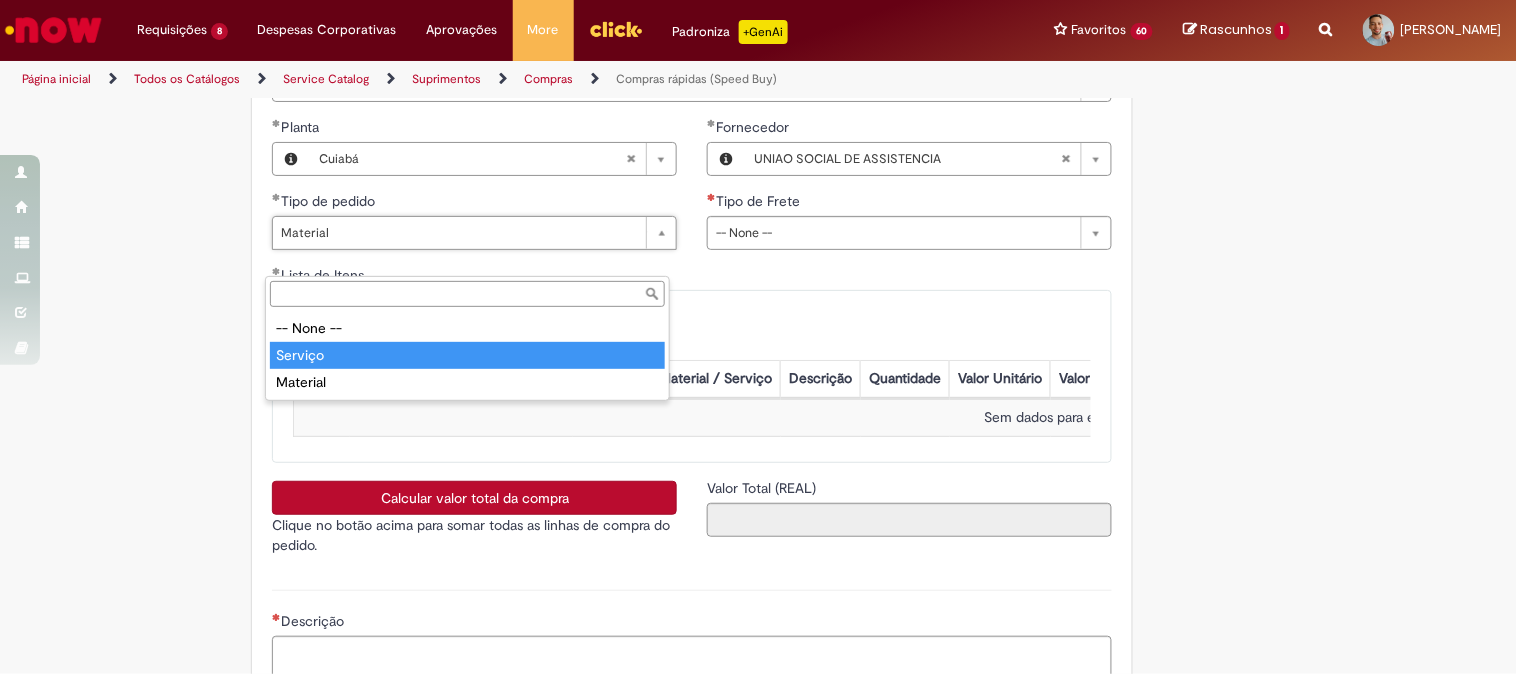 type on "*******" 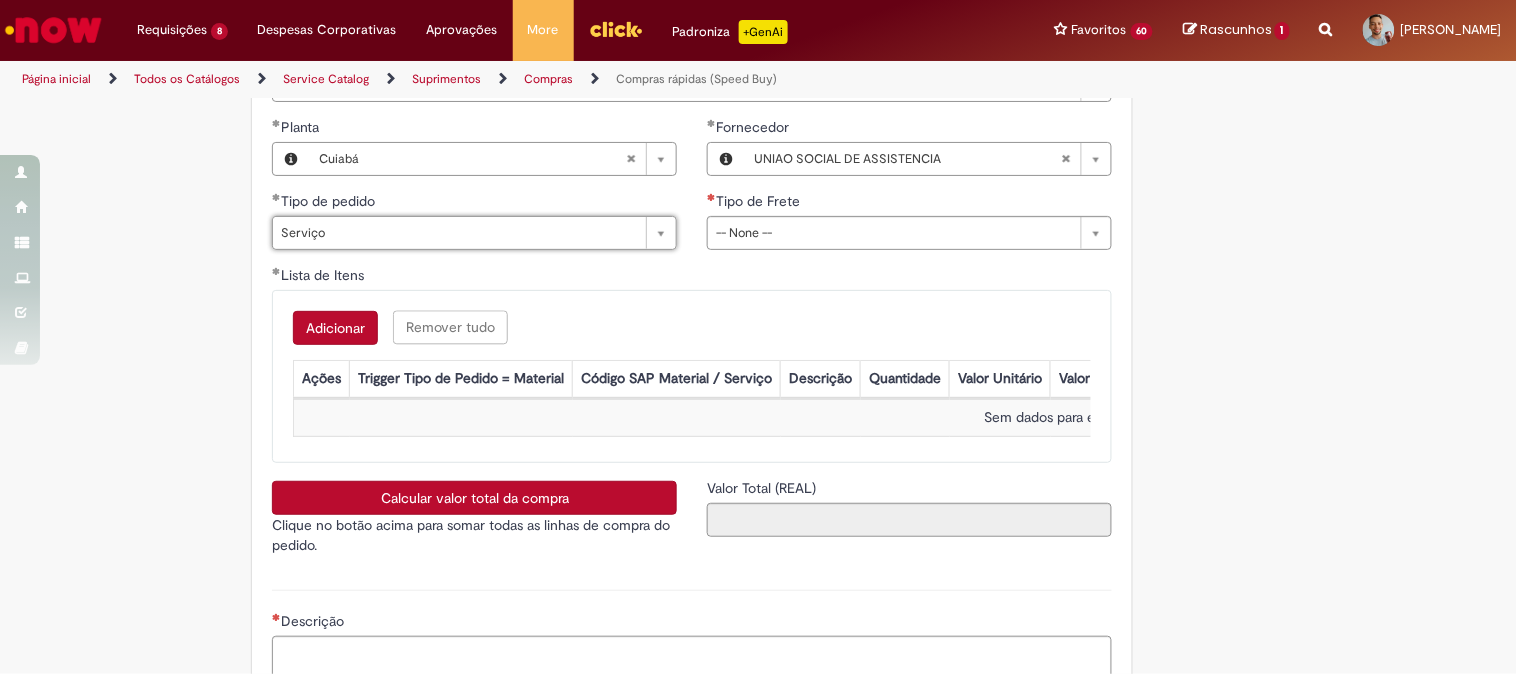 scroll, scrollTop: 0, scrollLeft: 46, axis: horizontal 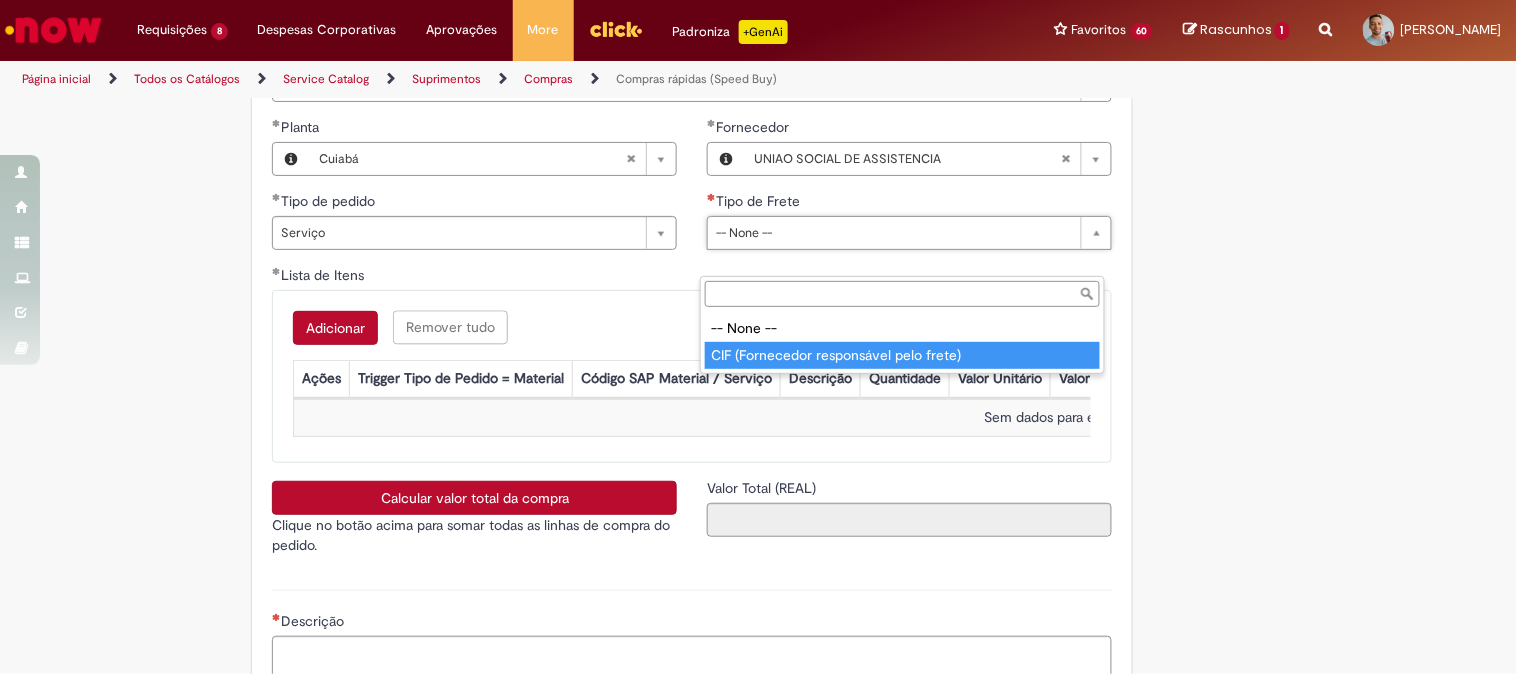 type on "**********" 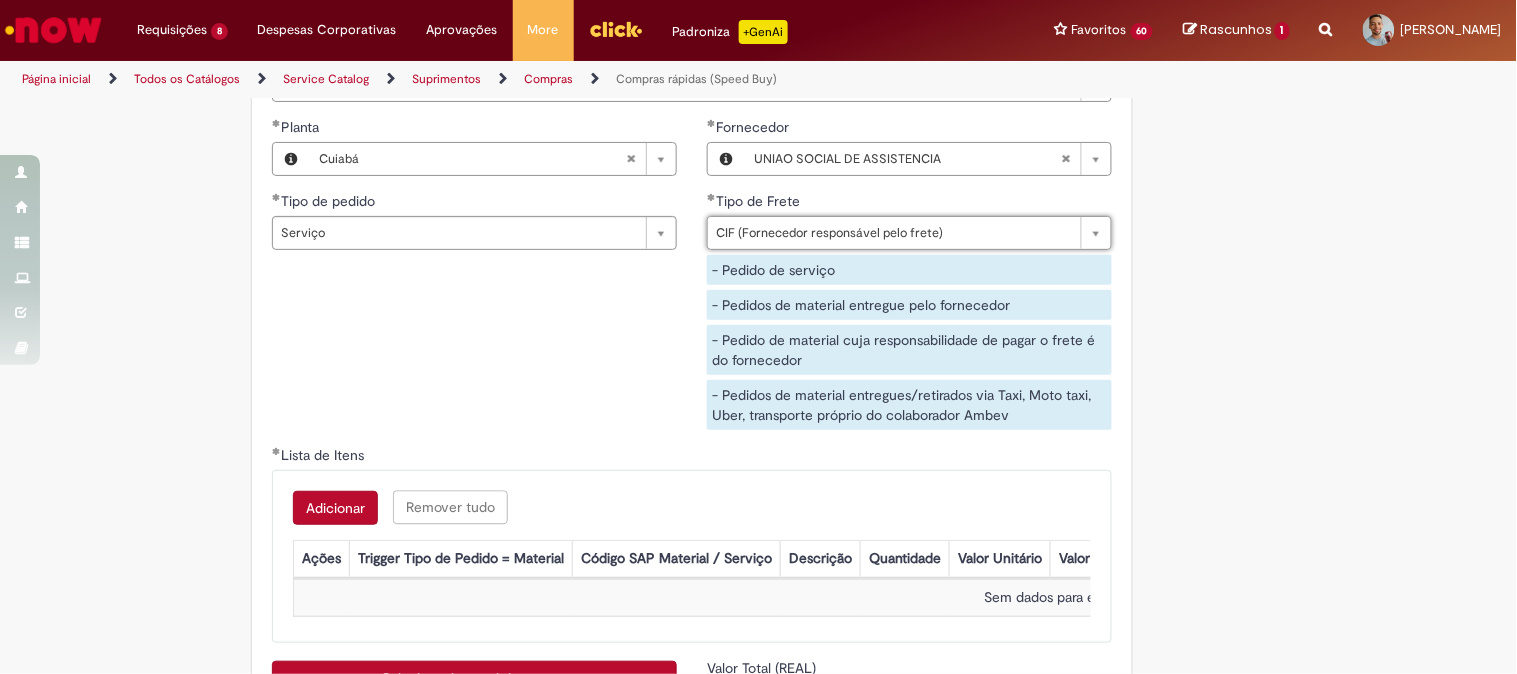 click on "Adicionar" at bounding box center (335, 508) 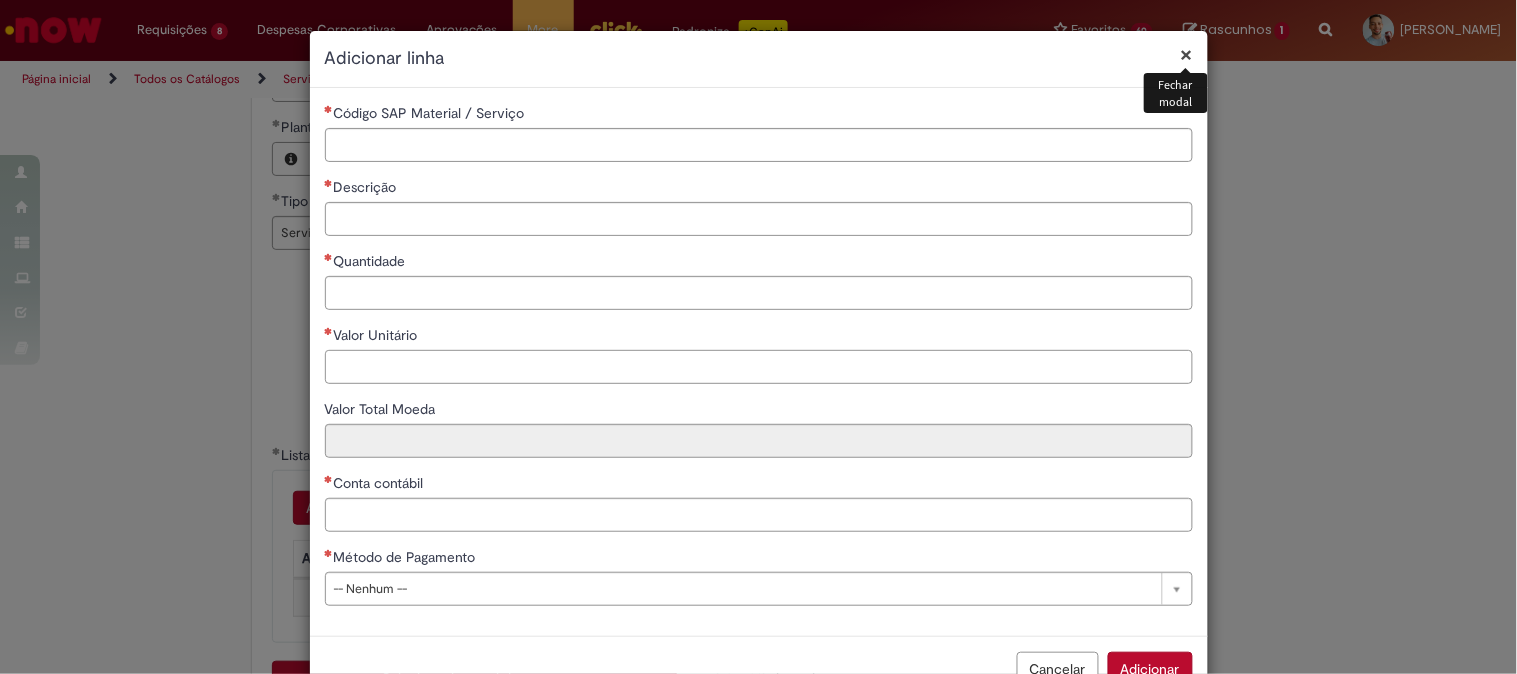 click on "Valor Unitário" at bounding box center [759, 367] 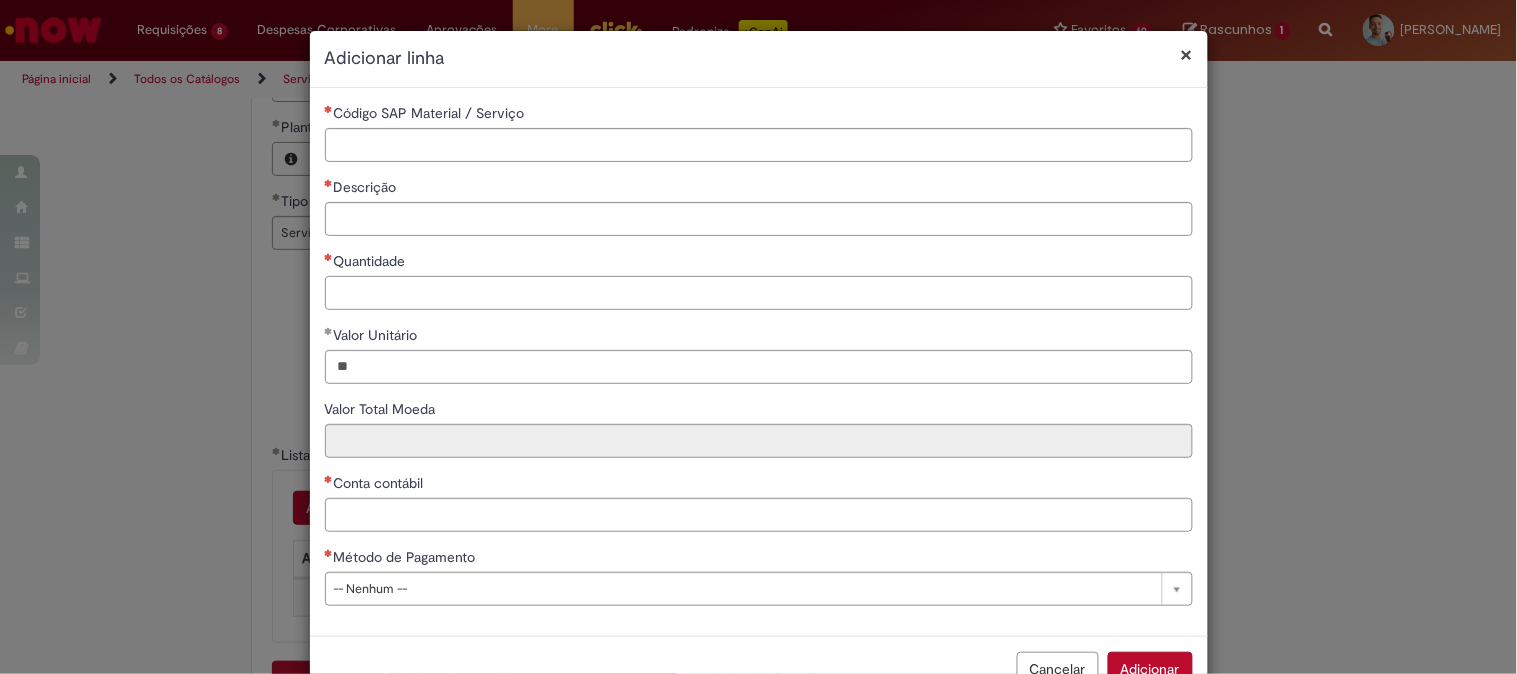 type on "*****" 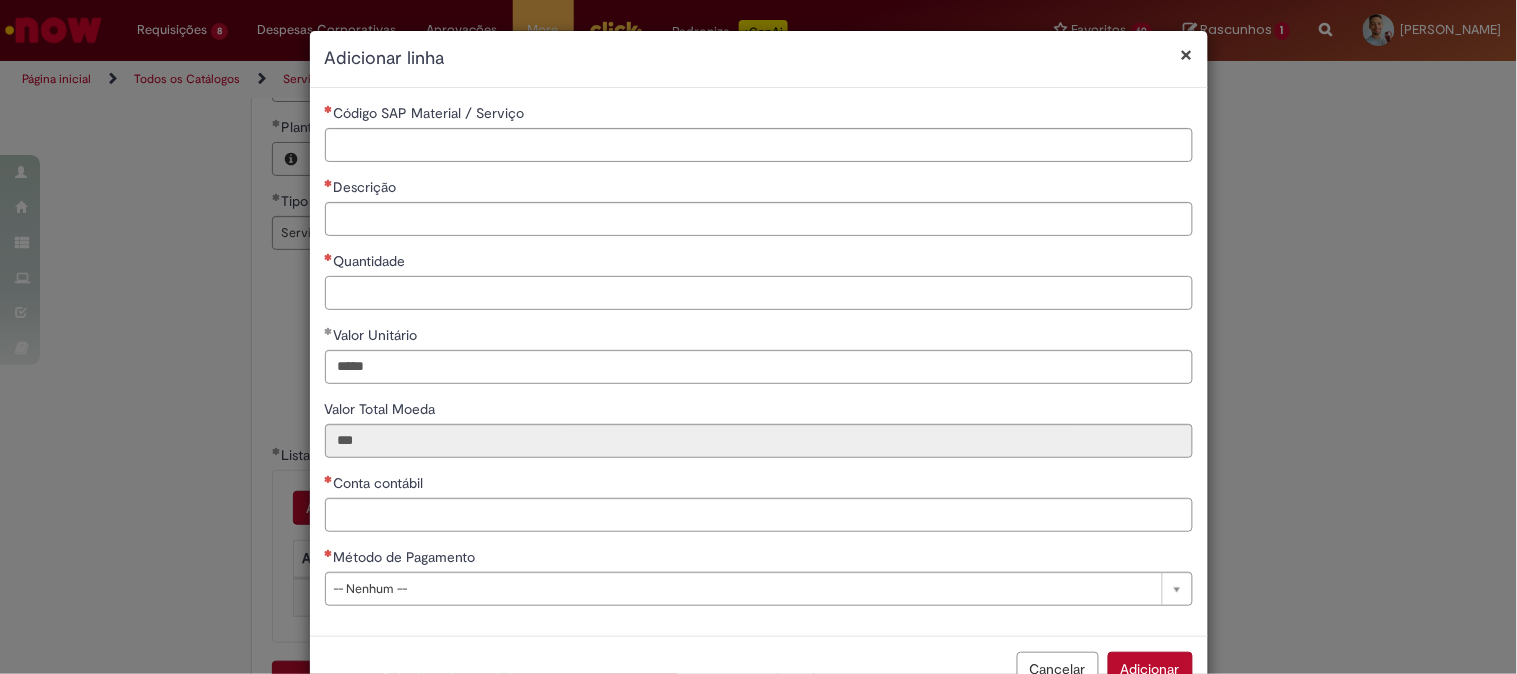 click on "Quantidade" at bounding box center (759, 293) 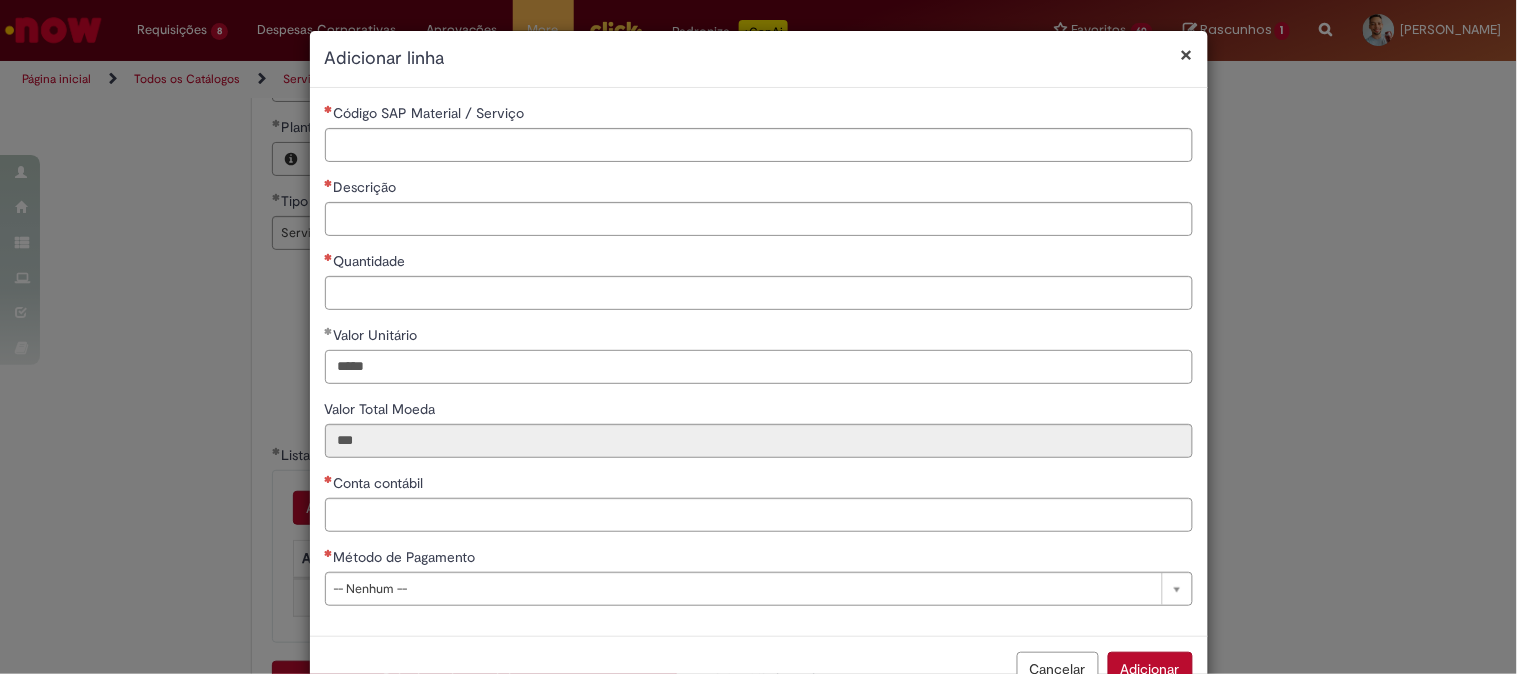 drag, startPoint x: 390, startPoint y: 358, endPoint x: 270, endPoint y: 365, distance: 120.203995 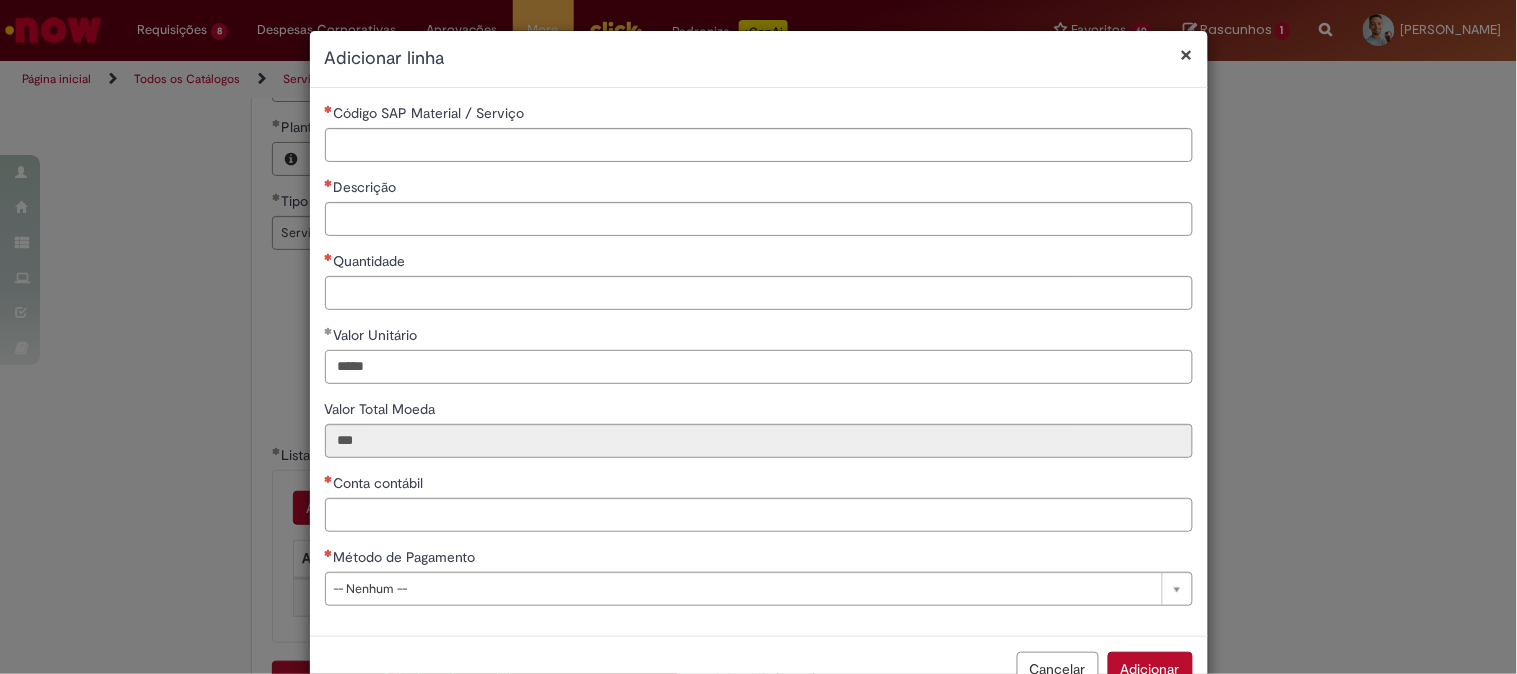 click on "**********" at bounding box center (758, 337) 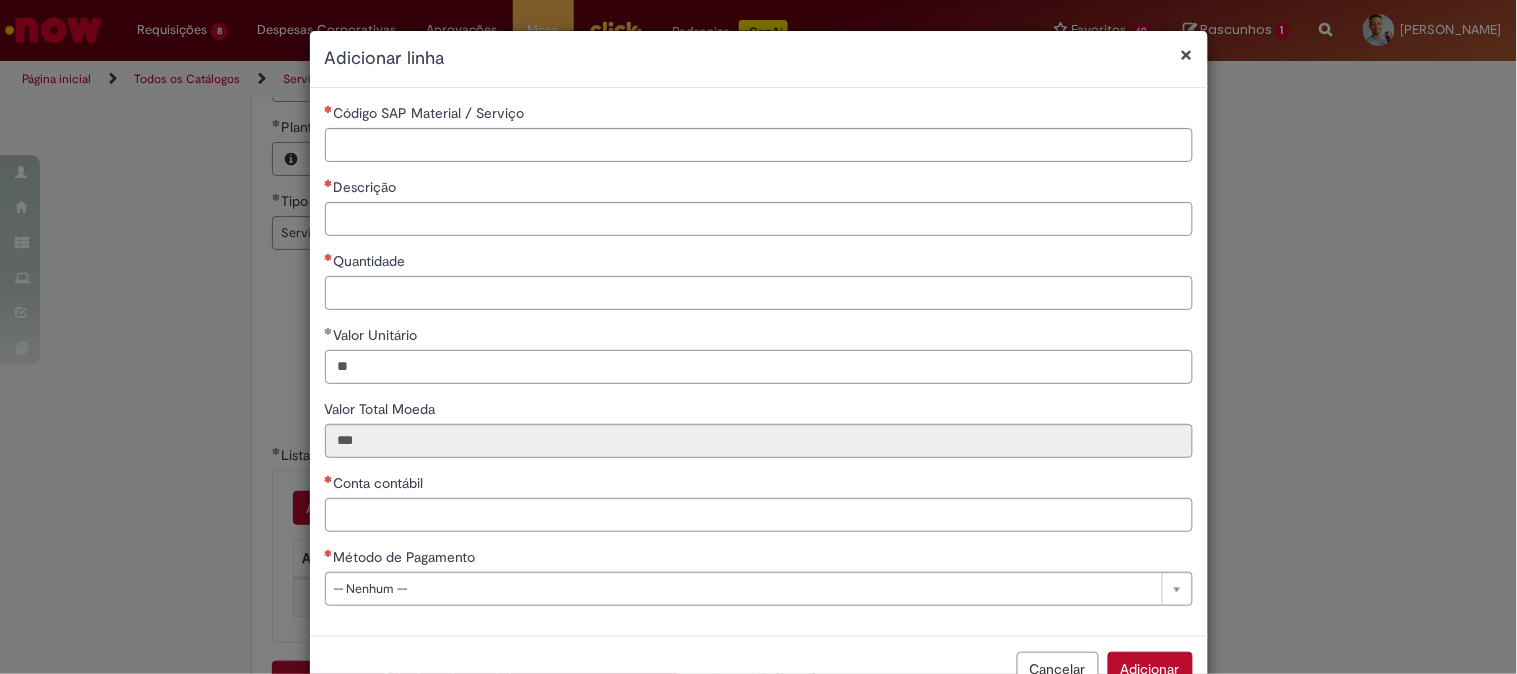 type on "*" 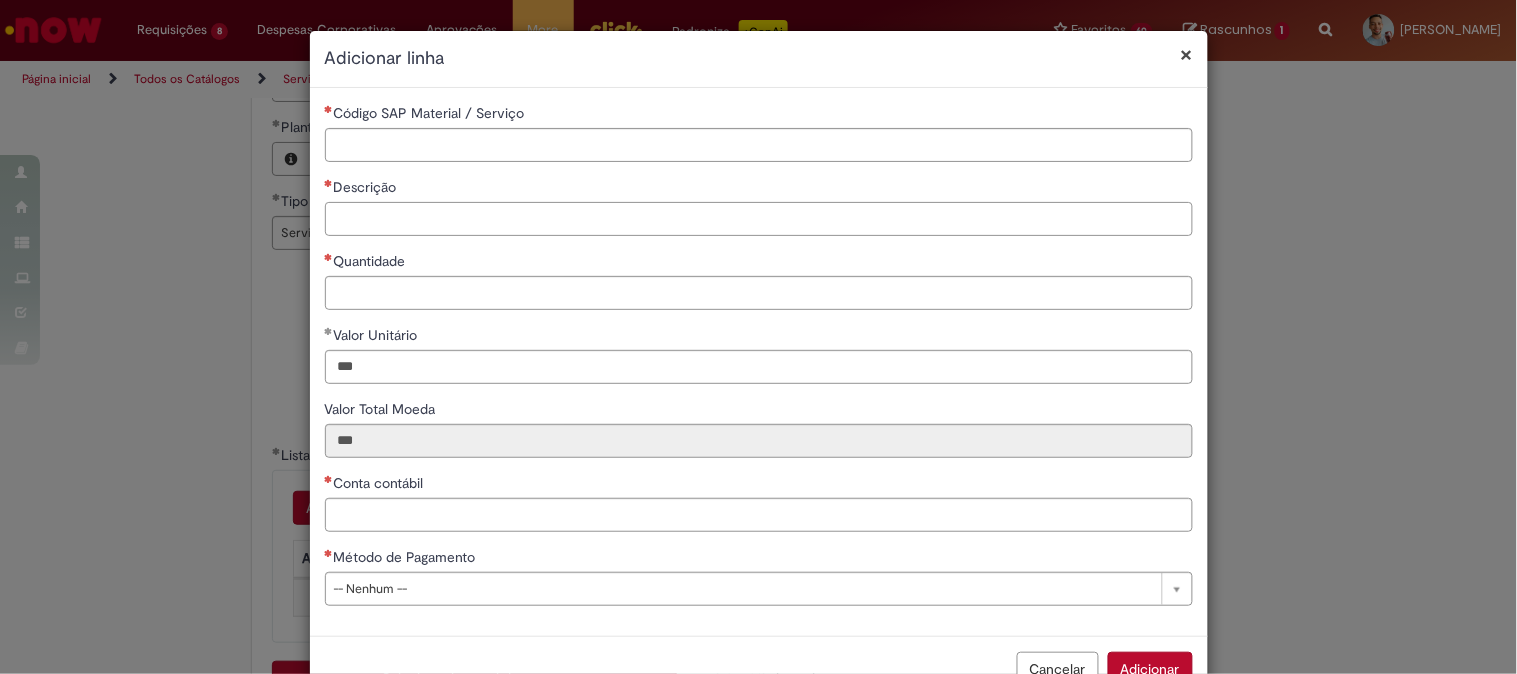type on "******" 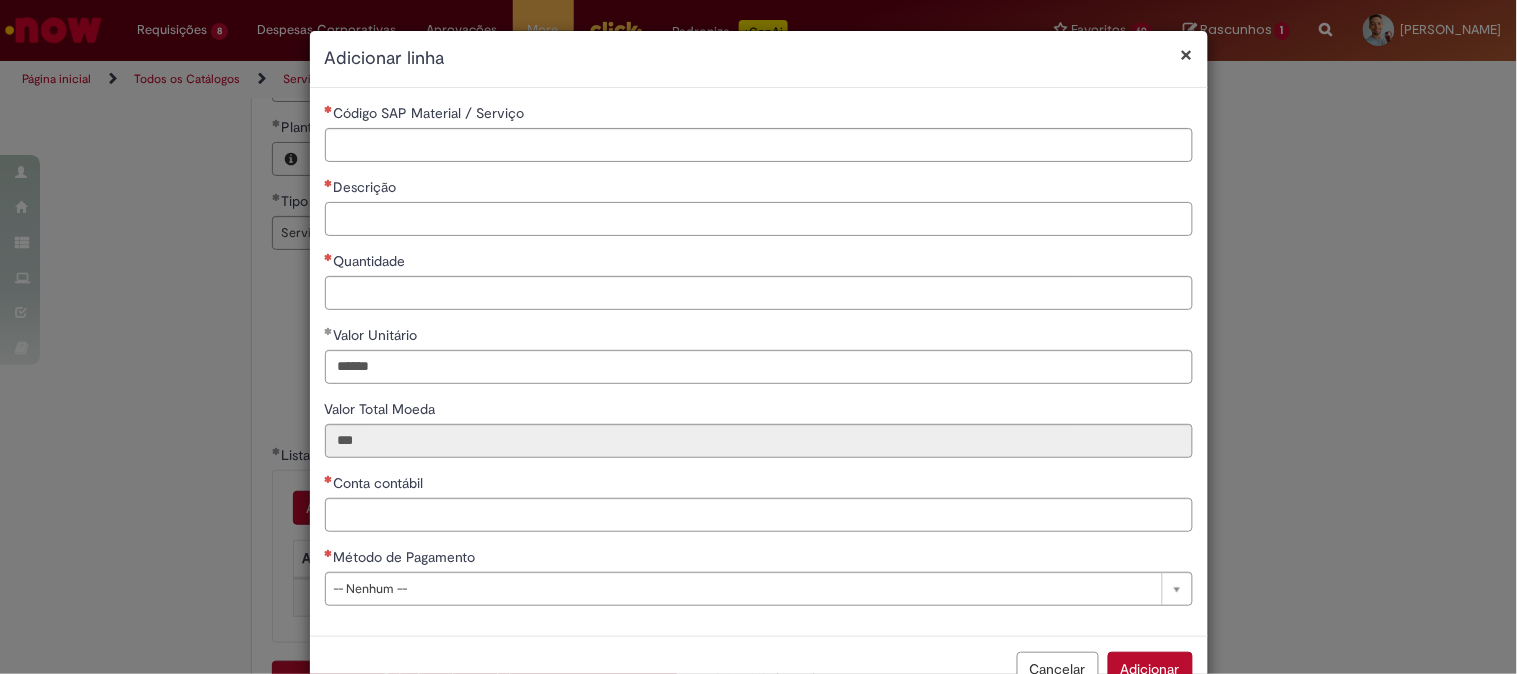 click on "Descrição" at bounding box center (759, 219) 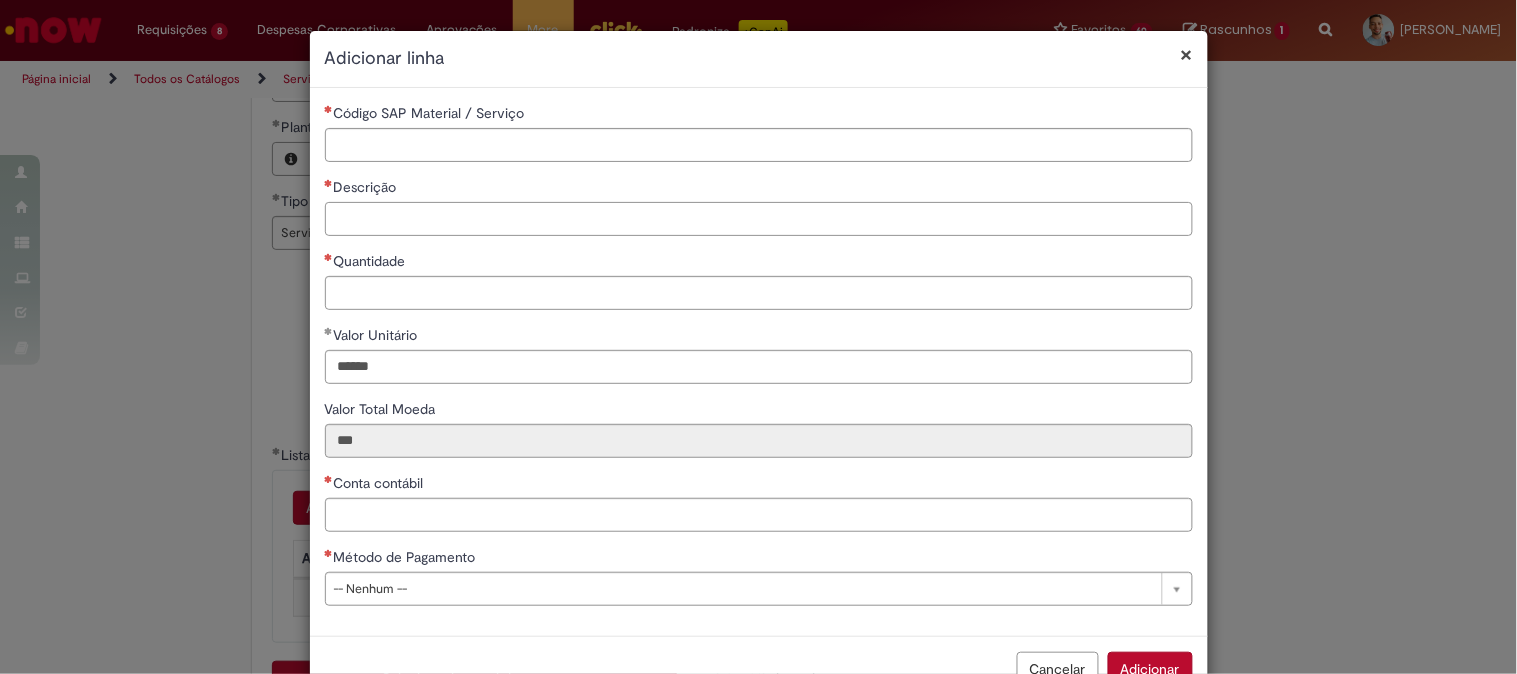 paste on "**********" 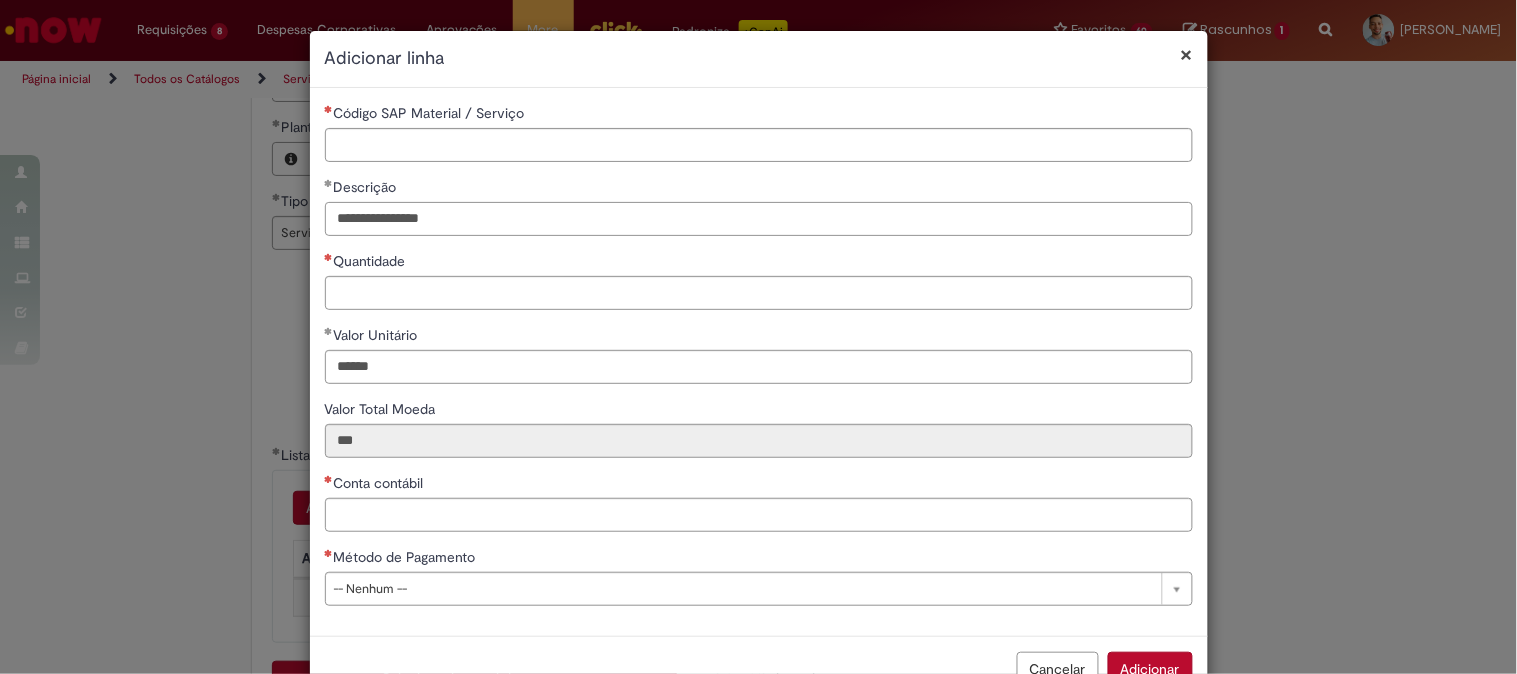 type on "**********" 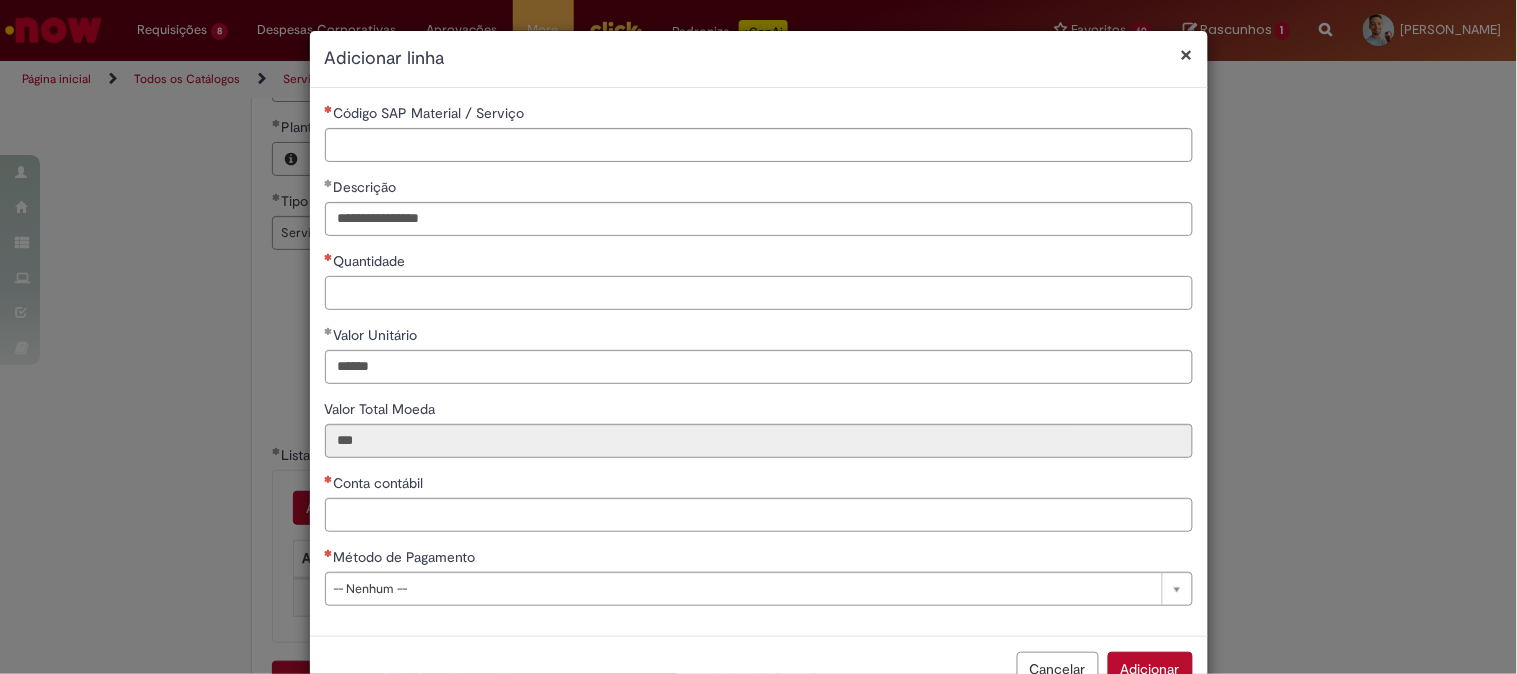 click on "Quantidade" at bounding box center [759, 293] 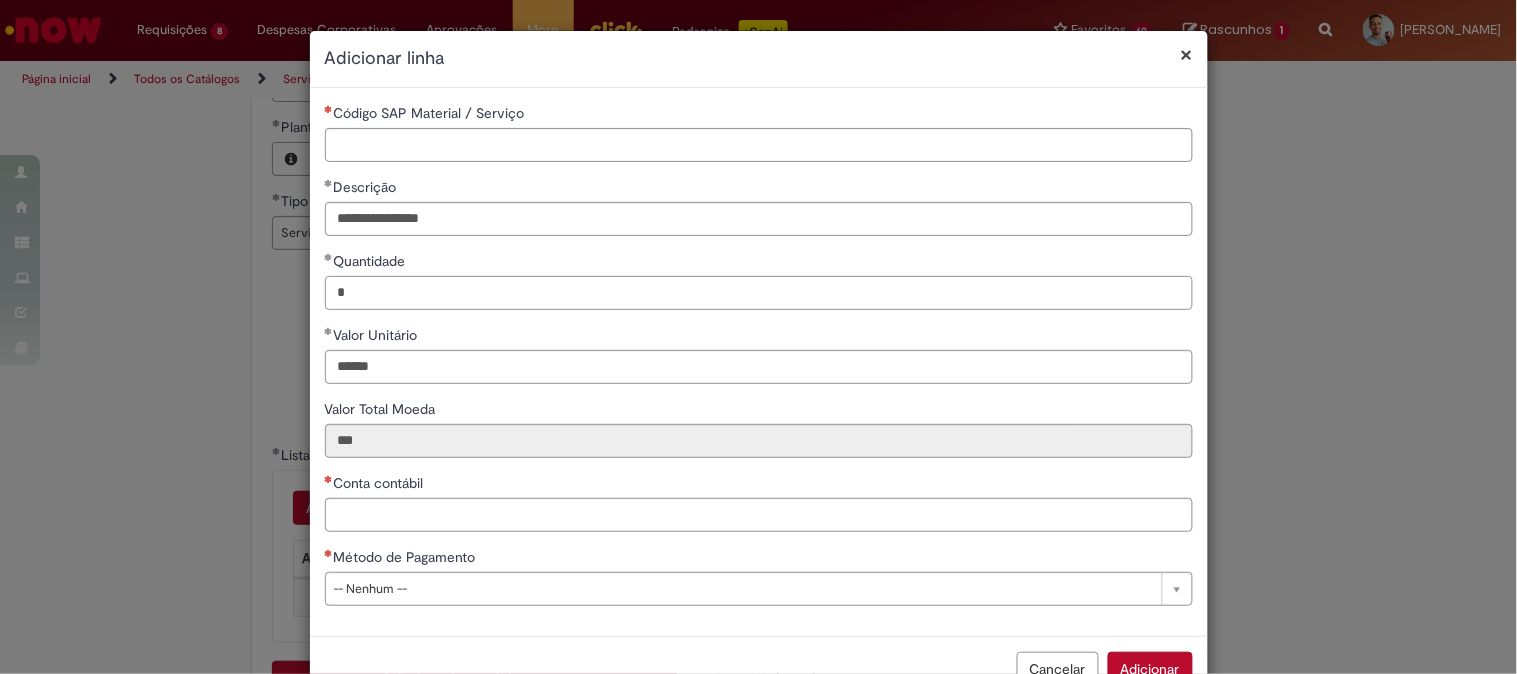 type on "*" 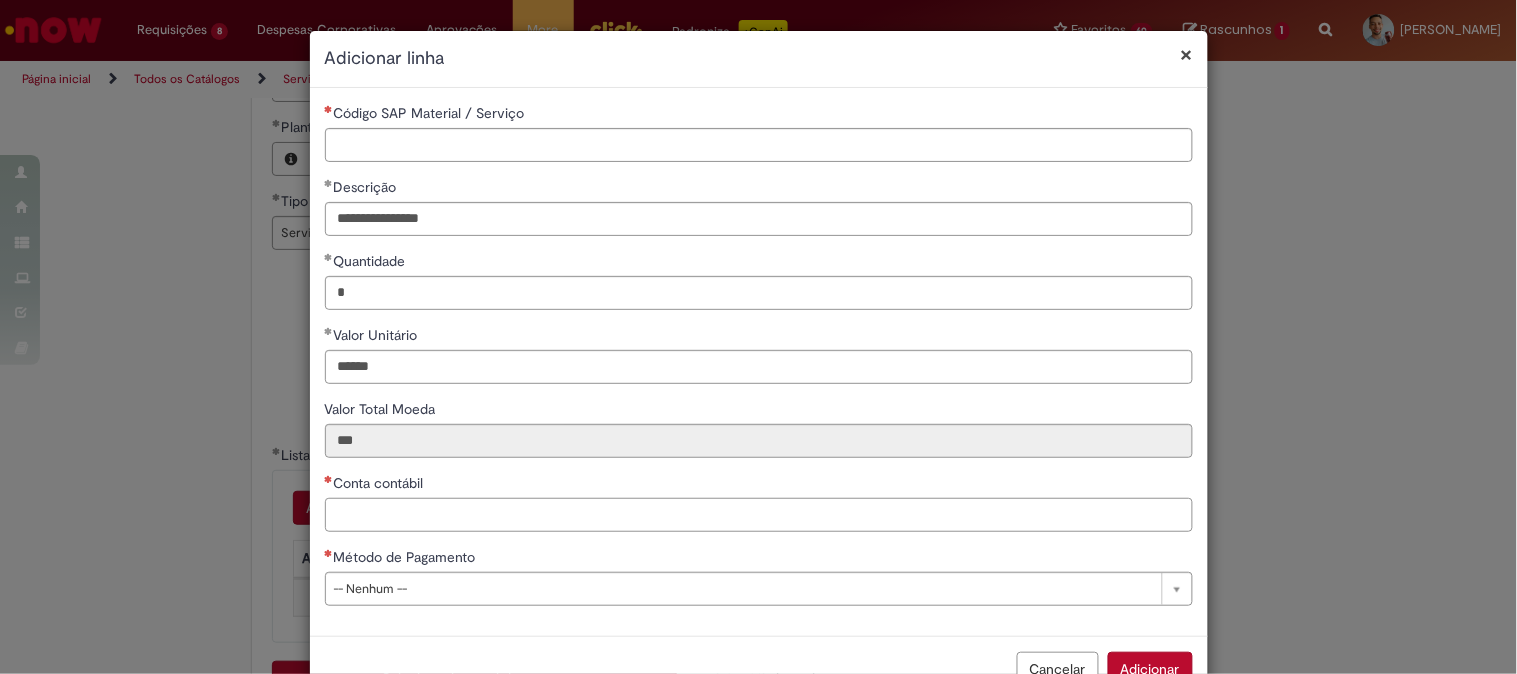 type on "******" 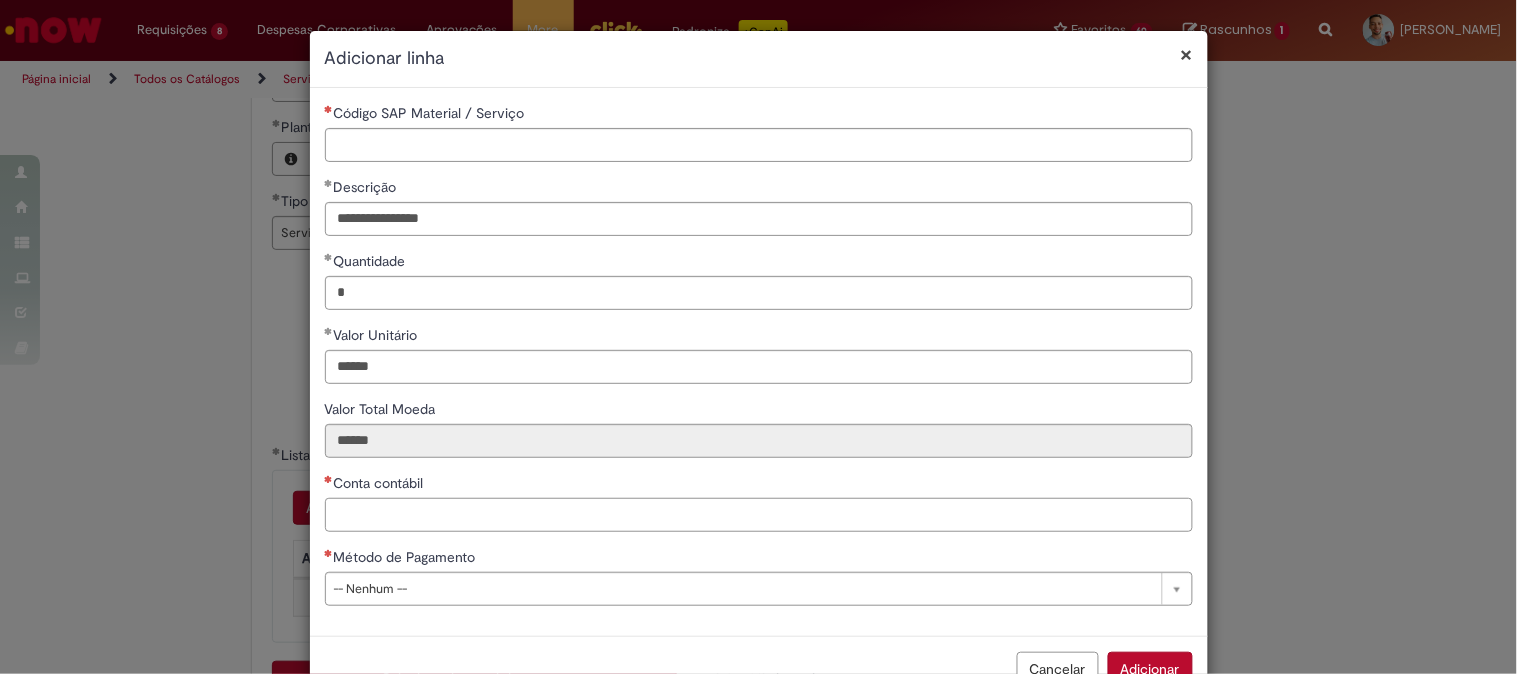 click on "Conta contábil" at bounding box center (759, 515) 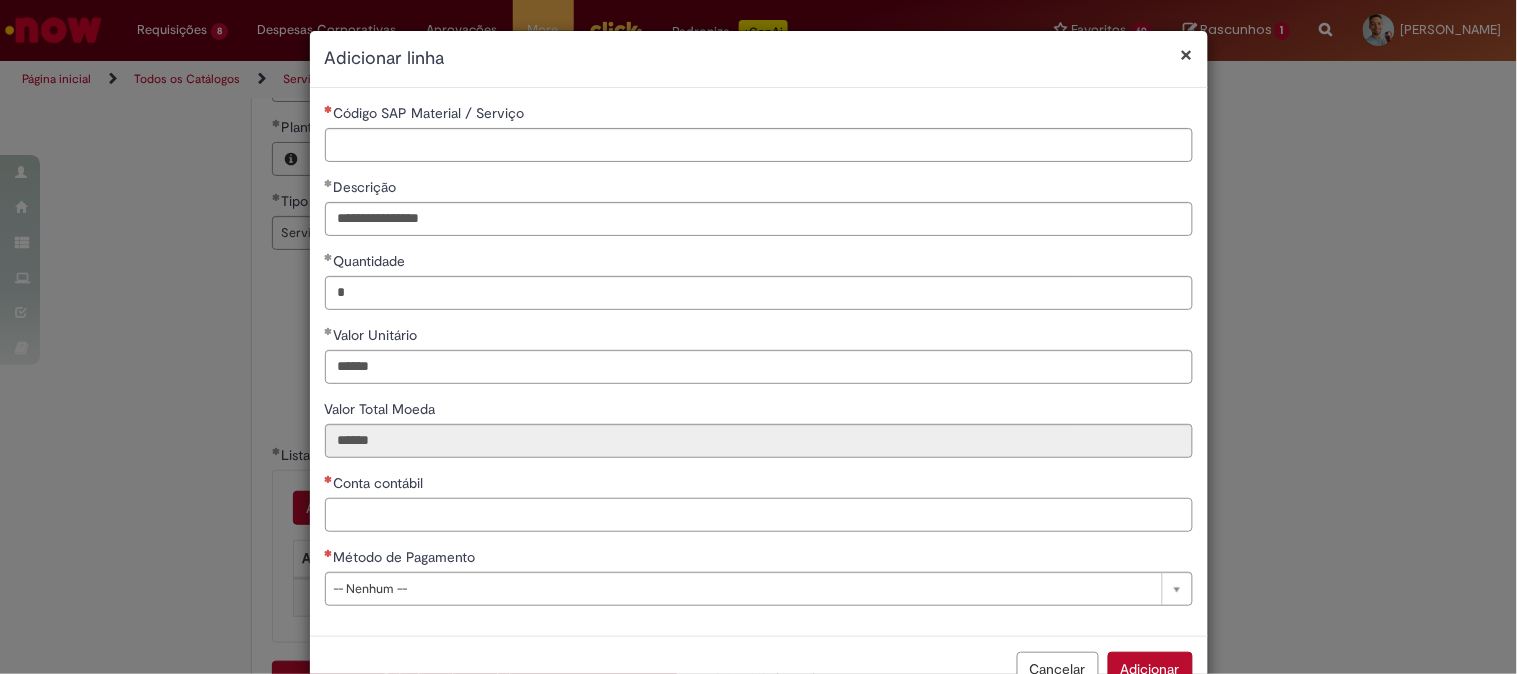 paste on "********" 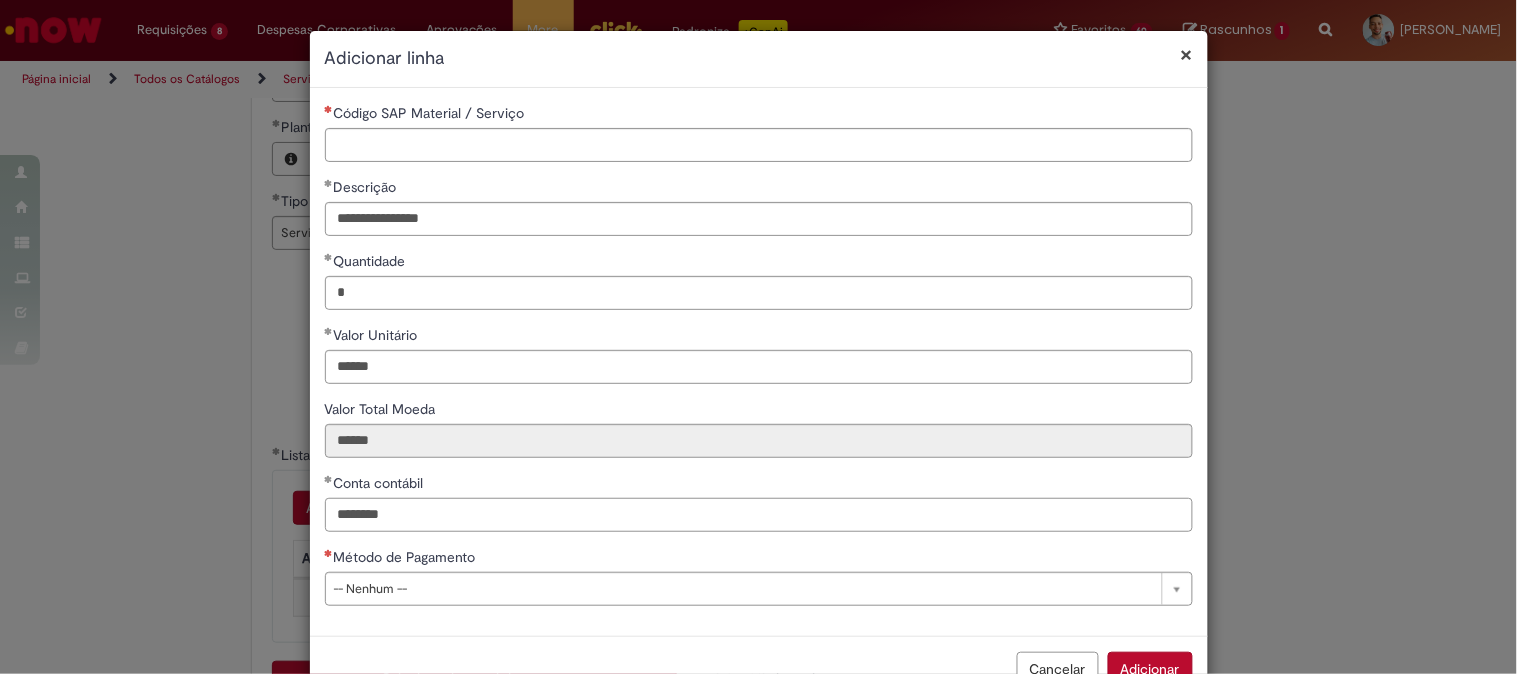 type on "********" 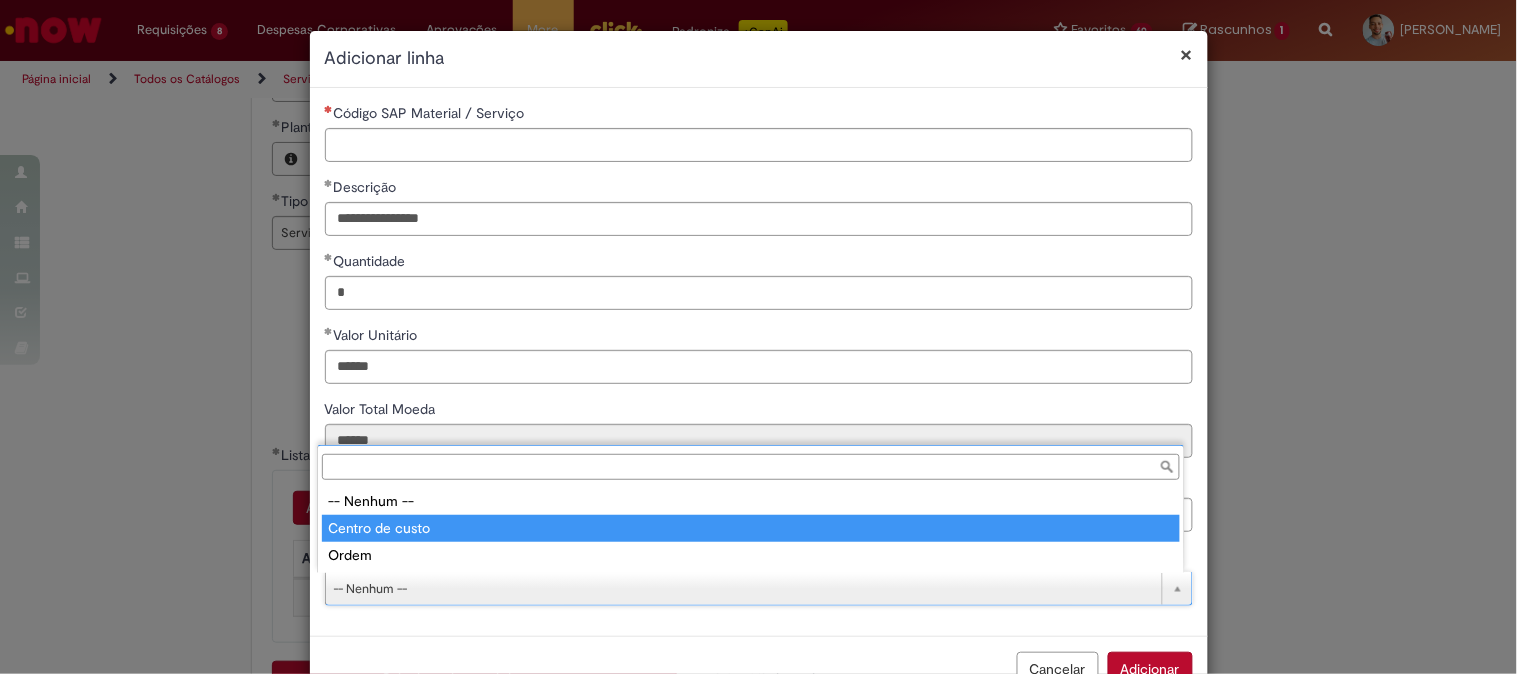type on "**********" 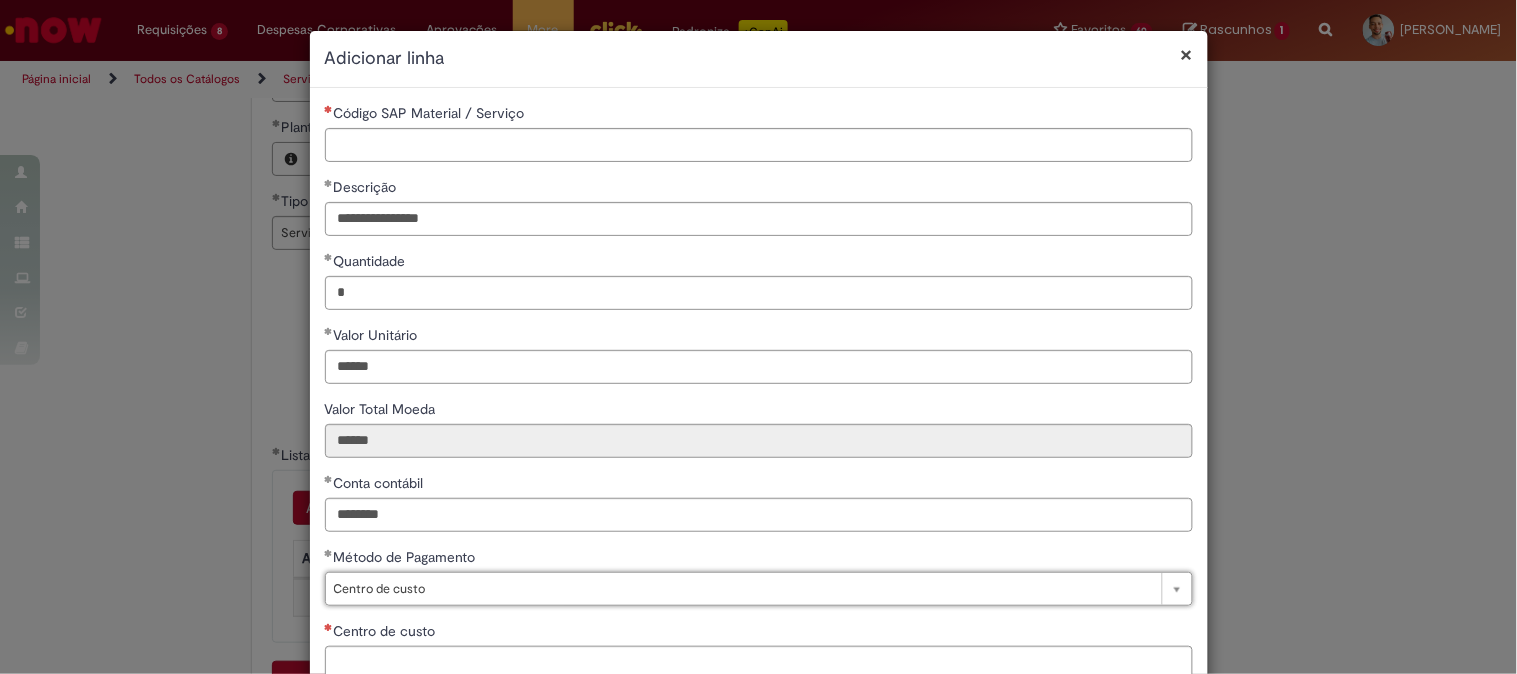 scroll, scrollTop: 111, scrollLeft: 0, axis: vertical 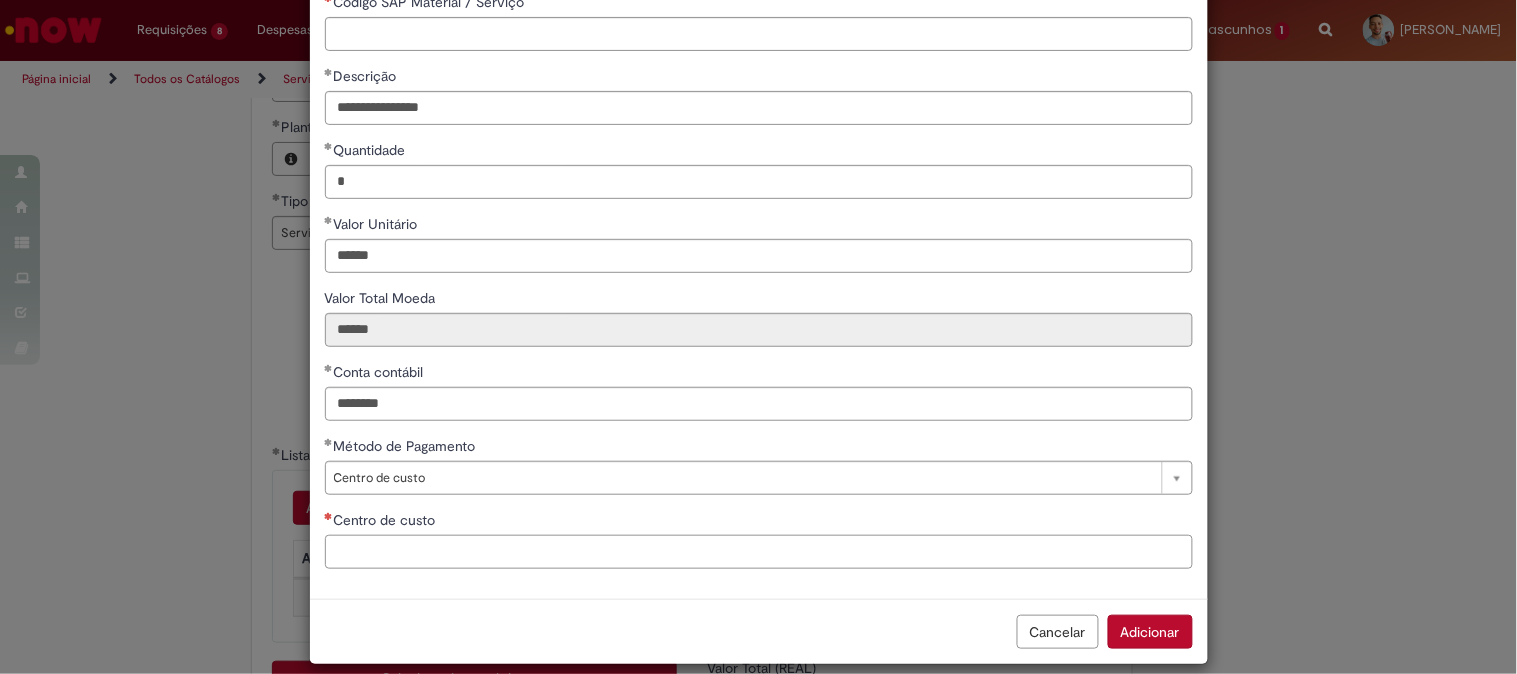 drag, startPoint x: 407, startPoint y: 536, endPoint x: 418, endPoint y: 555, distance: 21.954498 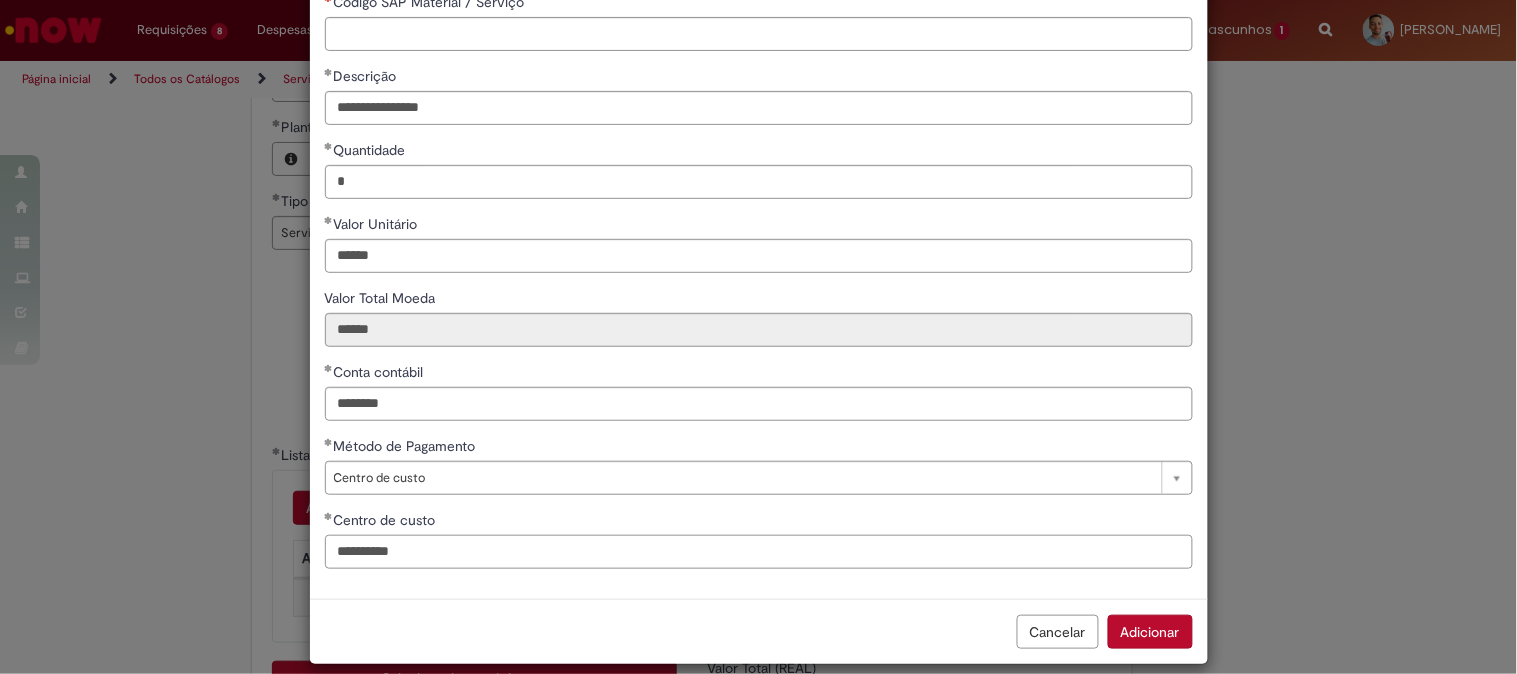 scroll, scrollTop: 0, scrollLeft: 0, axis: both 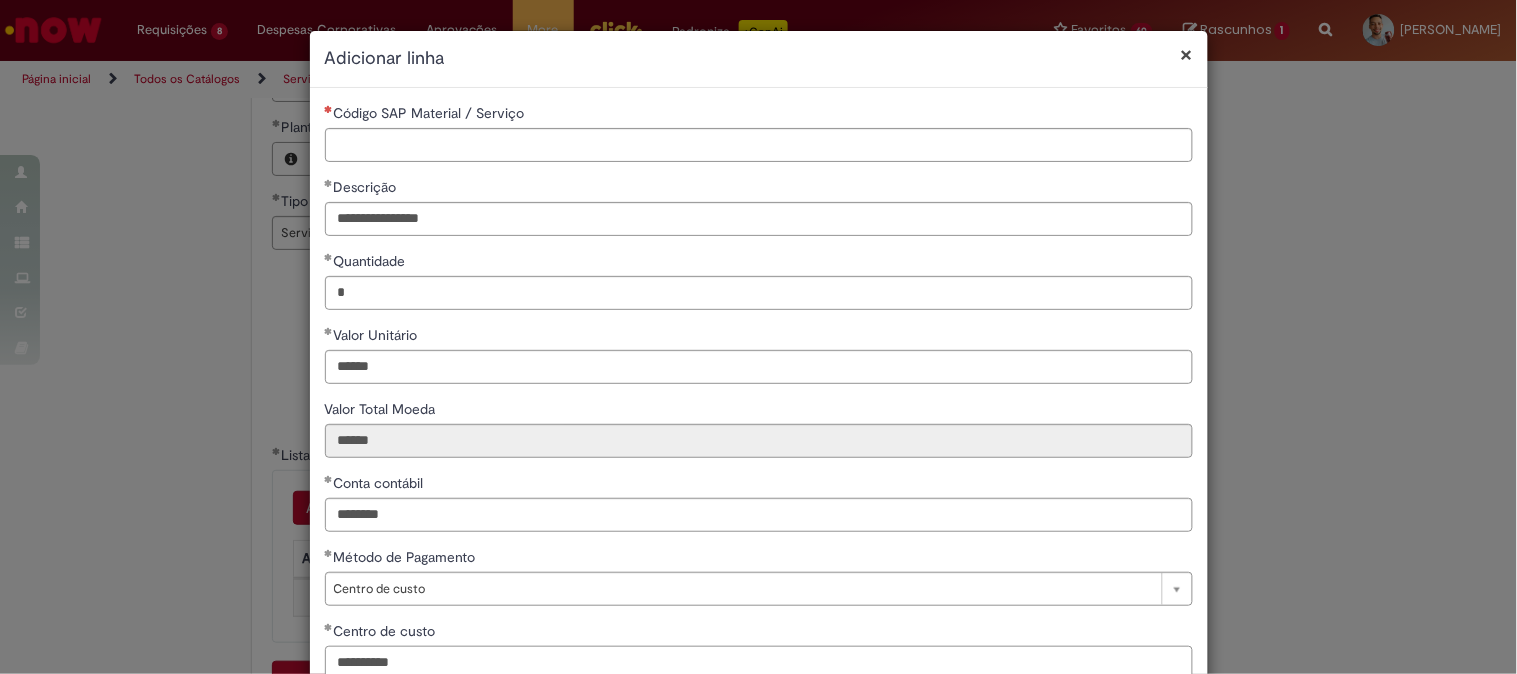 type on "**********" 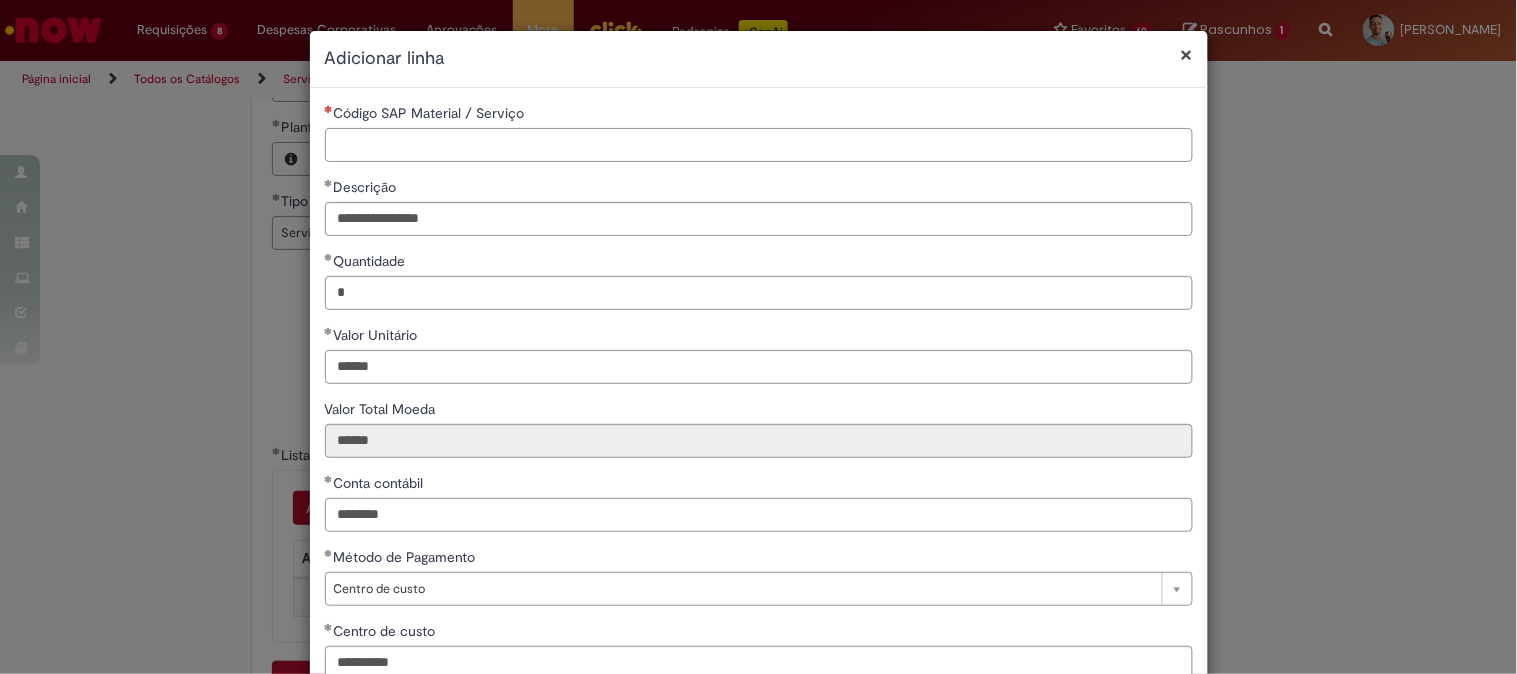 click on "Código SAP Material / Serviço" at bounding box center [759, 145] 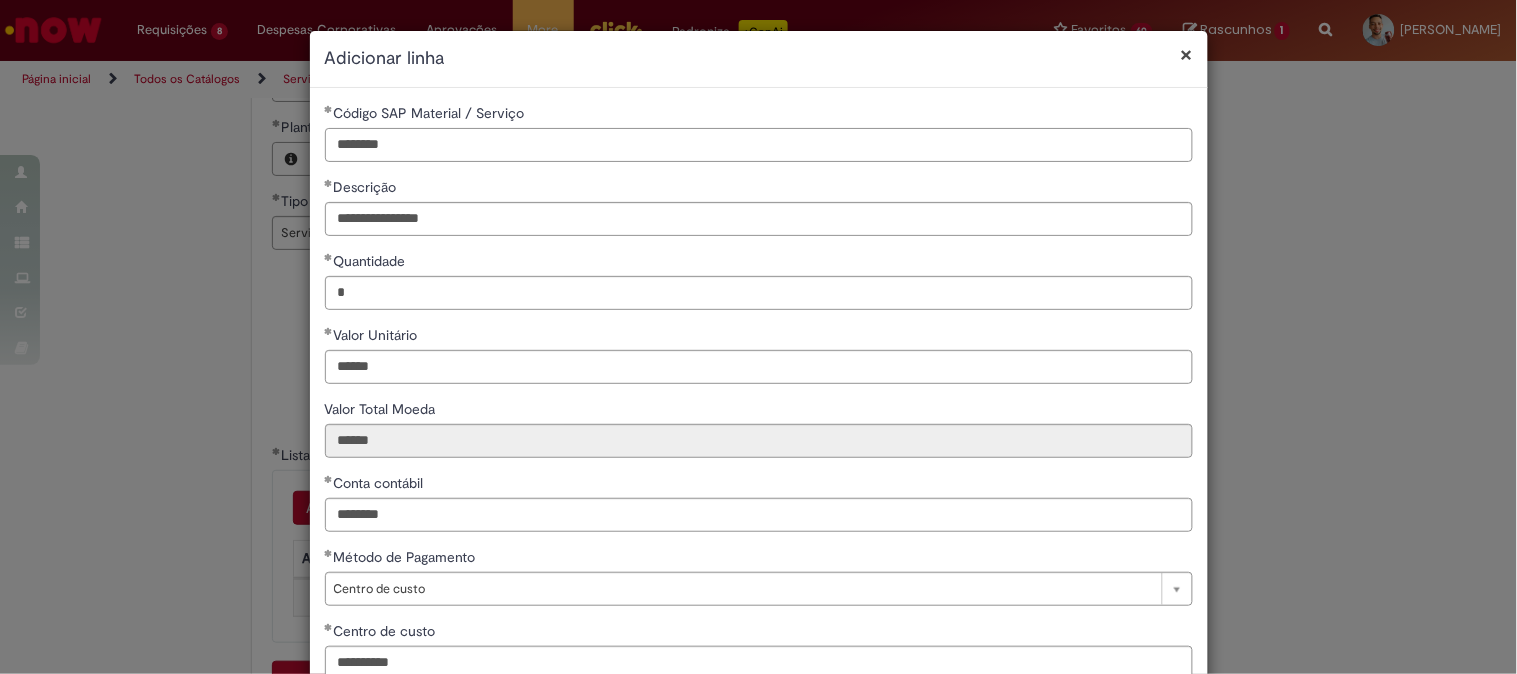 scroll, scrollTop: 132, scrollLeft: 0, axis: vertical 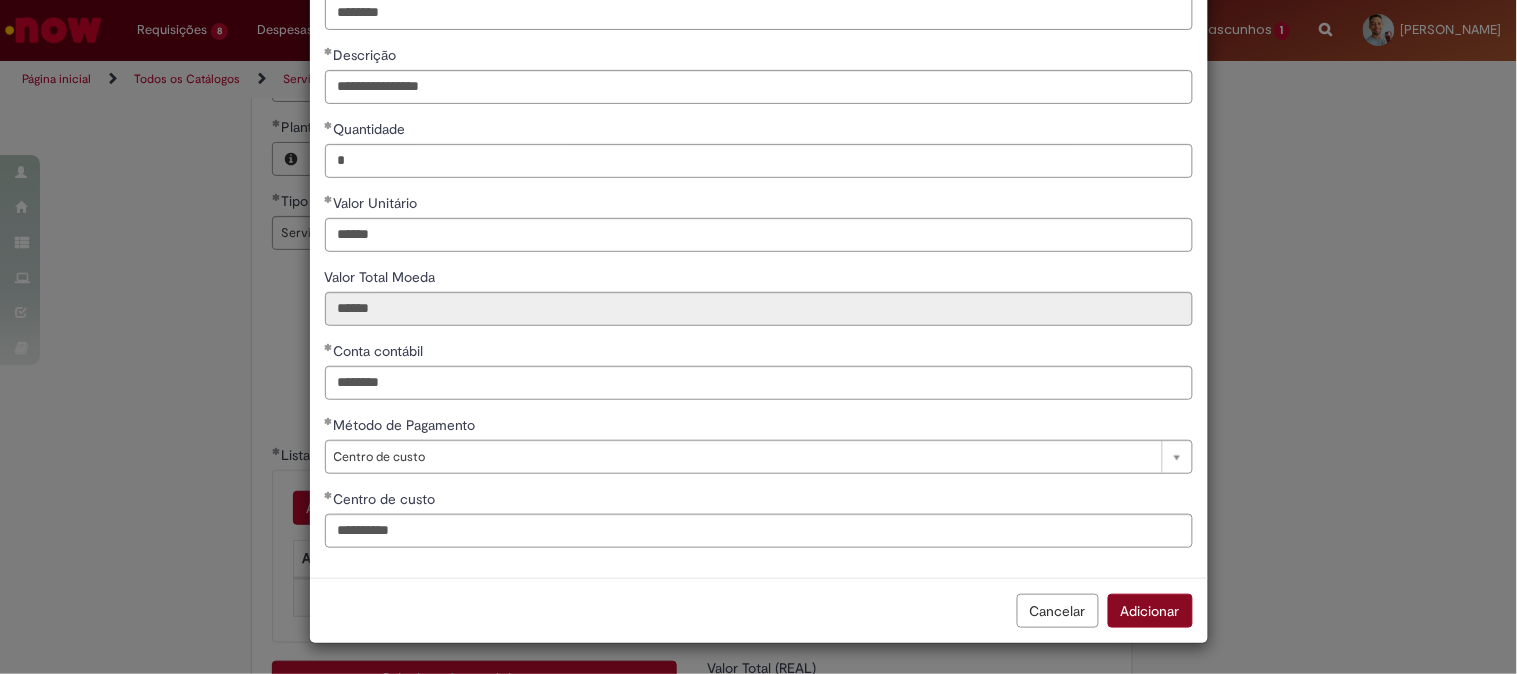 type on "********" 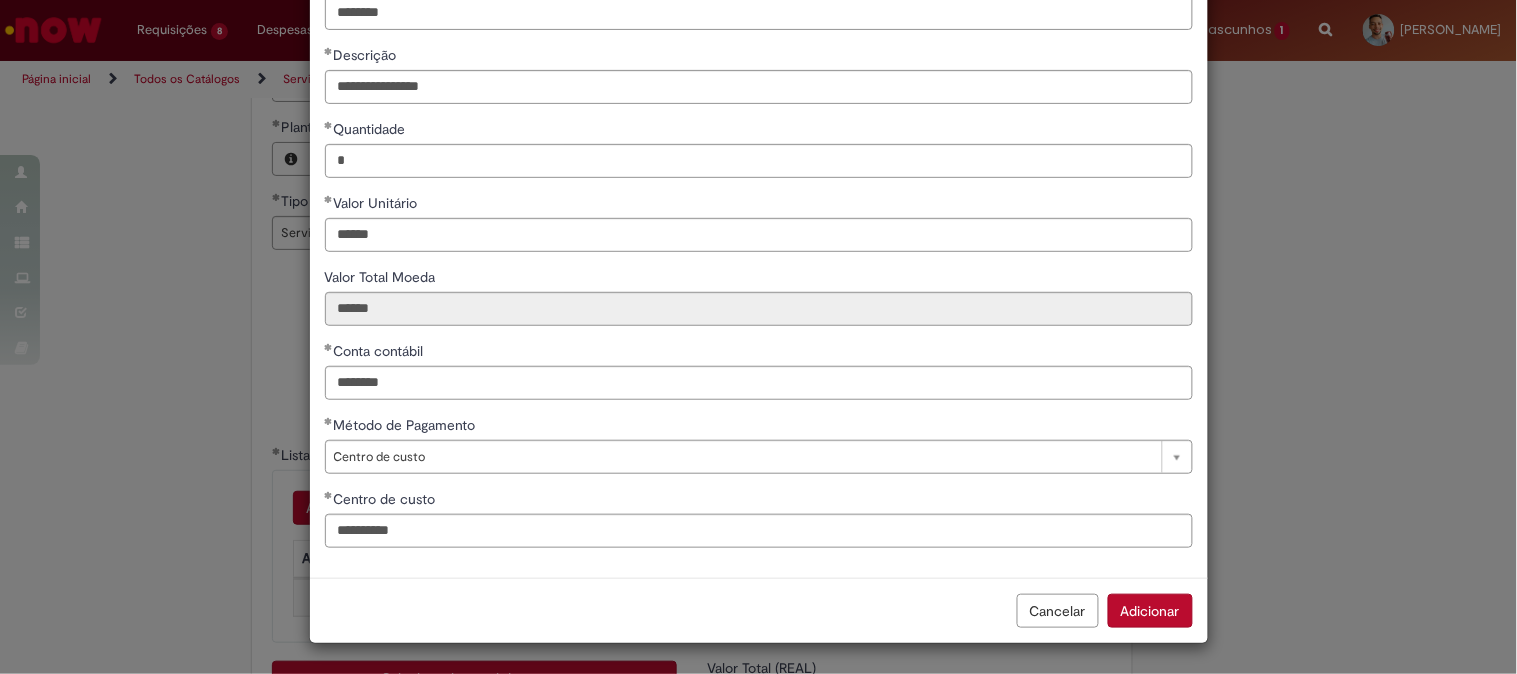 click on "Adicionar" at bounding box center [1150, 611] 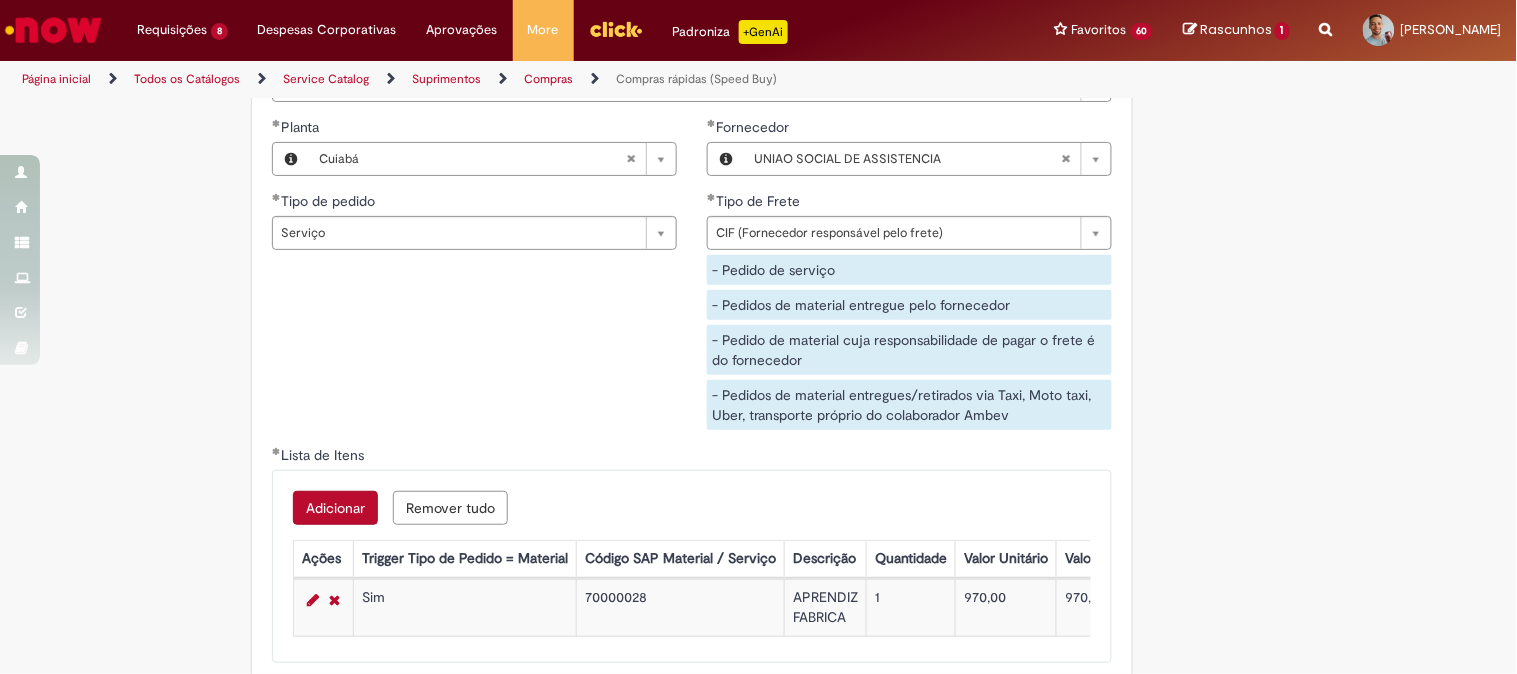scroll, scrollTop: 3333, scrollLeft: 0, axis: vertical 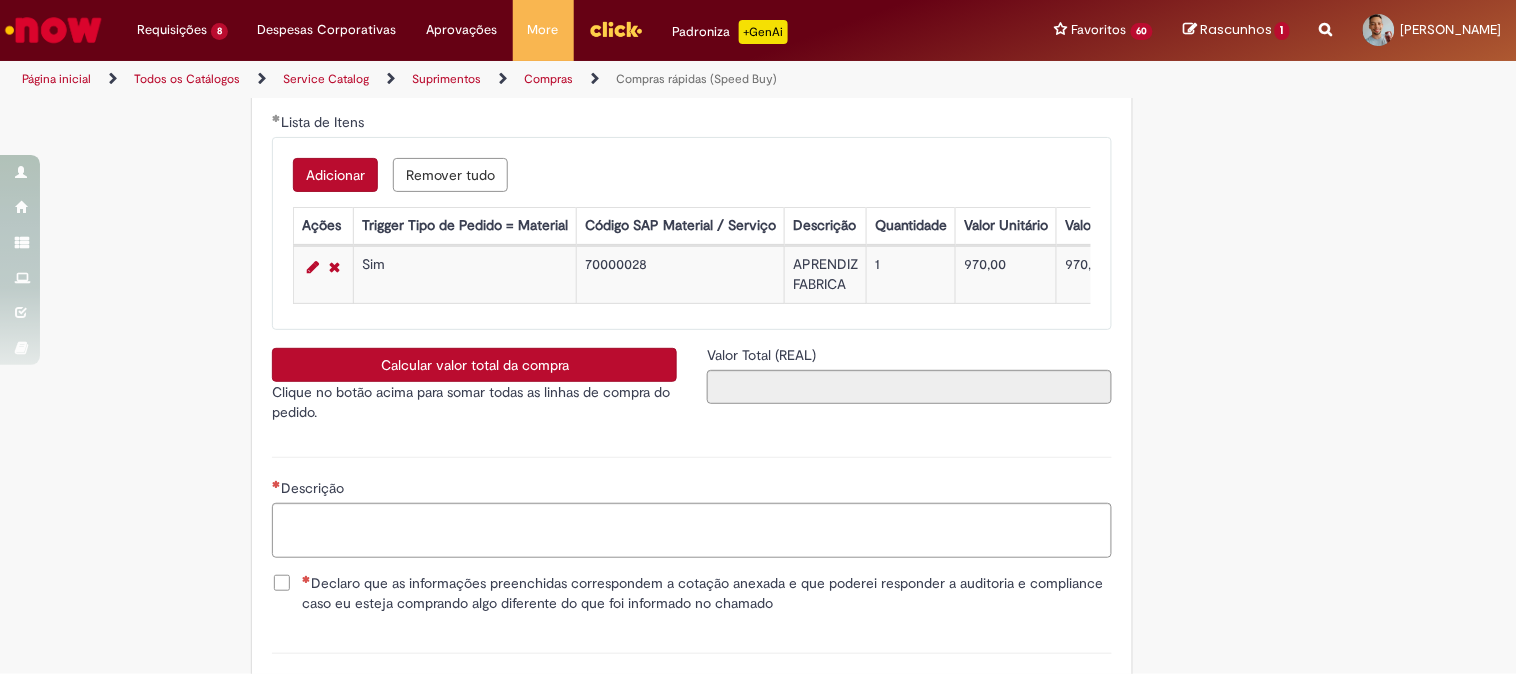 click on "Calcular valor total da compra" at bounding box center (474, 365) 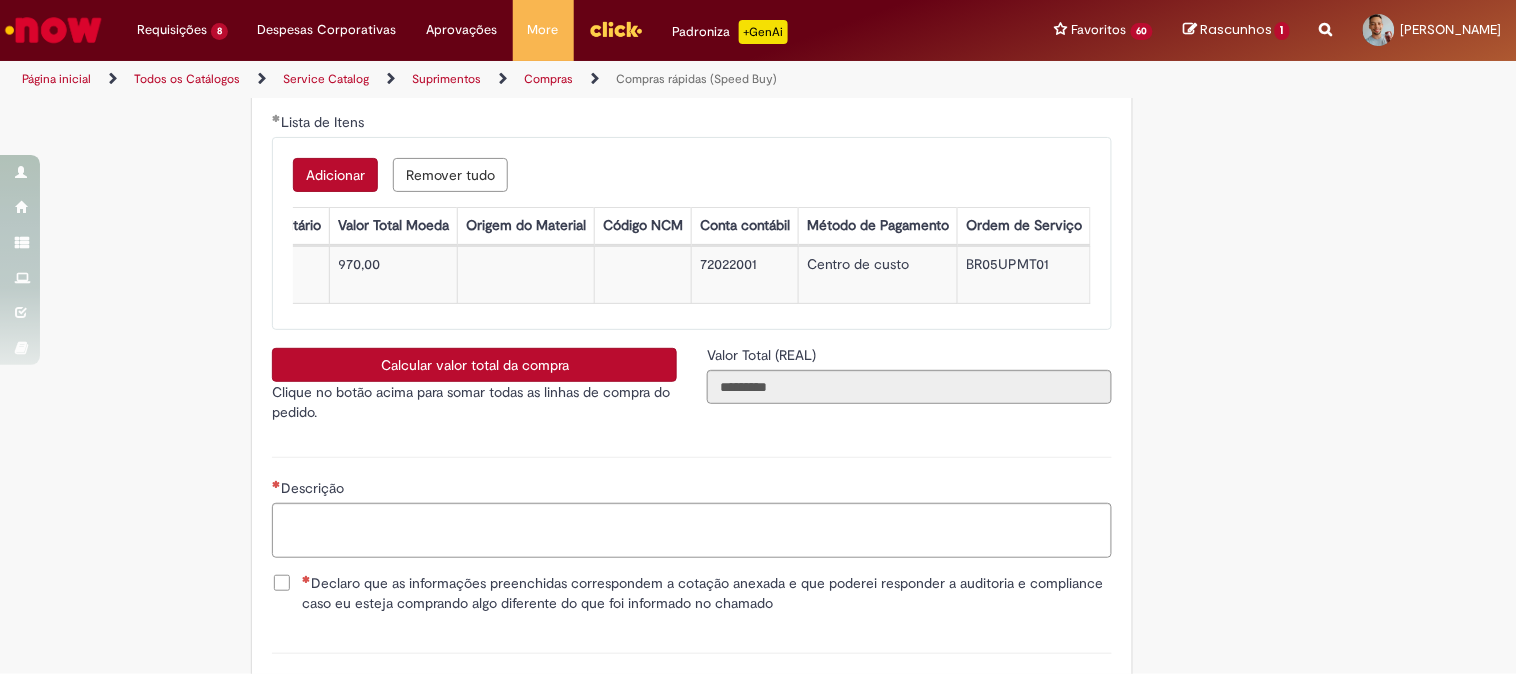 scroll, scrollTop: 0, scrollLeft: 0, axis: both 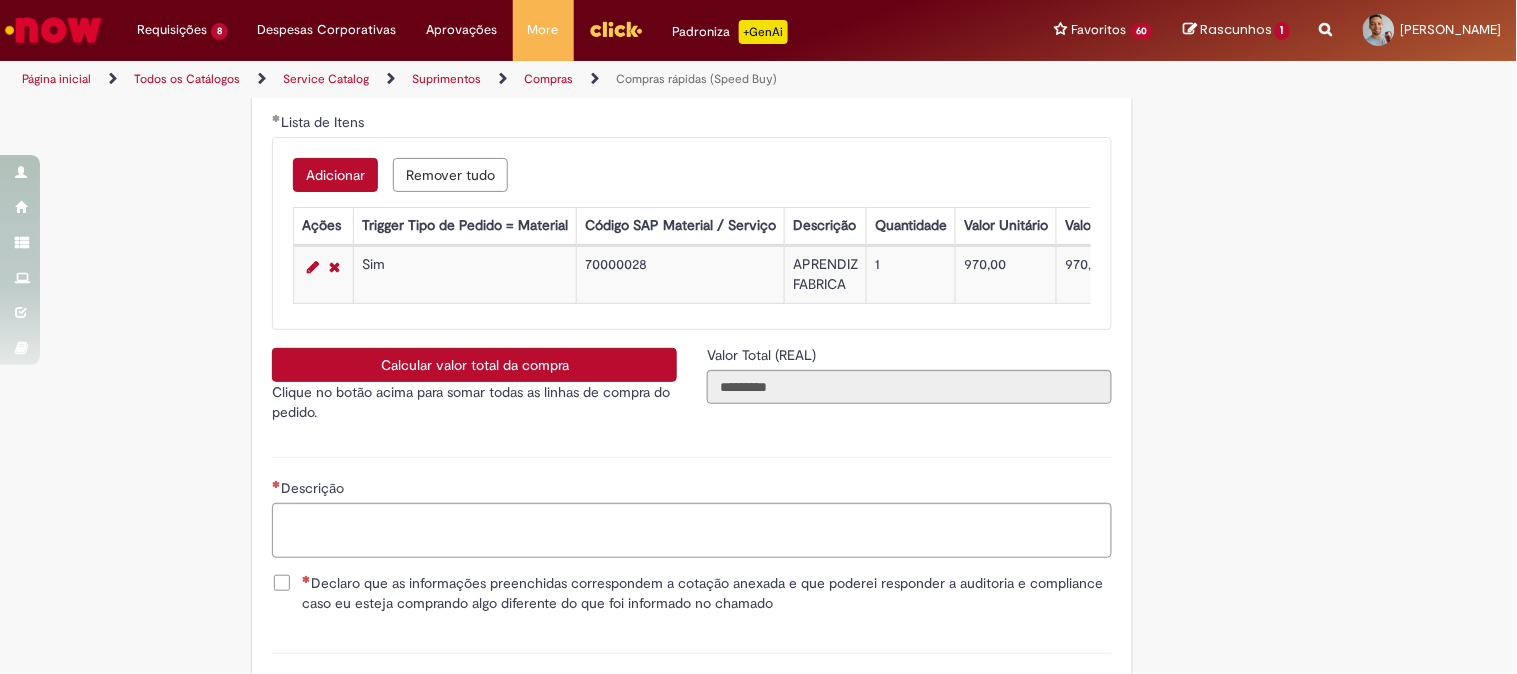 click on "70000028" at bounding box center (681, 275) 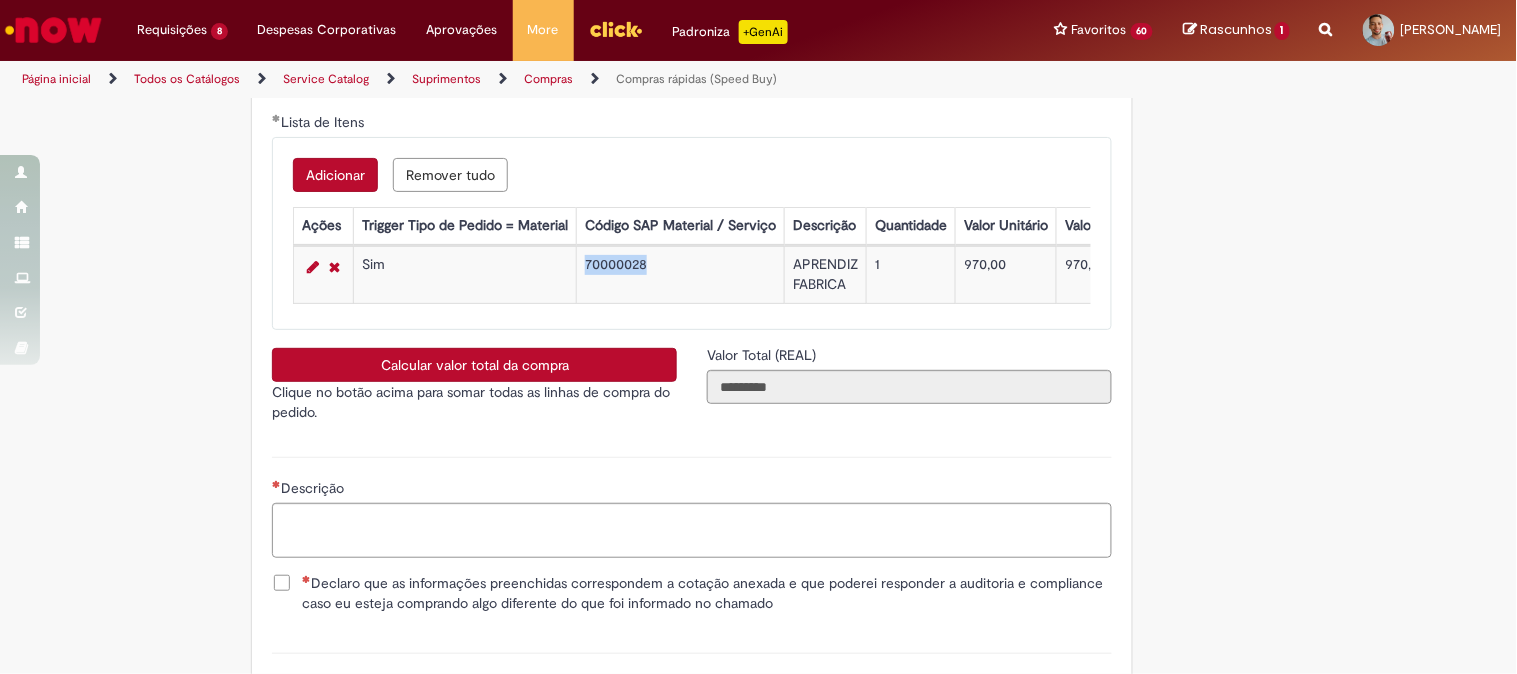 click on "70000028" at bounding box center (681, 275) 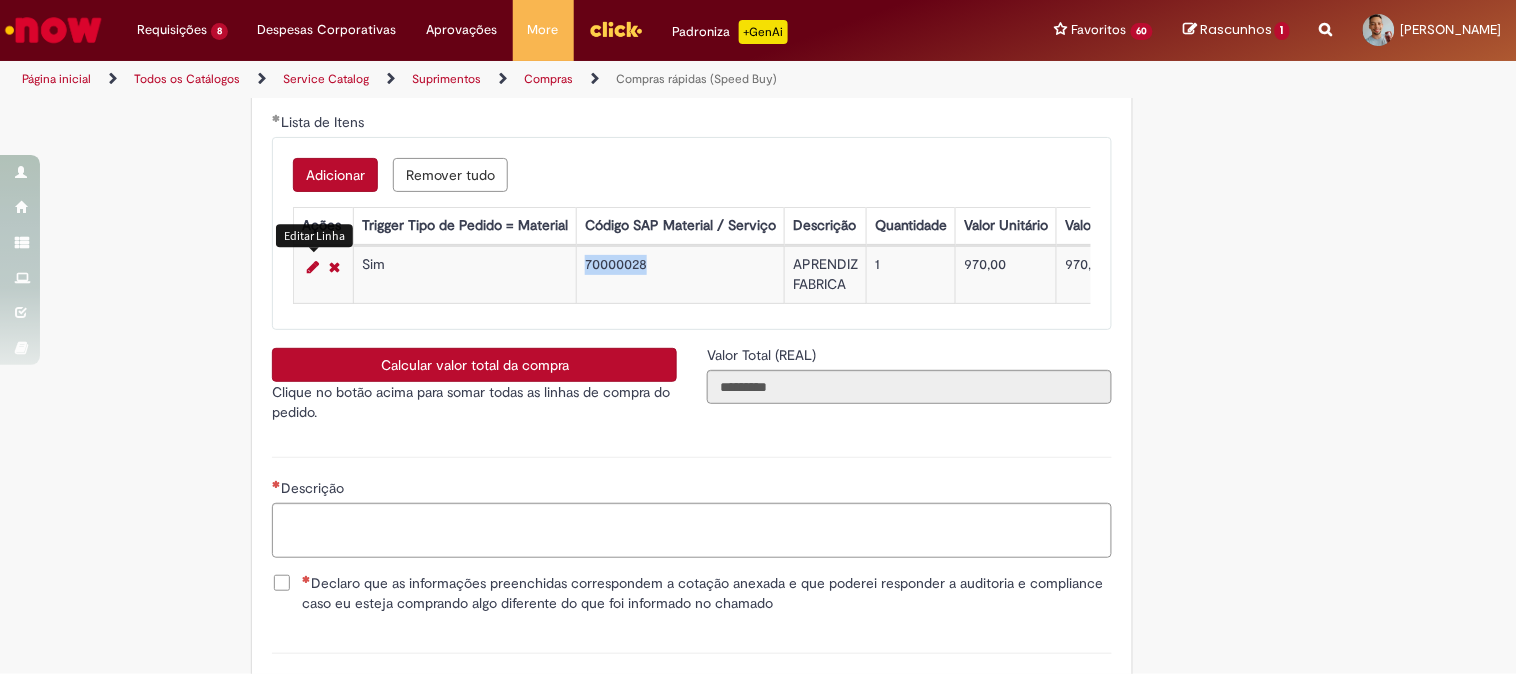 click at bounding box center (313, 267) 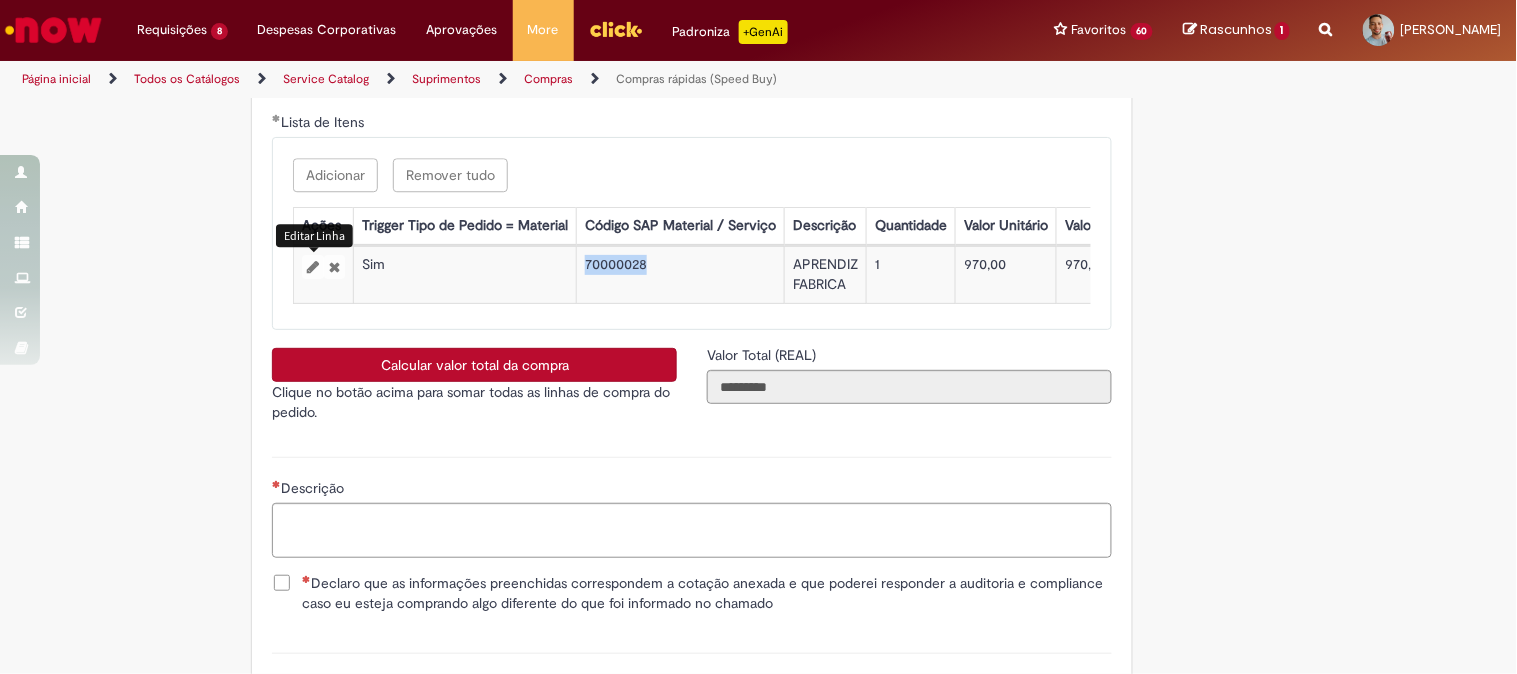 select on "**********" 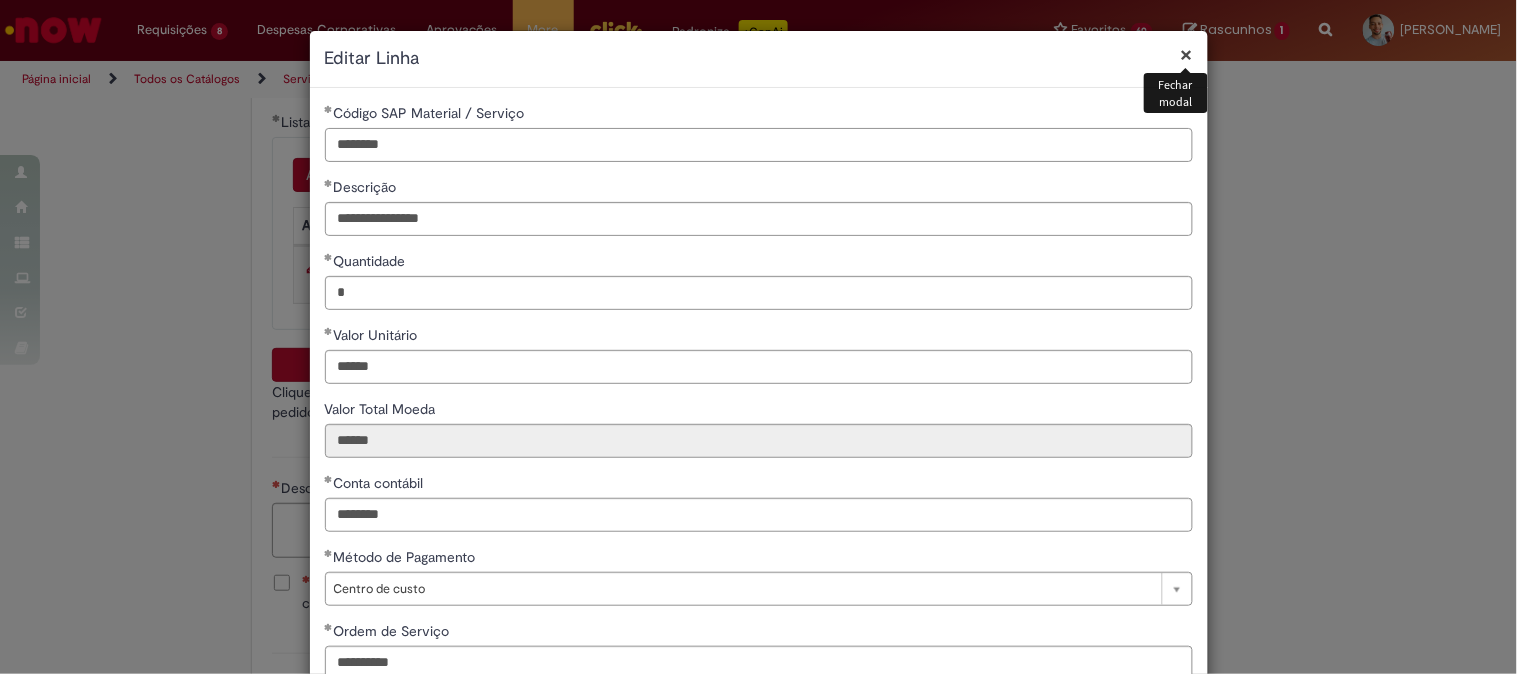 click on "********" at bounding box center [759, 145] 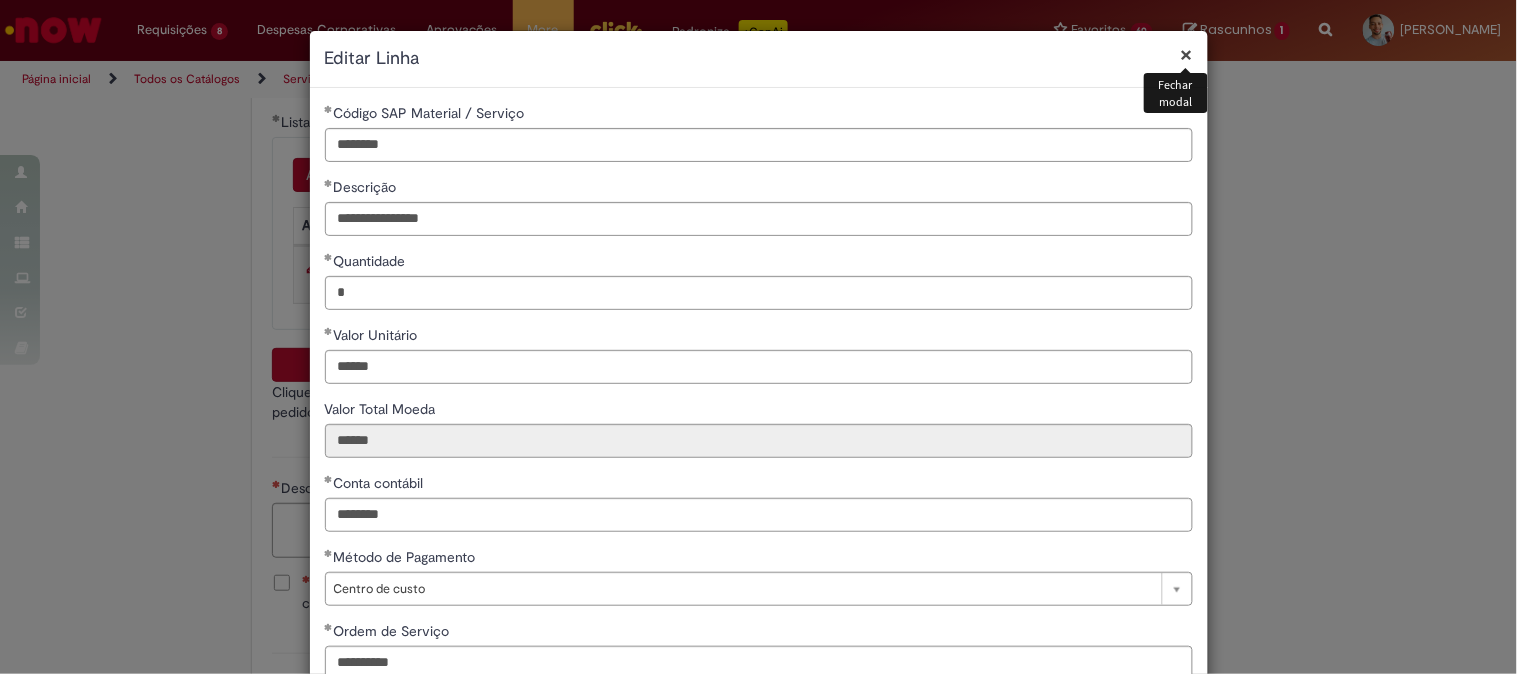 click on "×" at bounding box center [1187, 54] 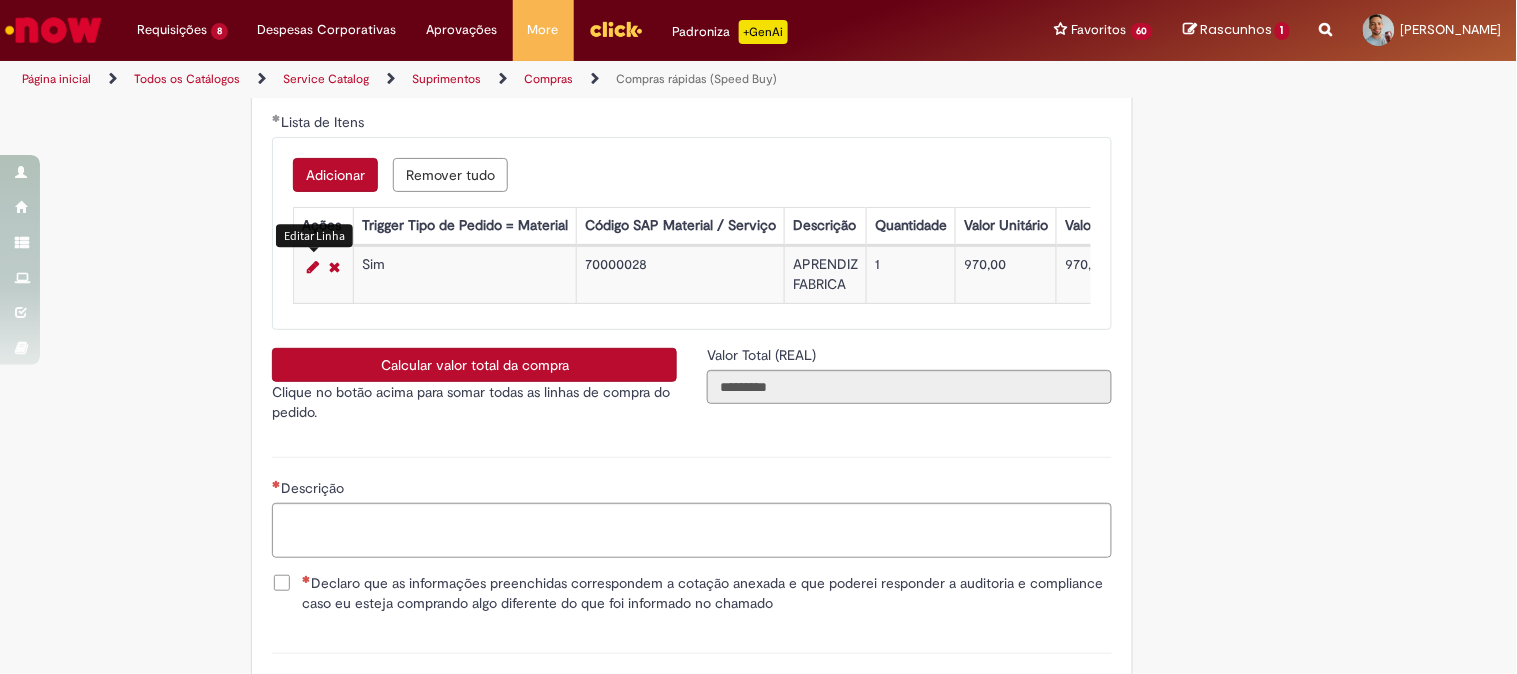 click on "Adicionar" at bounding box center [335, 175] 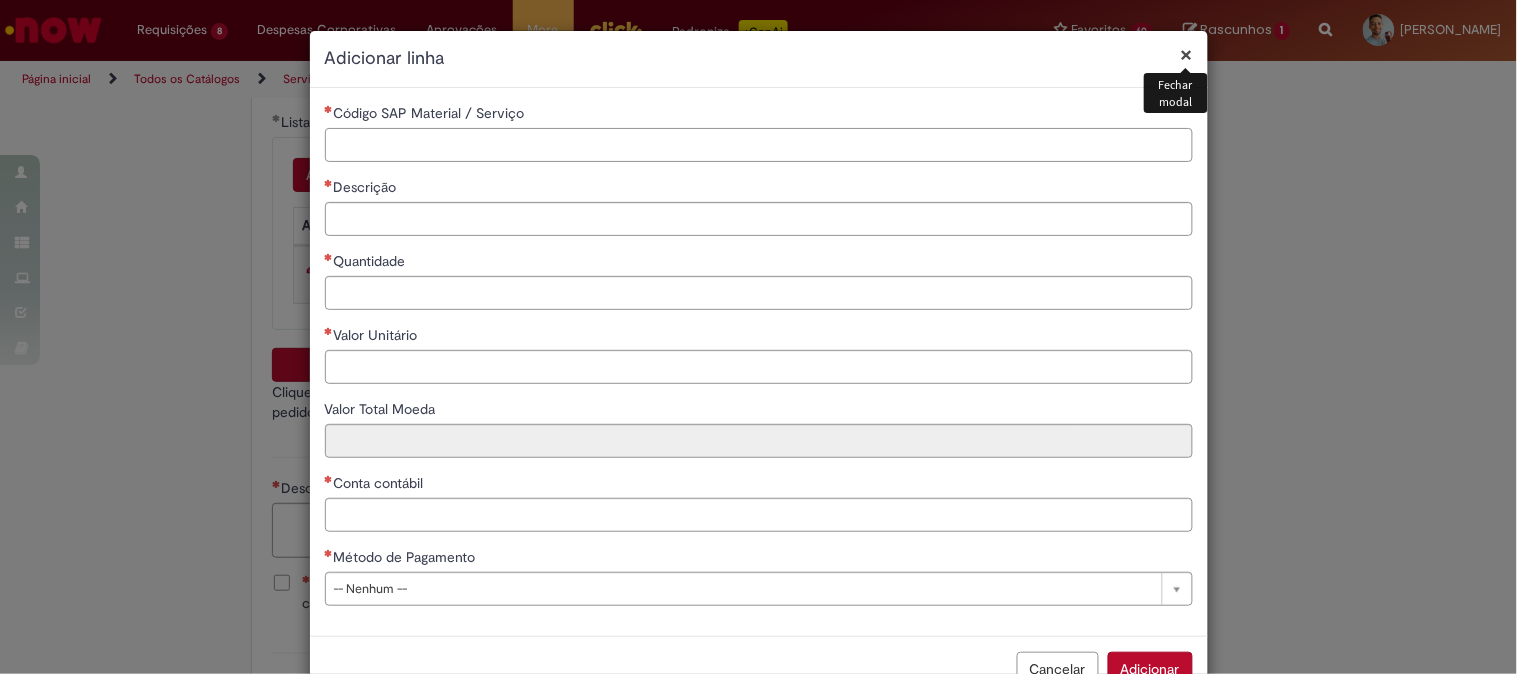 click on "Código SAP Material / Serviço" at bounding box center (759, 145) 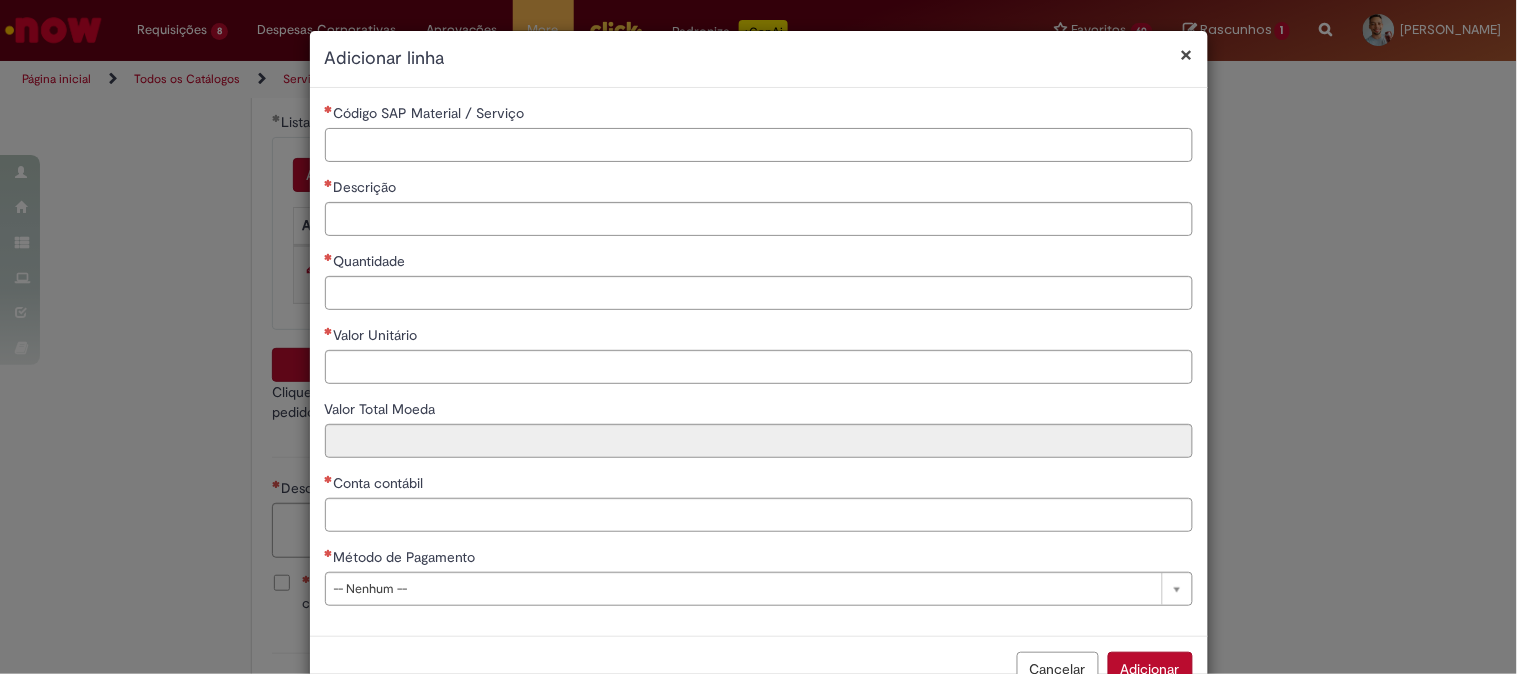 paste on "********" 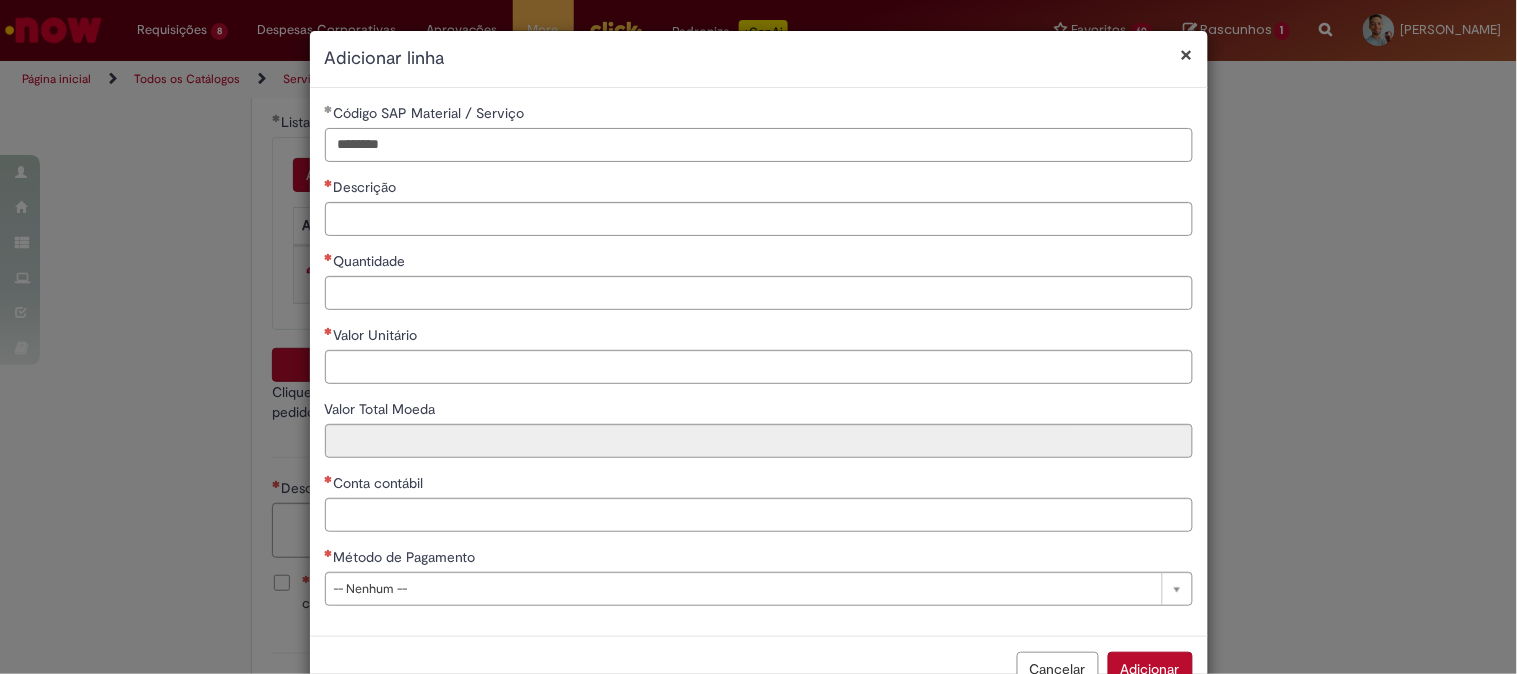 type on "********" 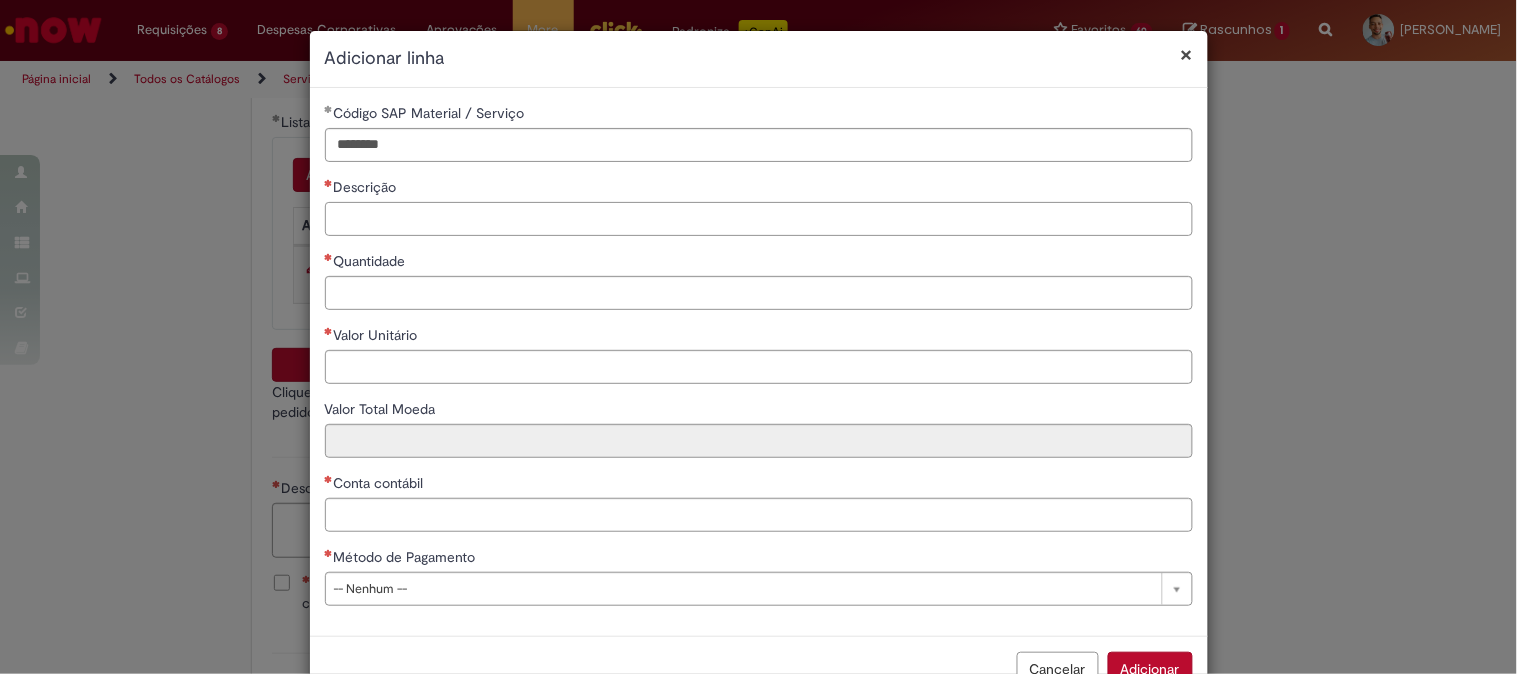 click on "Descrição" at bounding box center [759, 219] 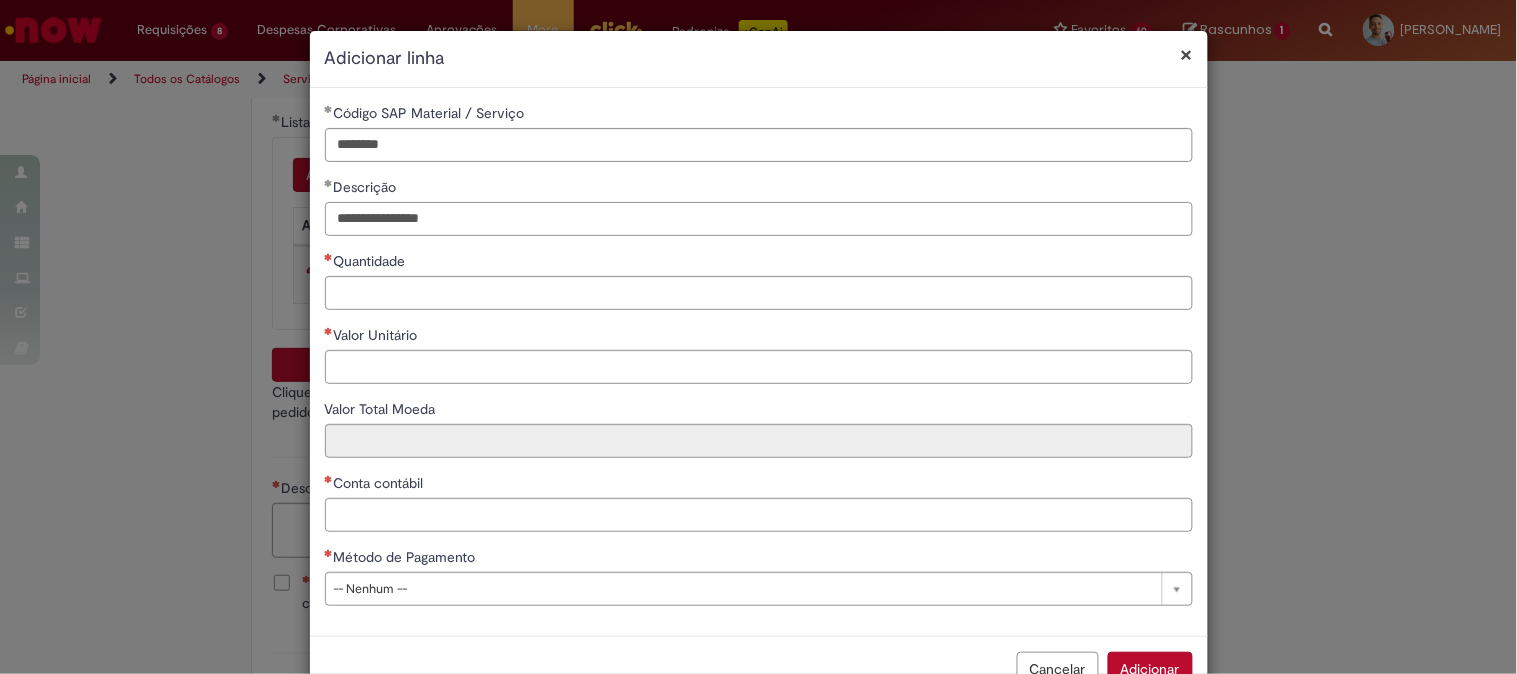 type on "**********" 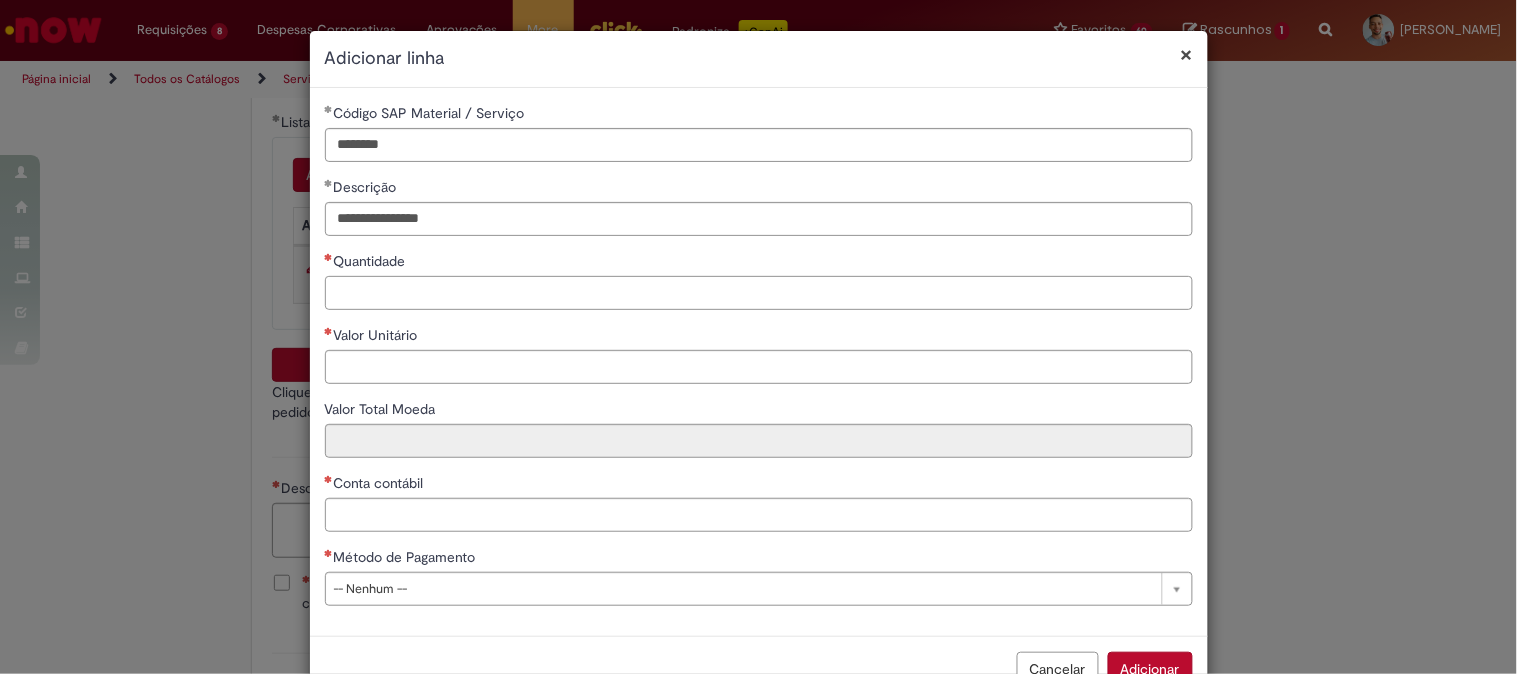 click on "Quantidade" at bounding box center (759, 293) 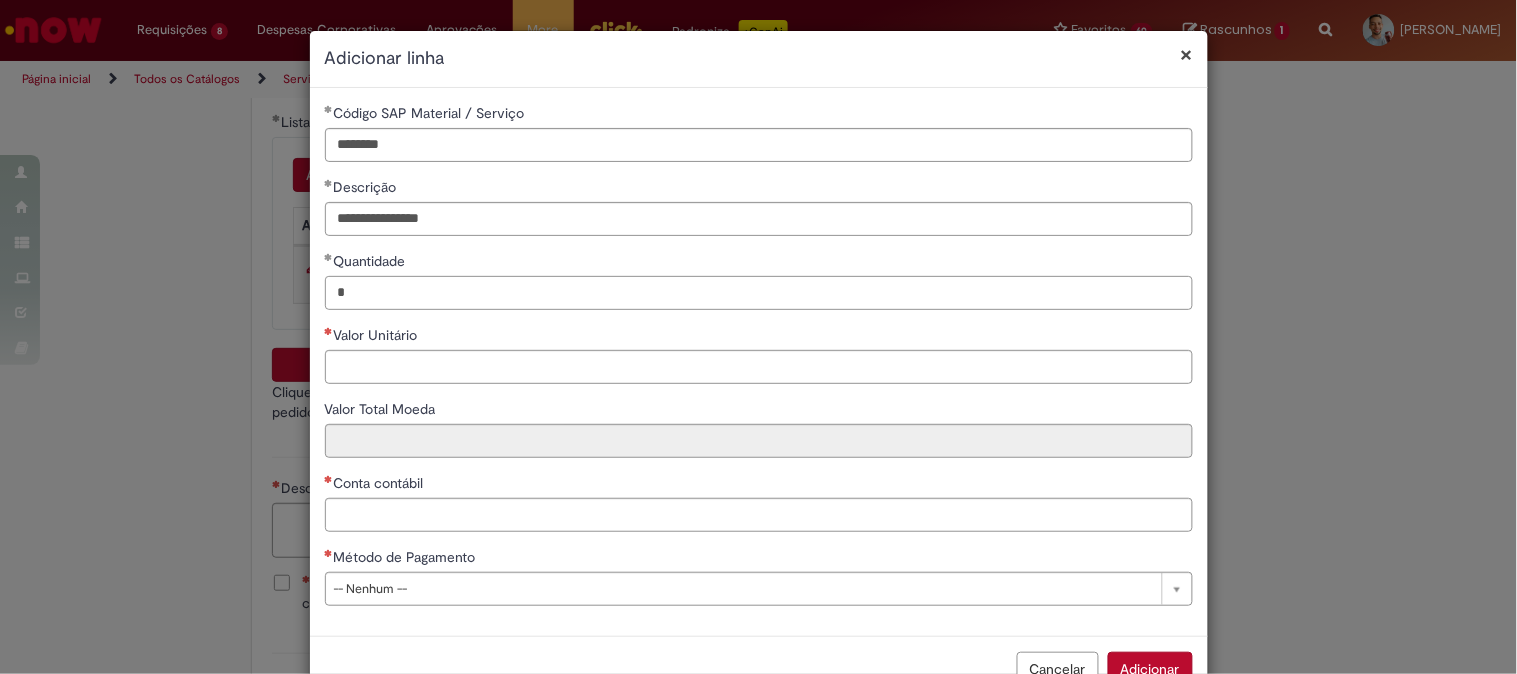 type on "*" 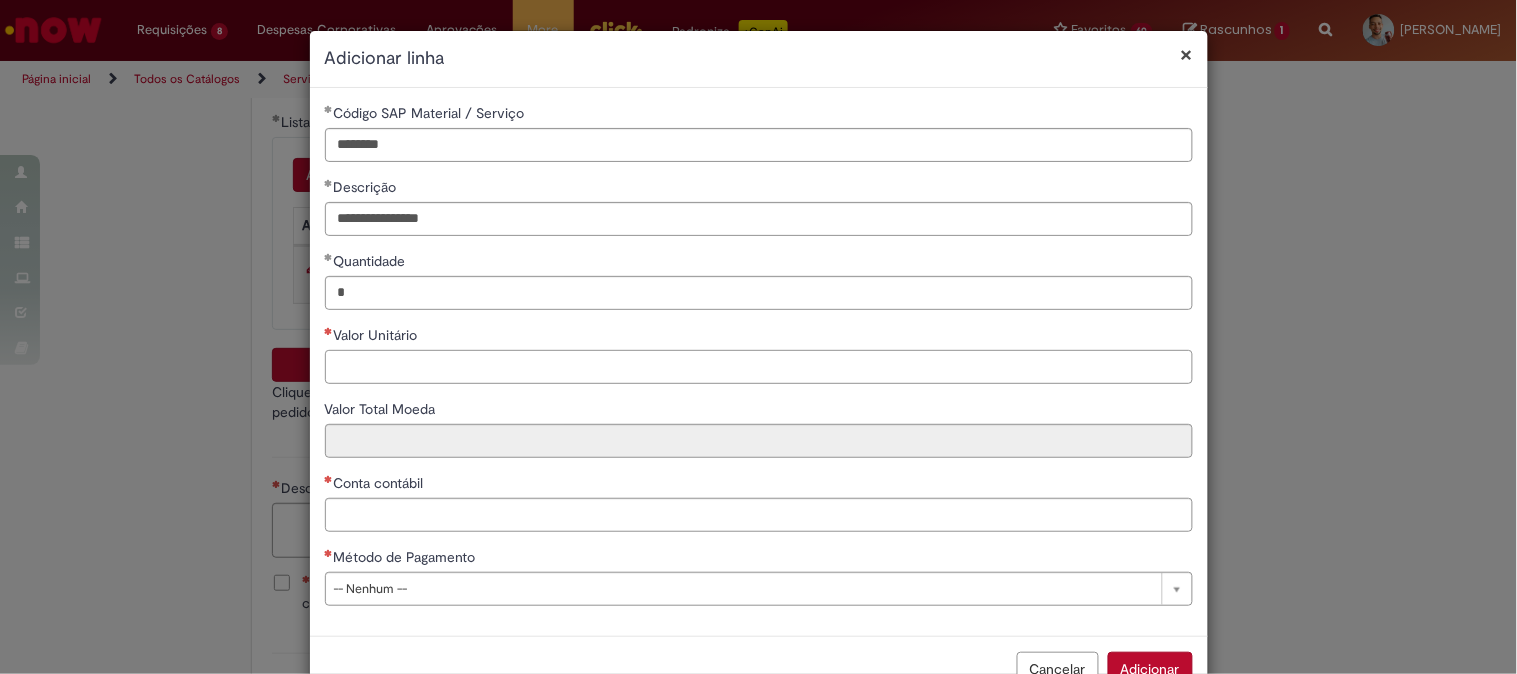 click on "Valor Unitário" at bounding box center (759, 367) 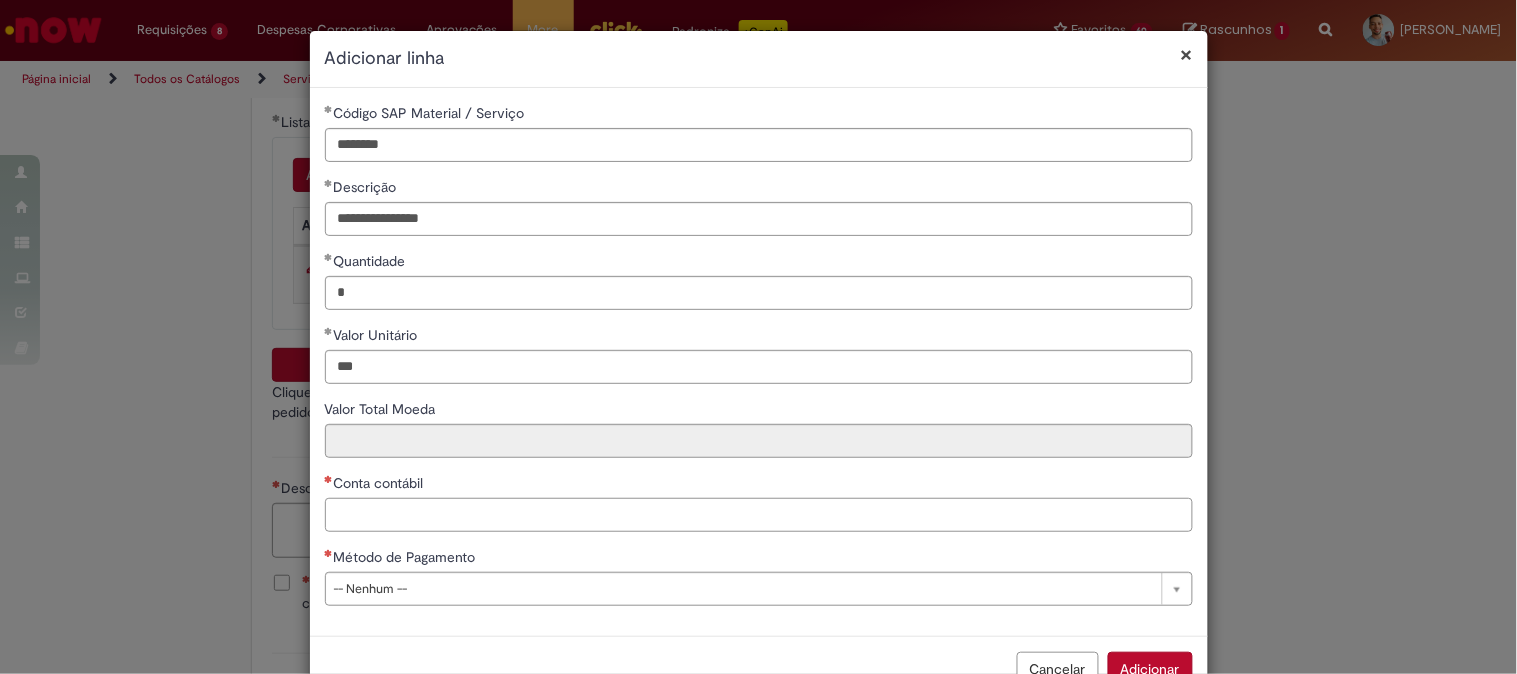 type on "******" 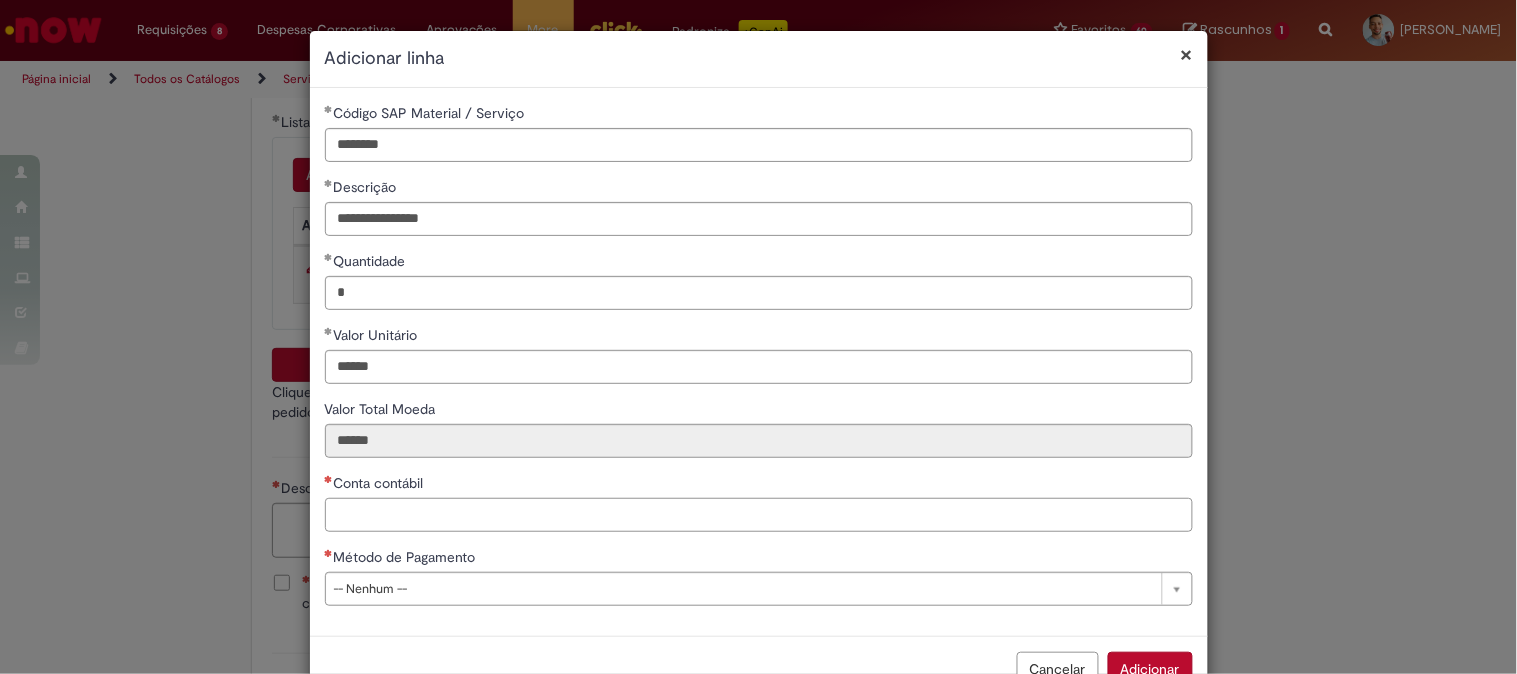 click on "Conta contábil" at bounding box center (759, 515) 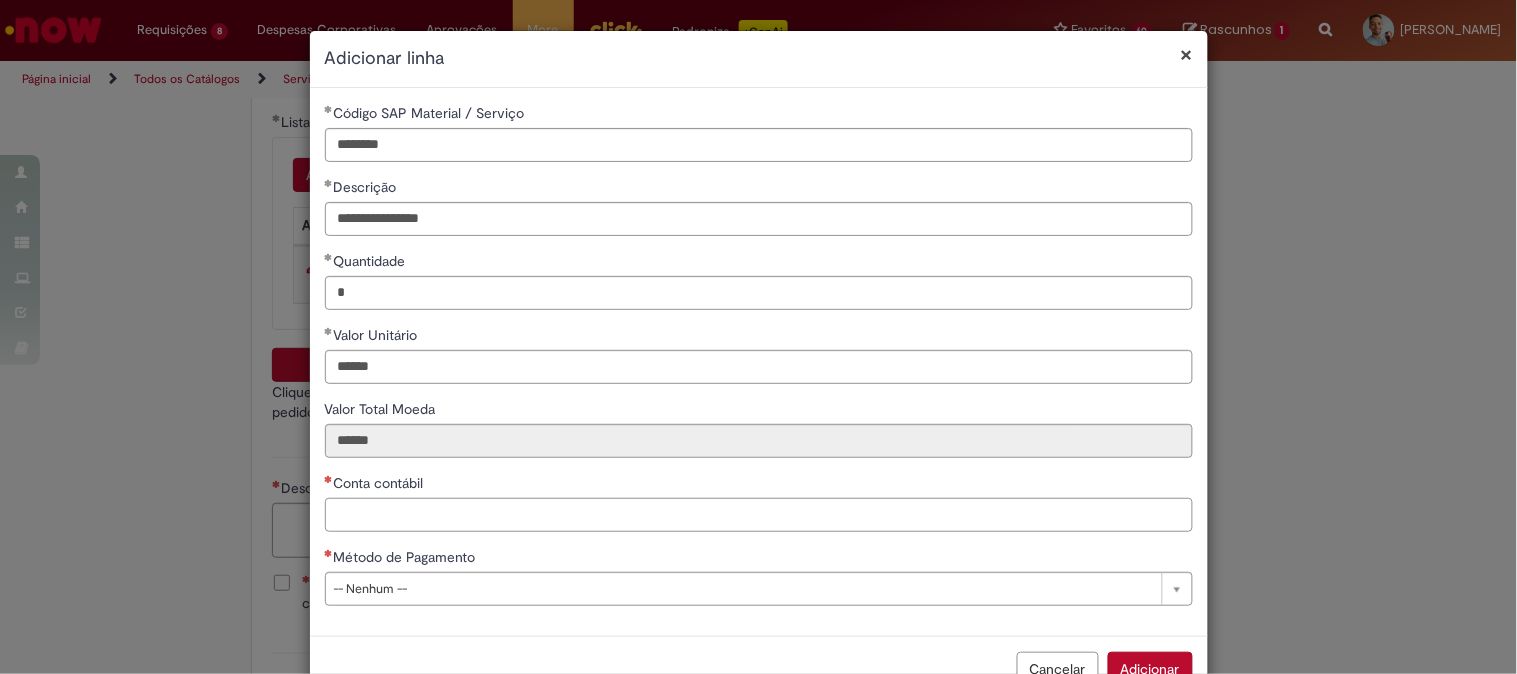 paste on "********" 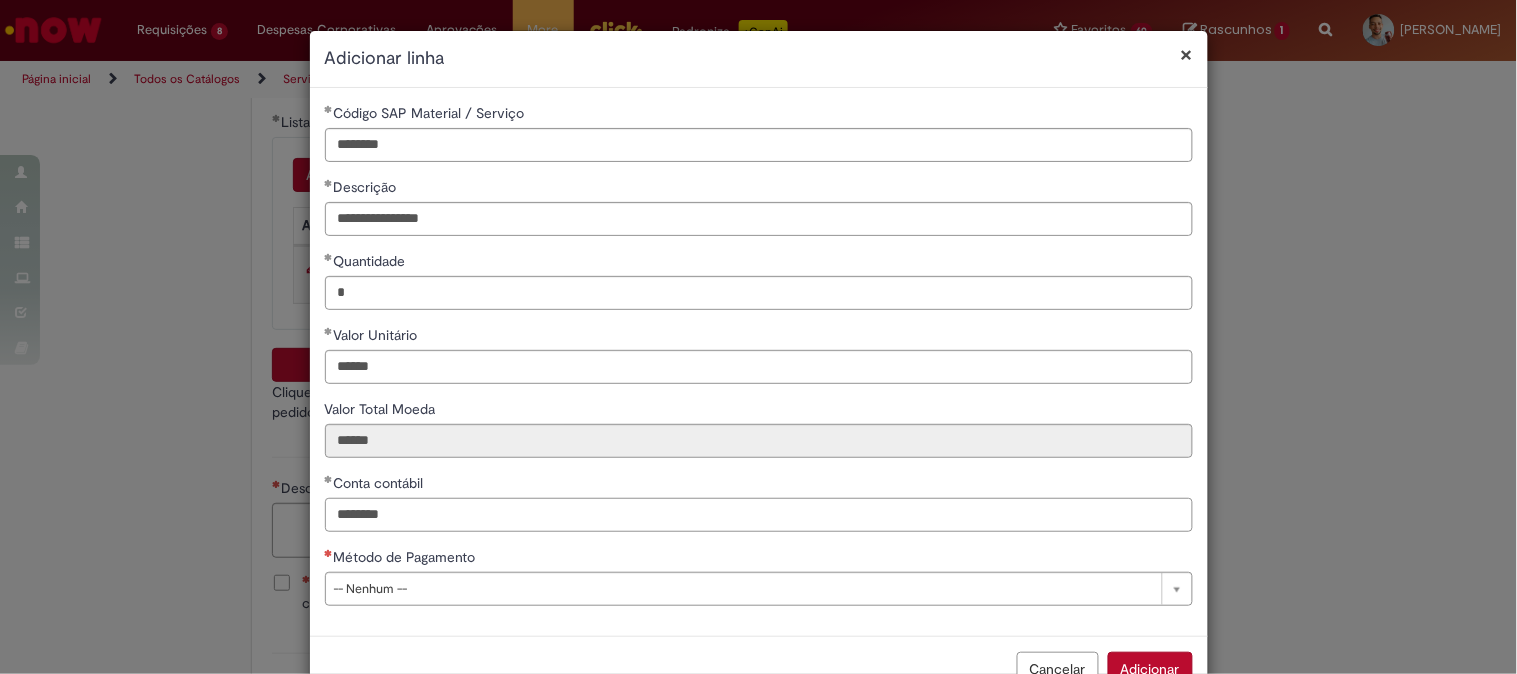 type on "********" 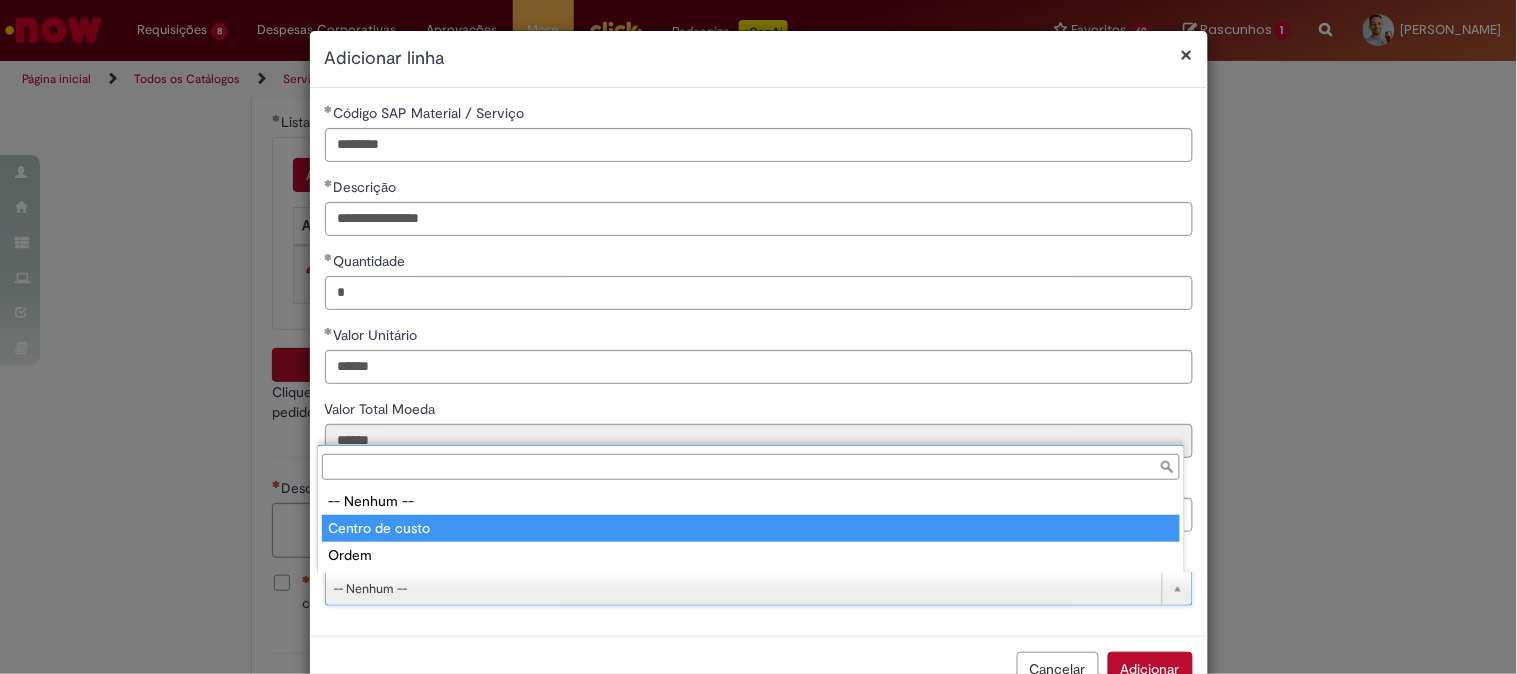 type on "**********" 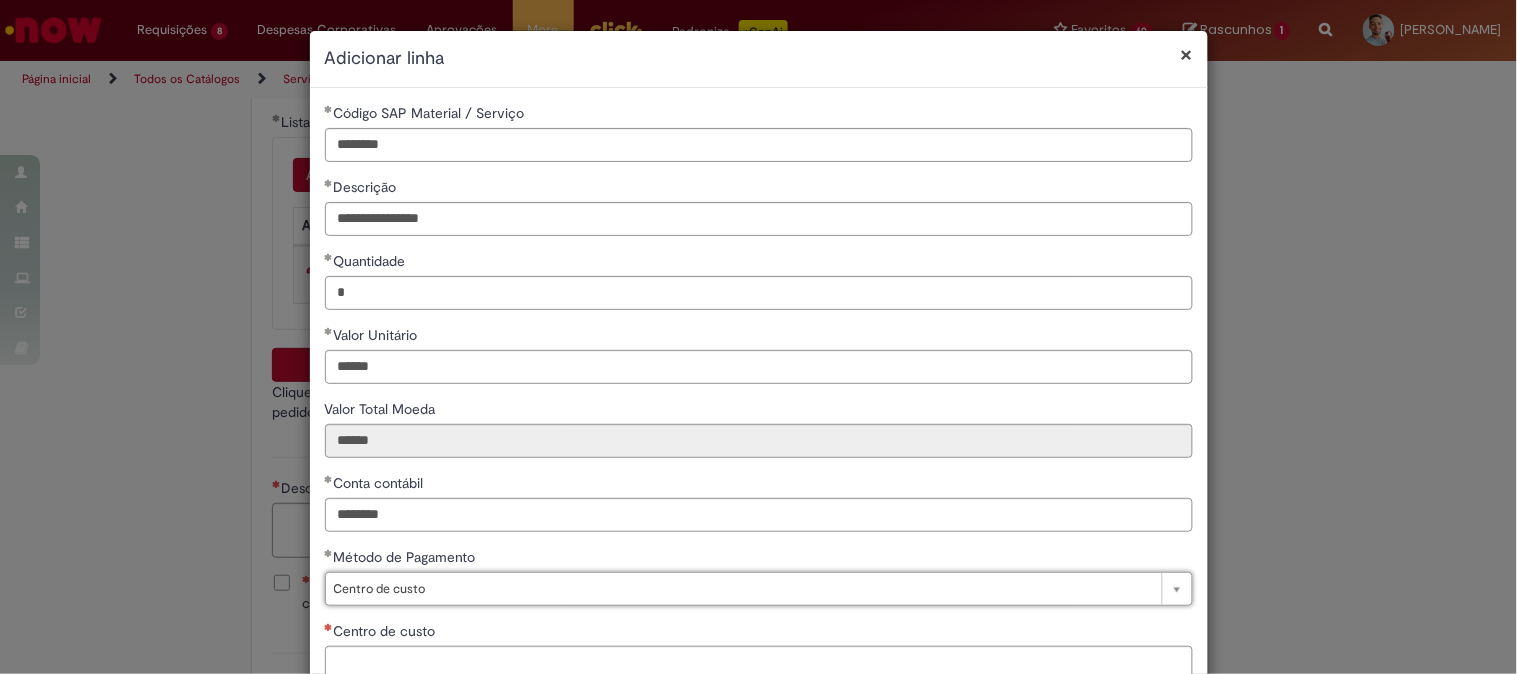 scroll, scrollTop: 132, scrollLeft: 0, axis: vertical 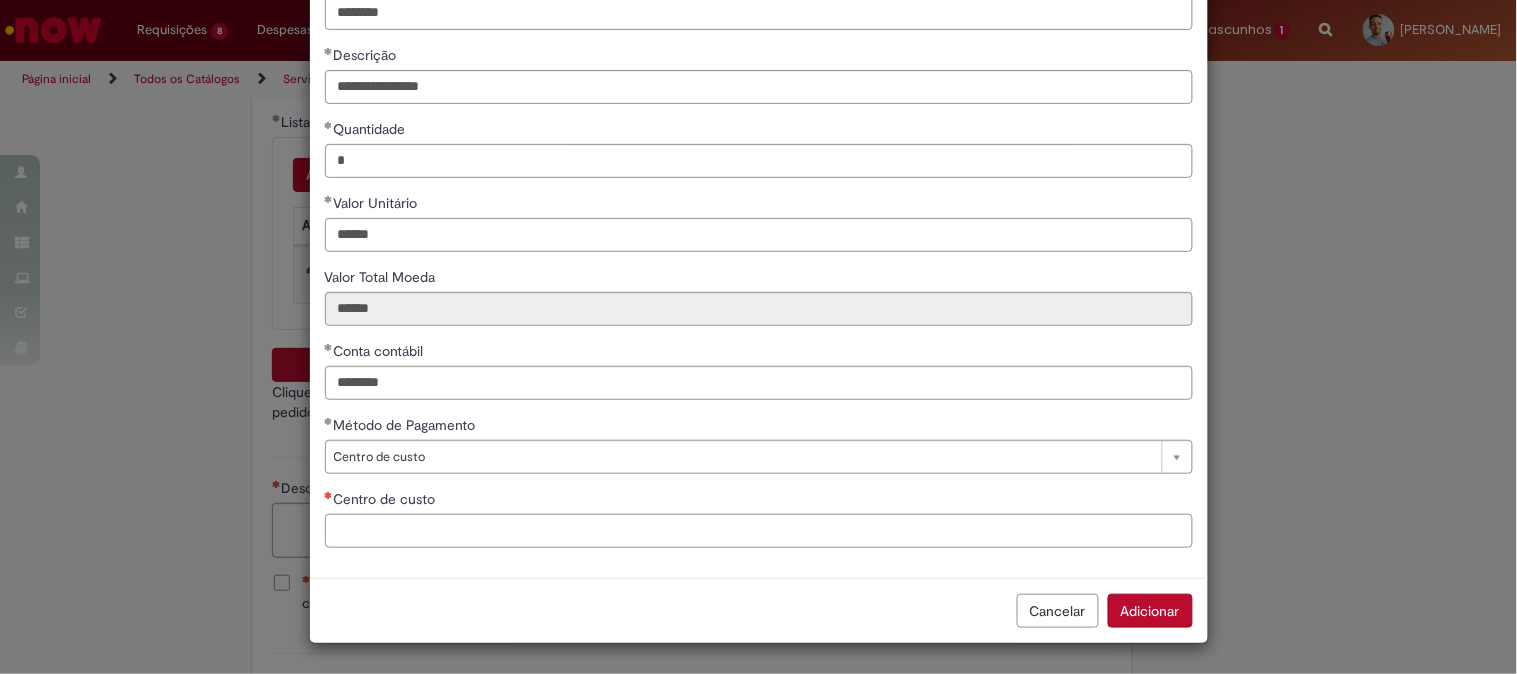 click on "Centro de custo" at bounding box center [759, 531] 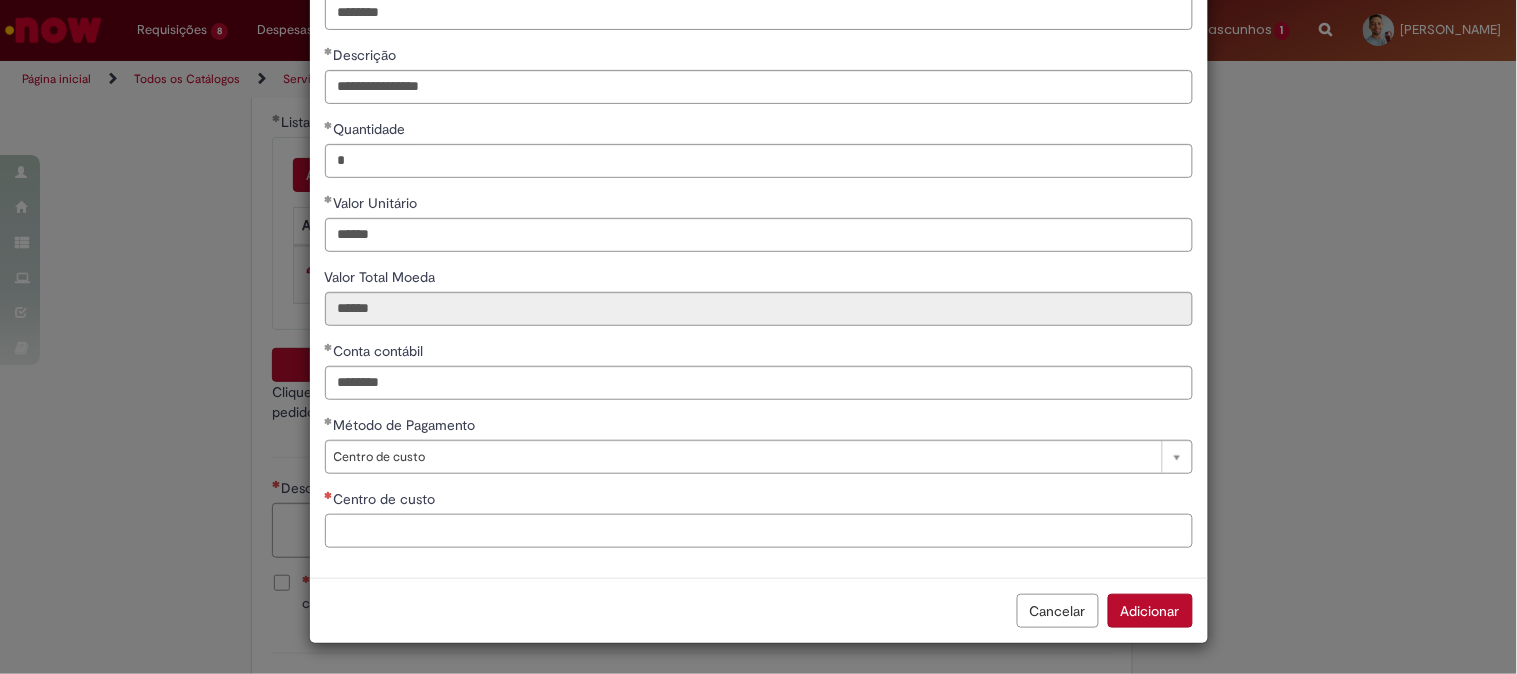paste on "**********" 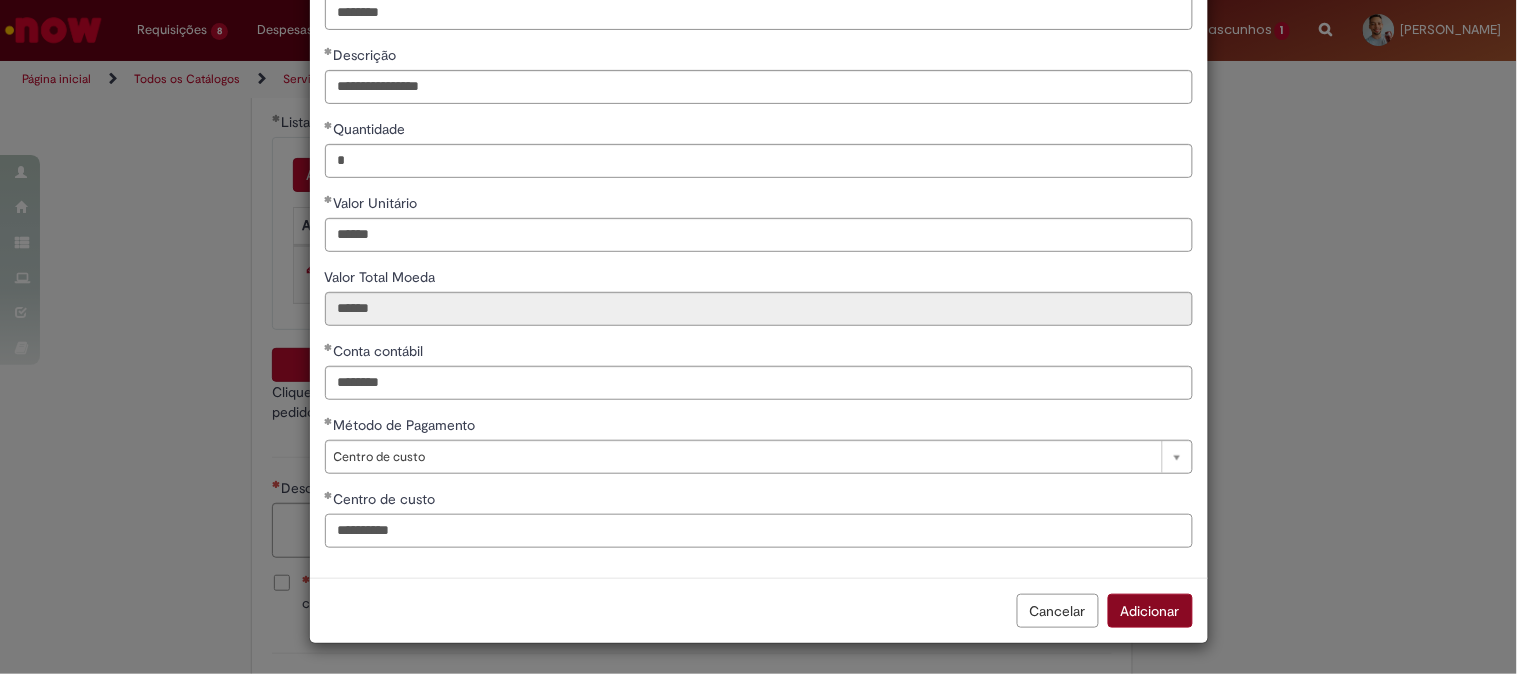 type on "**********" 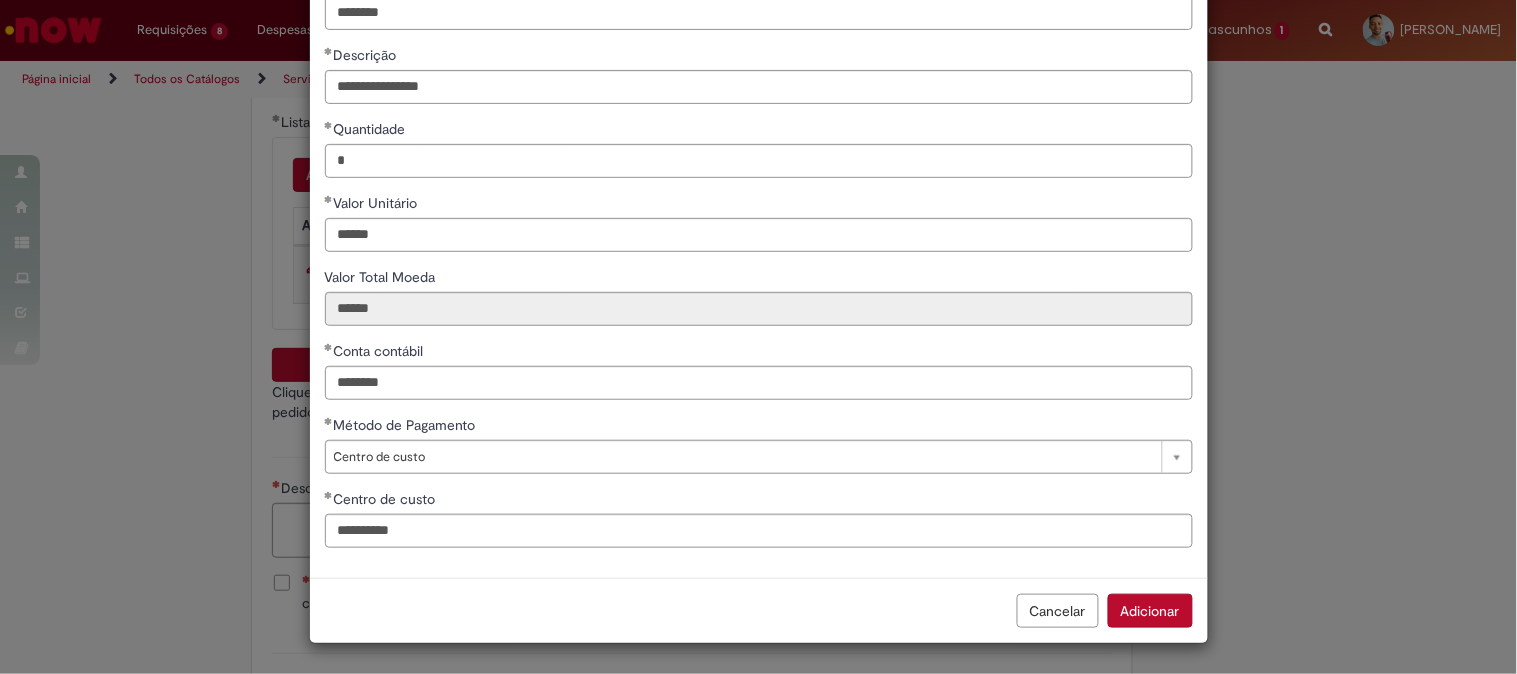 click on "Adicionar" at bounding box center [1150, 611] 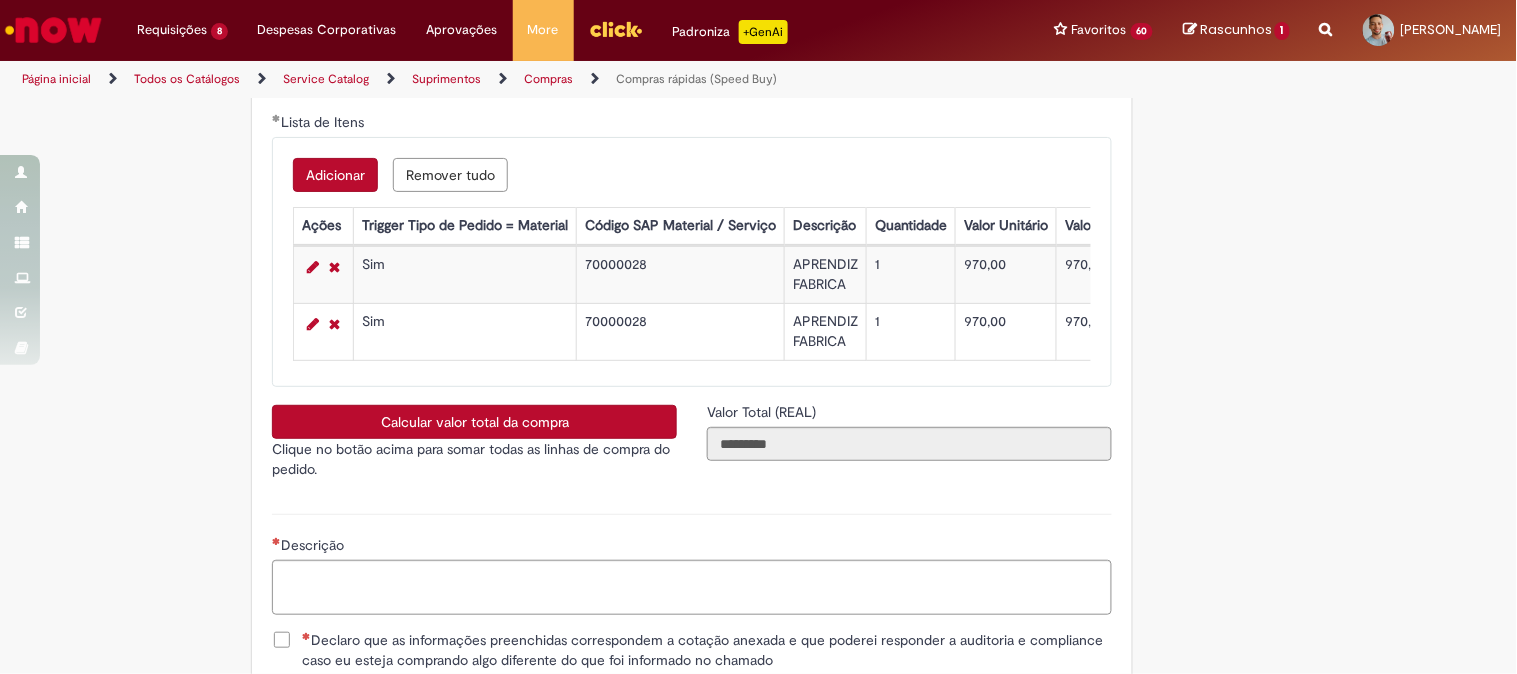 click on "Calcular valor total da compra" at bounding box center [474, 422] 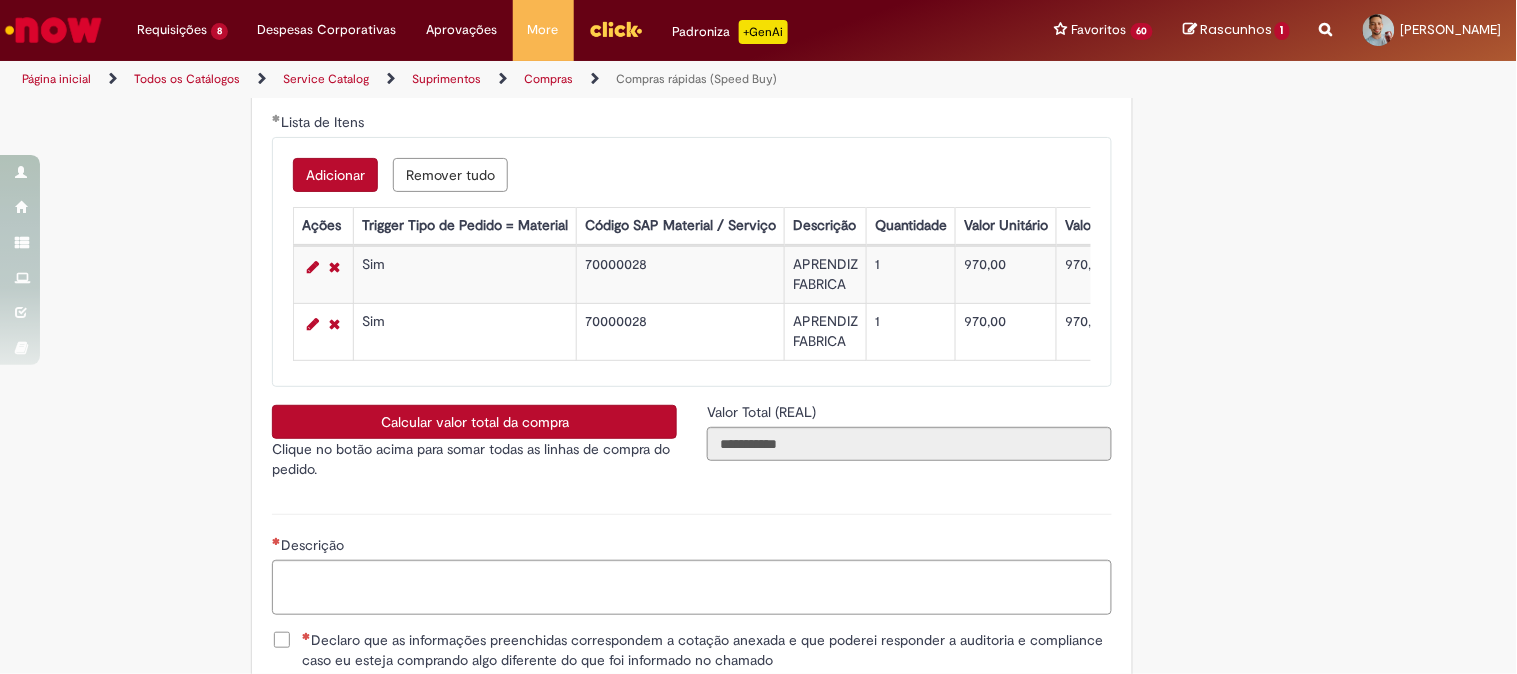 click on "70000028" at bounding box center [681, 275] 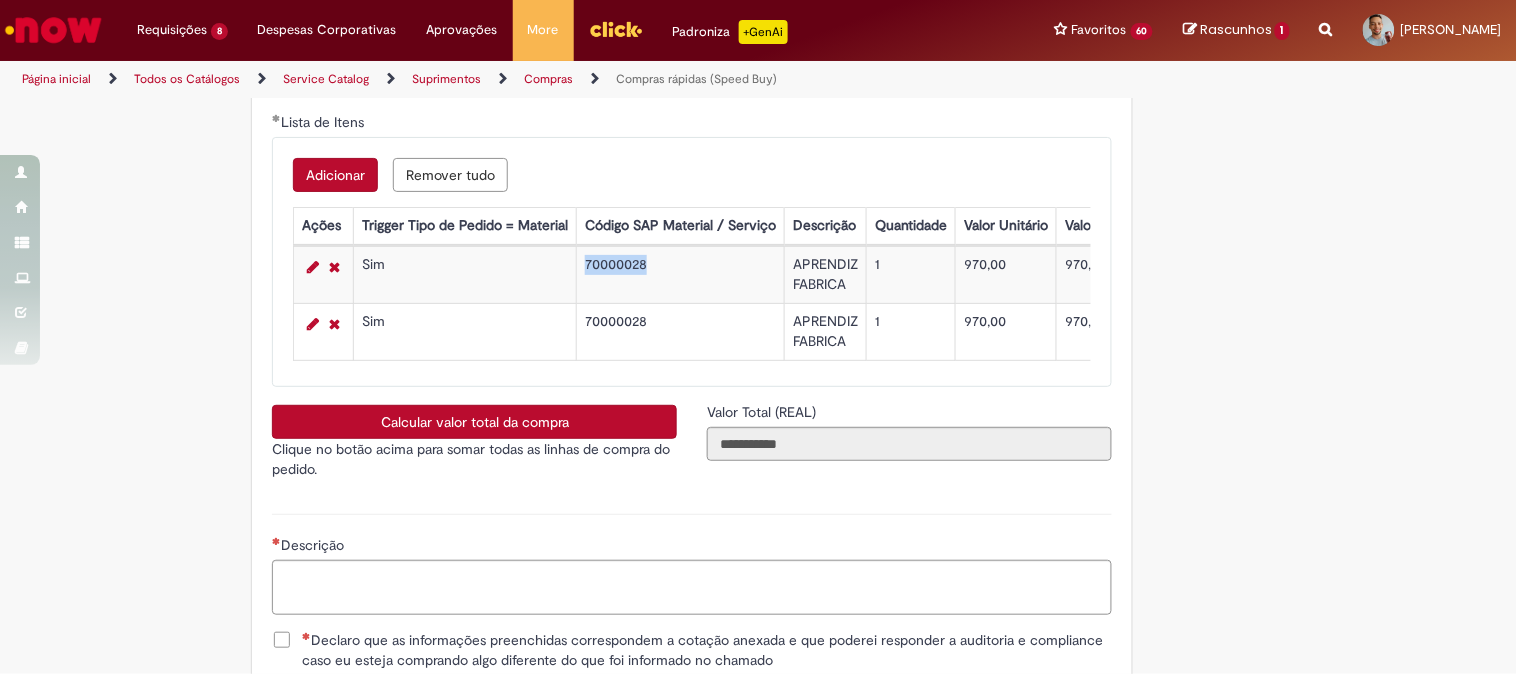 click on "70000028" at bounding box center (681, 275) 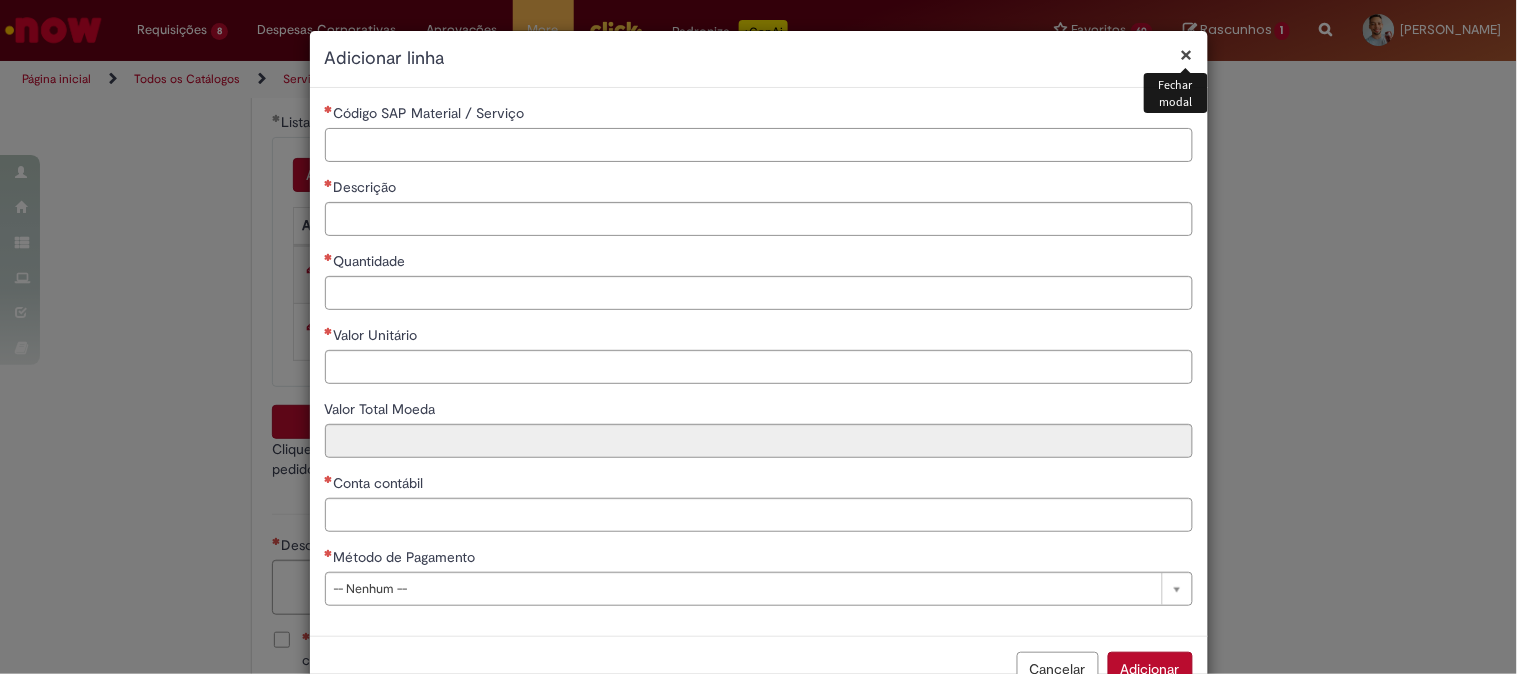 click on "Código SAP Material / Serviço" at bounding box center [759, 145] 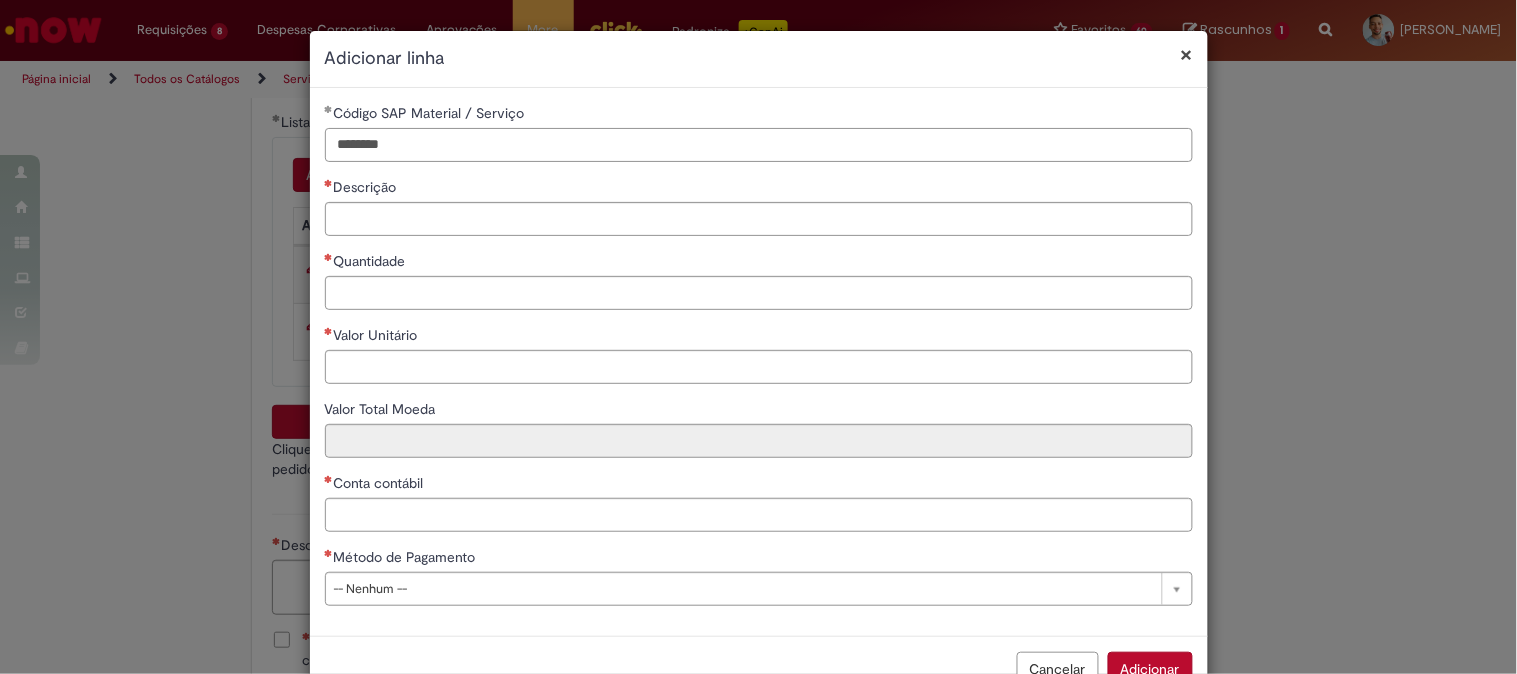 type on "********" 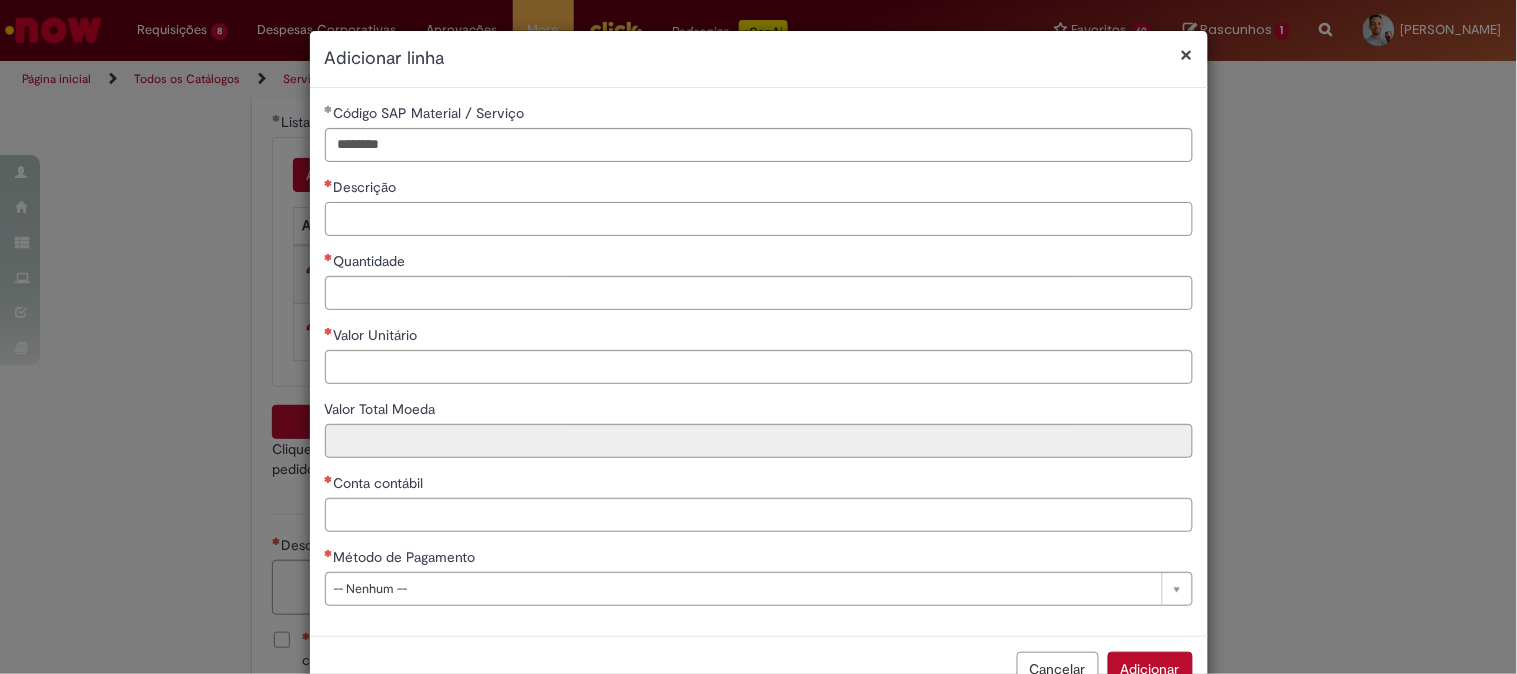 click on "Descrição" at bounding box center (759, 219) 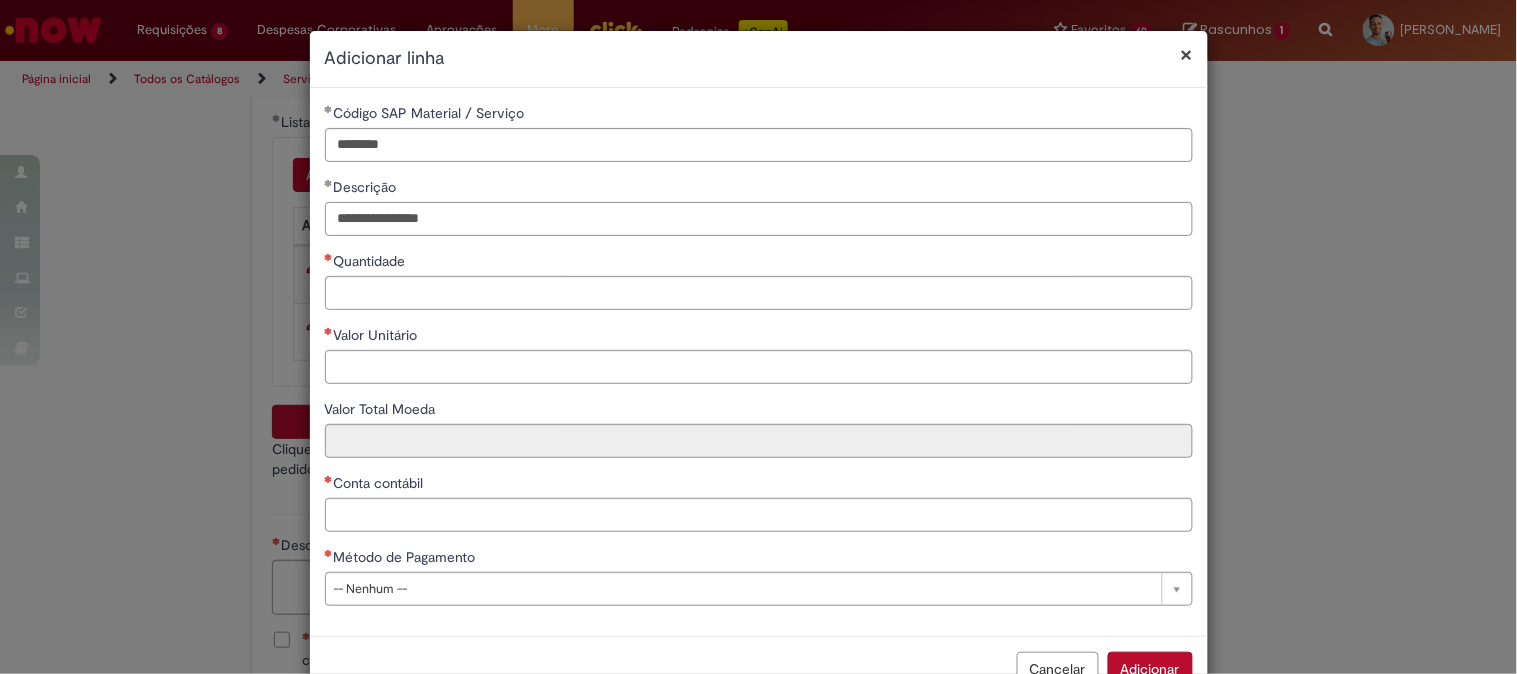 type on "**********" 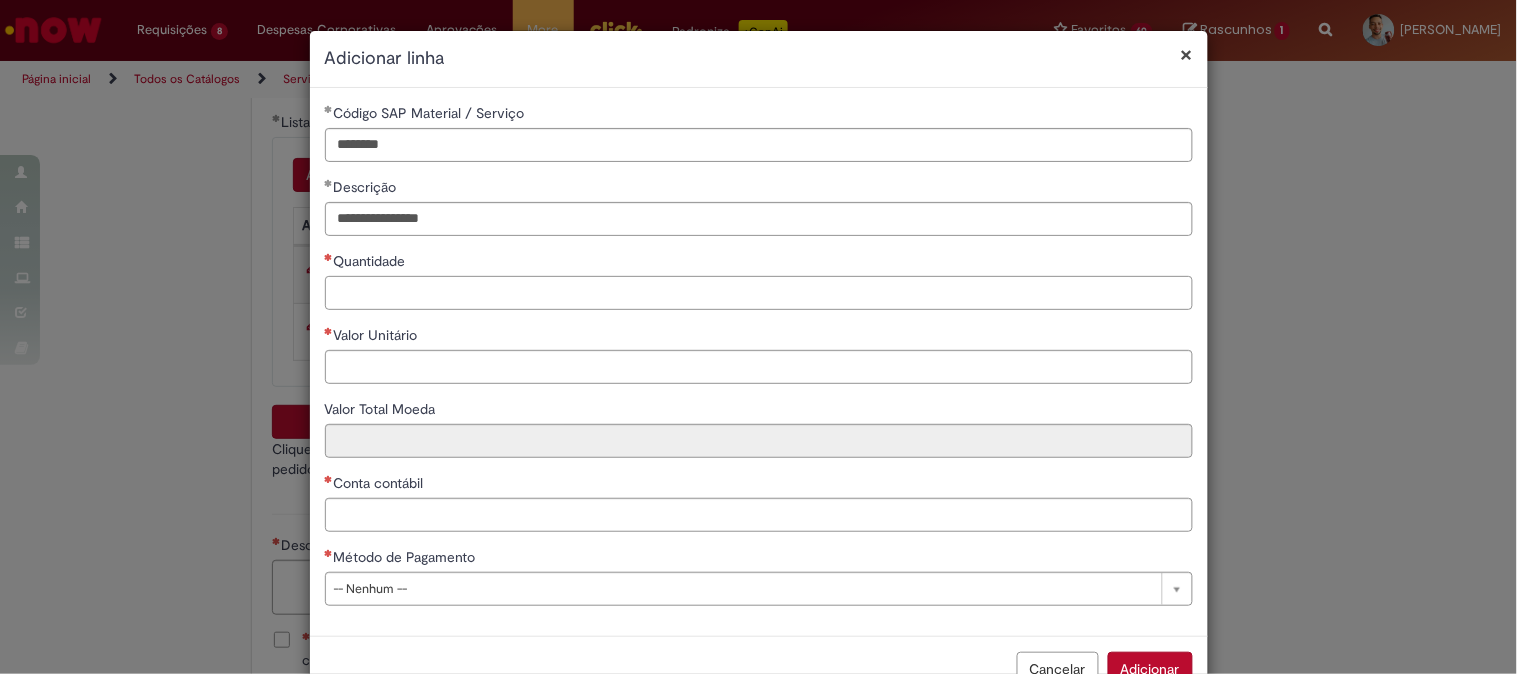 click on "Quantidade" at bounding box center (759, 293) 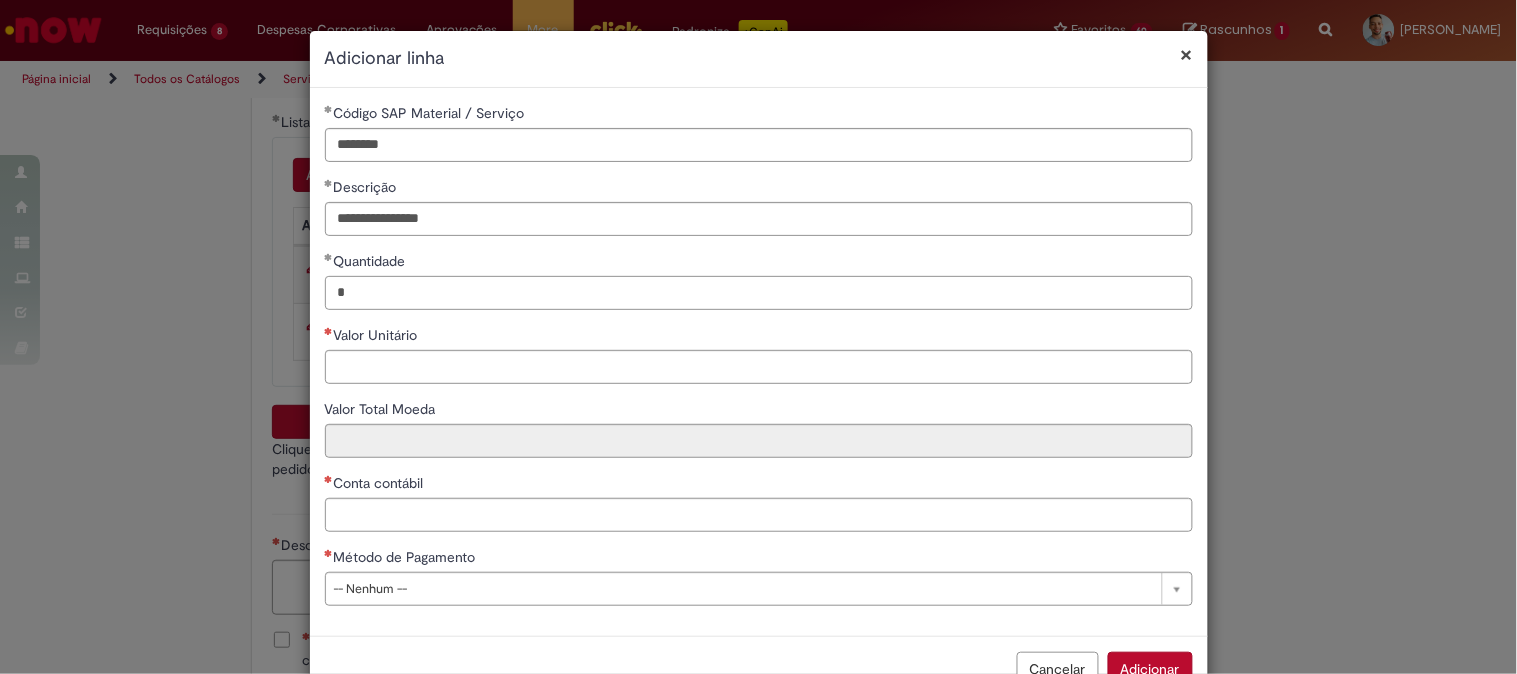 type on "*" 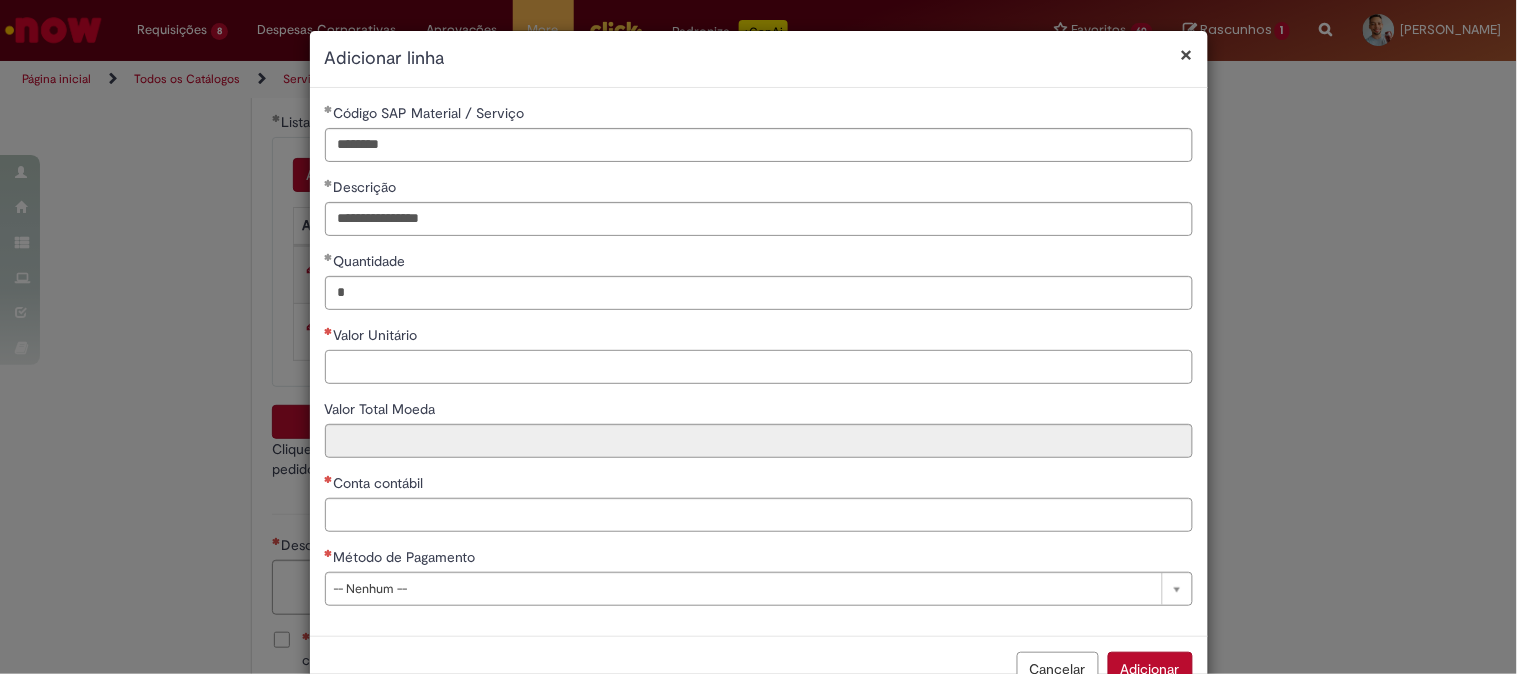 click on "Valor Unitário" at bounding box center [759, 367] 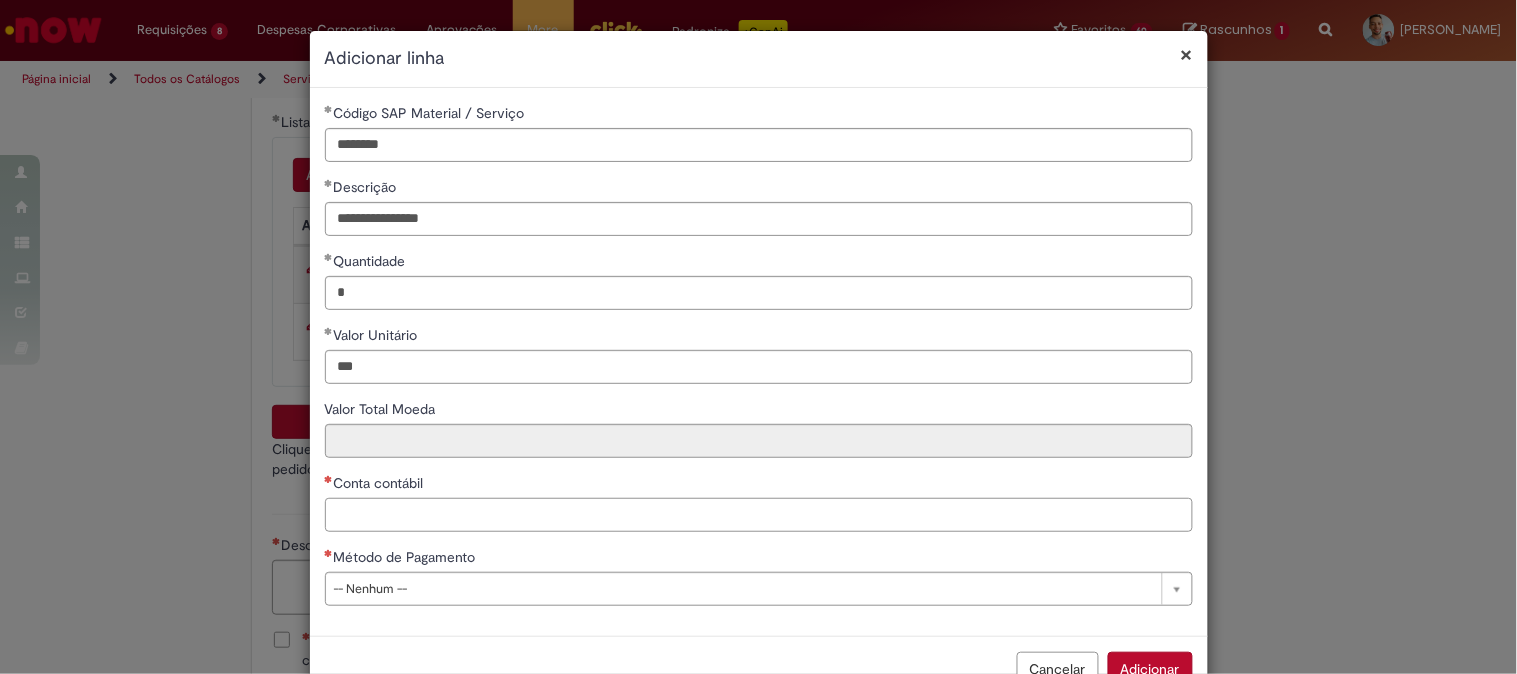 click on "Conta contábil" at bounding box center [759, 515] 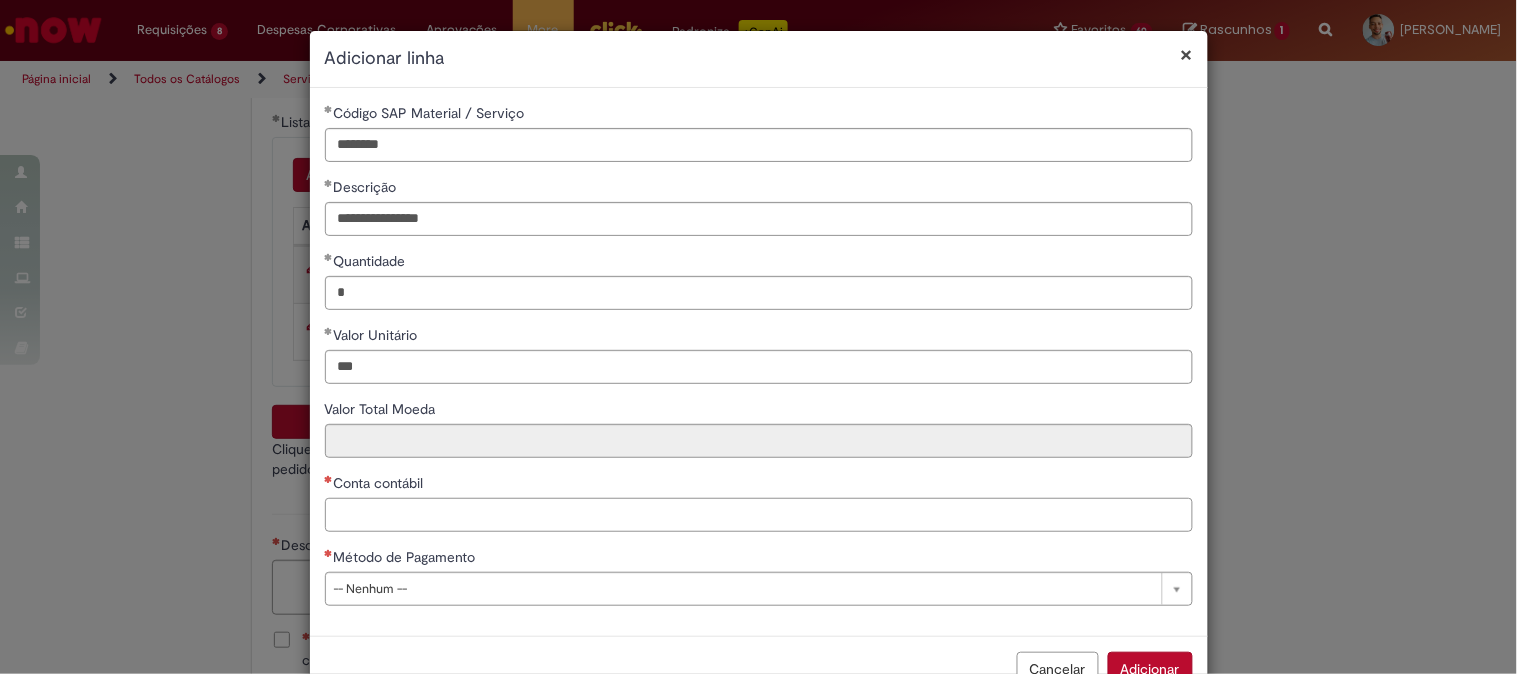 type on "******" 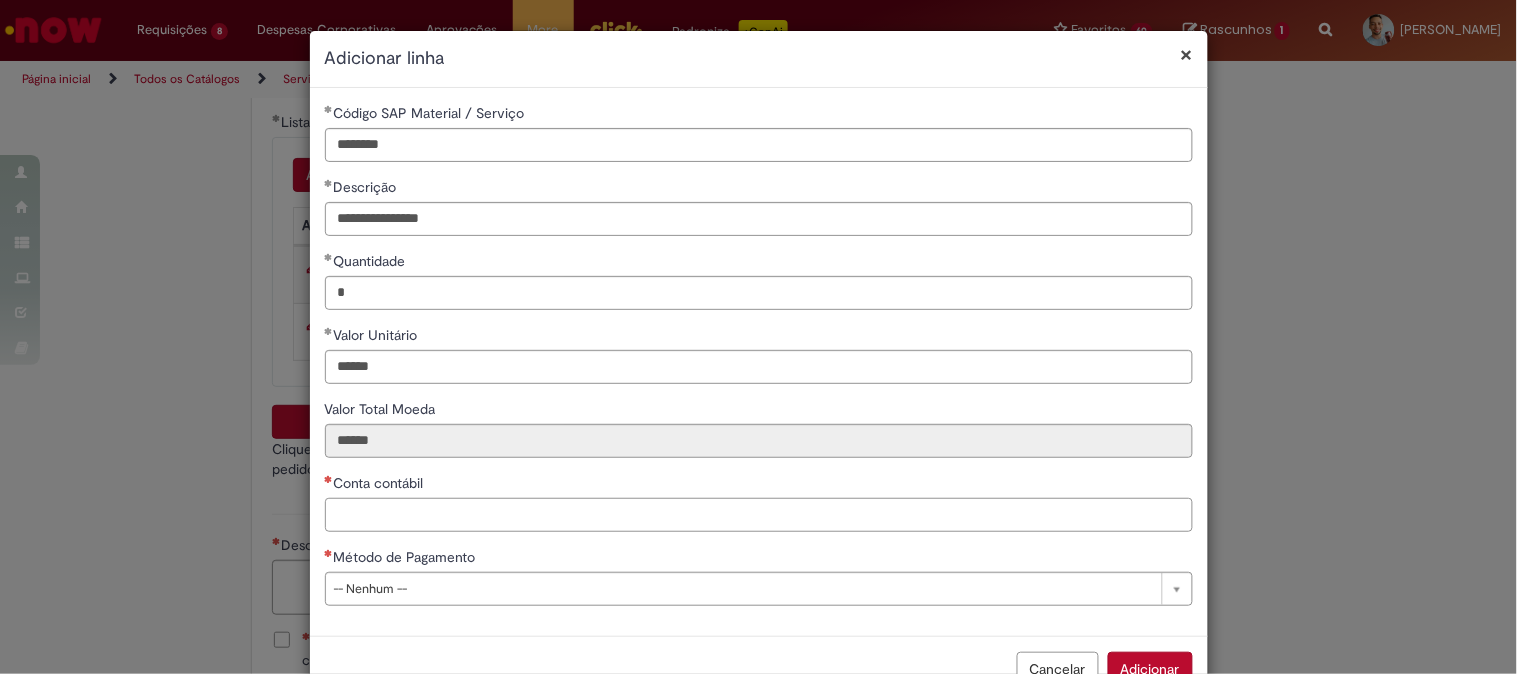 scroll, scrollTop: 57, scrollLeft: 0, axis: vertical 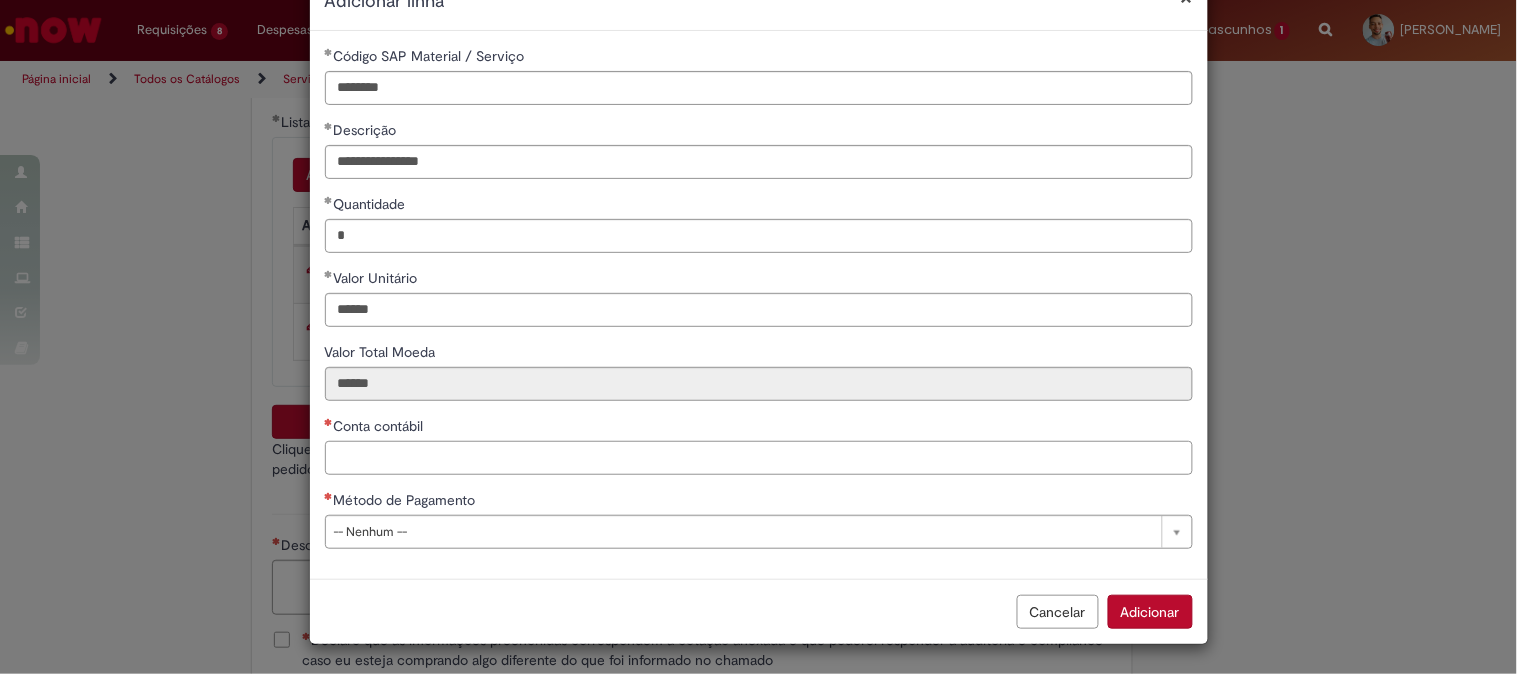 paste on "********" 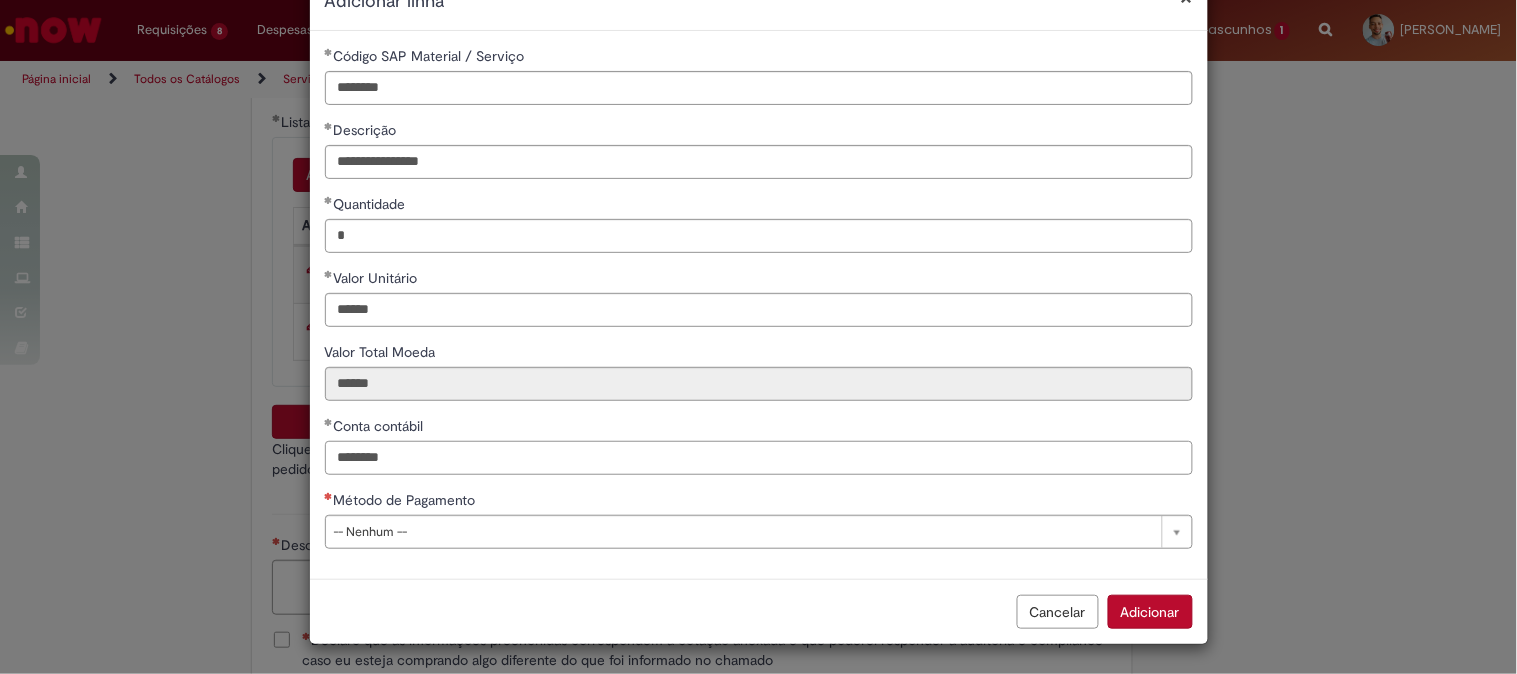type on "********" 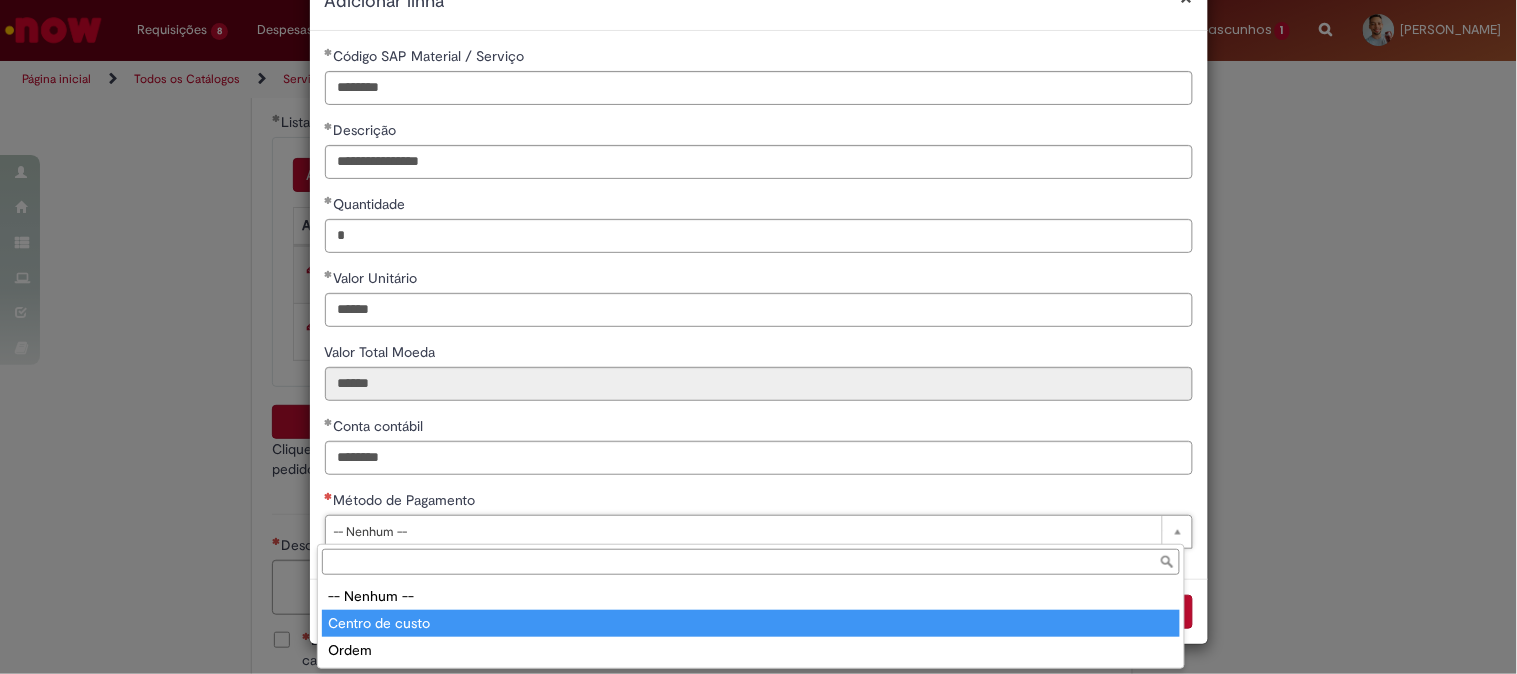 type on "**********" 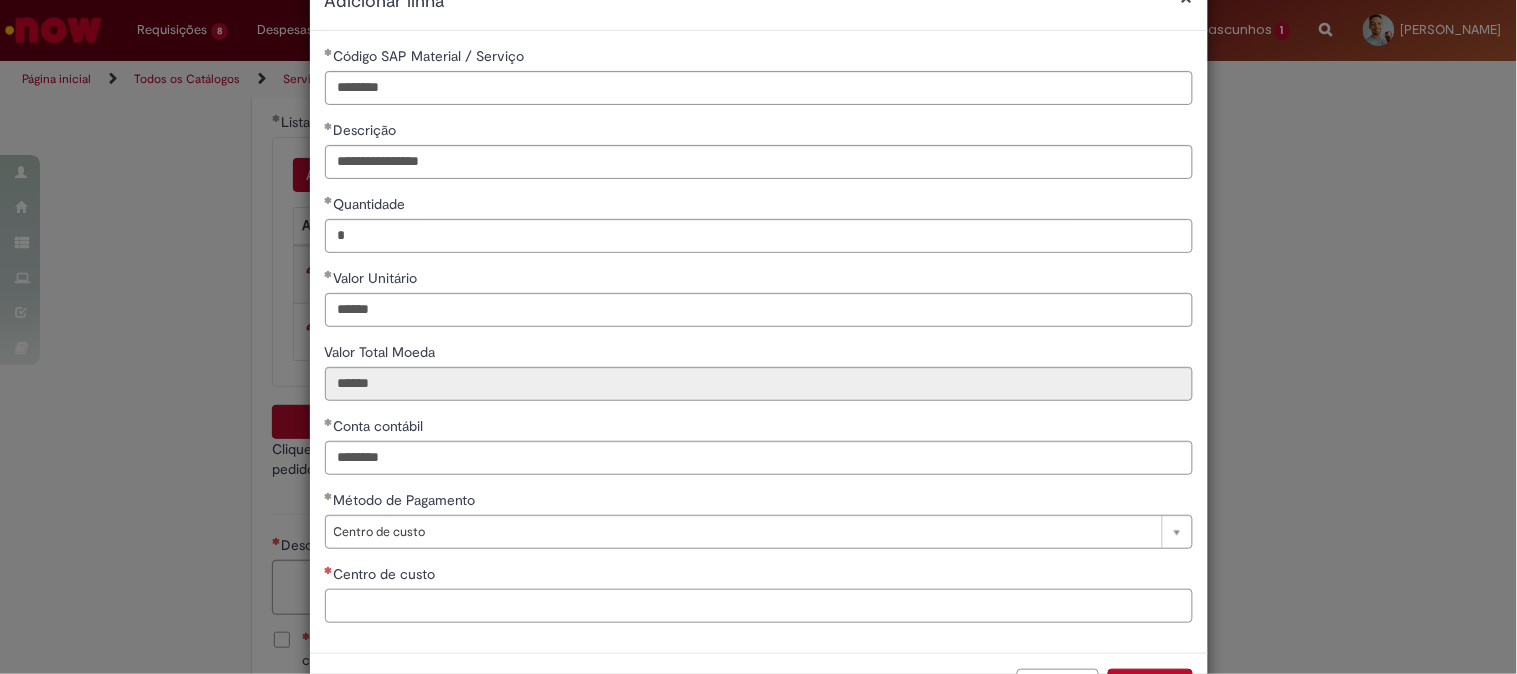 click on "Centro de custo" at bounding box center (759, 606) 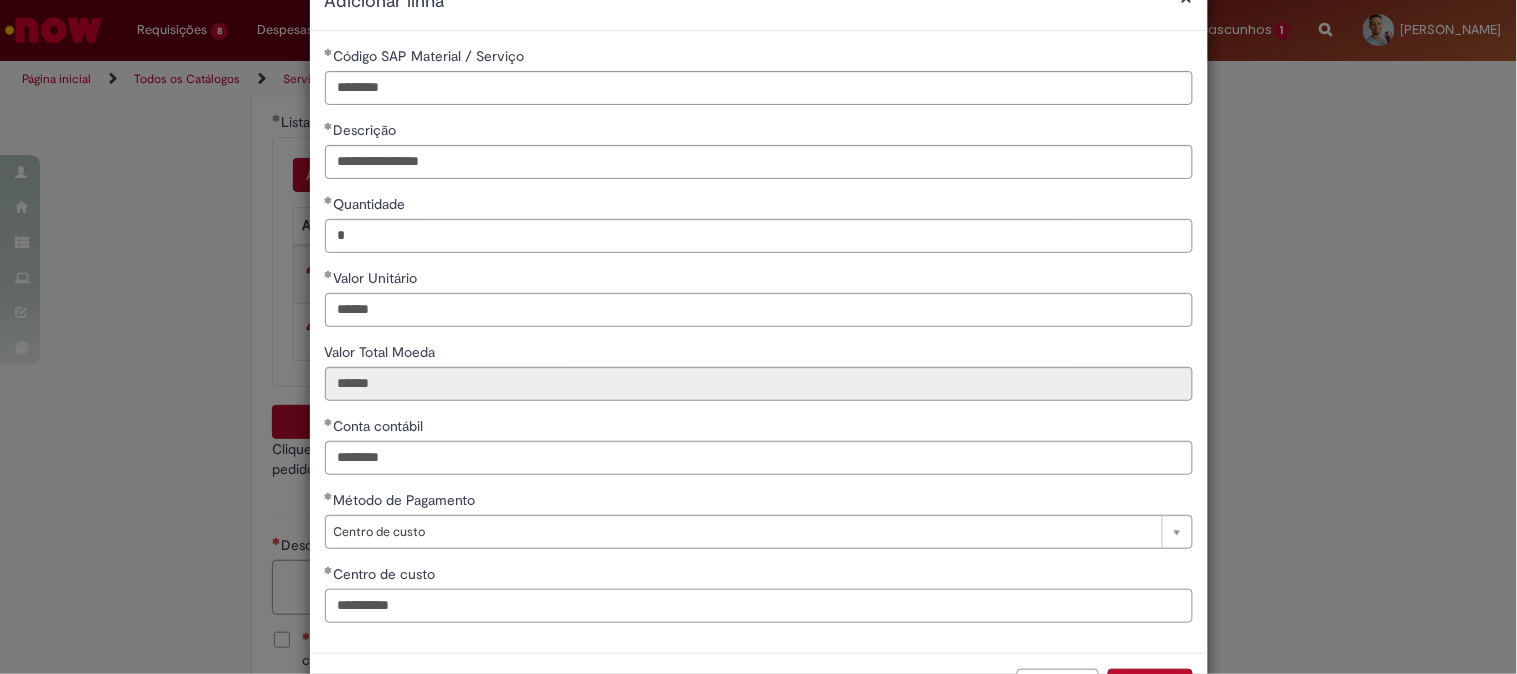 scroll, scrollTop: 132, scrollLeft: 0, axis: vertical 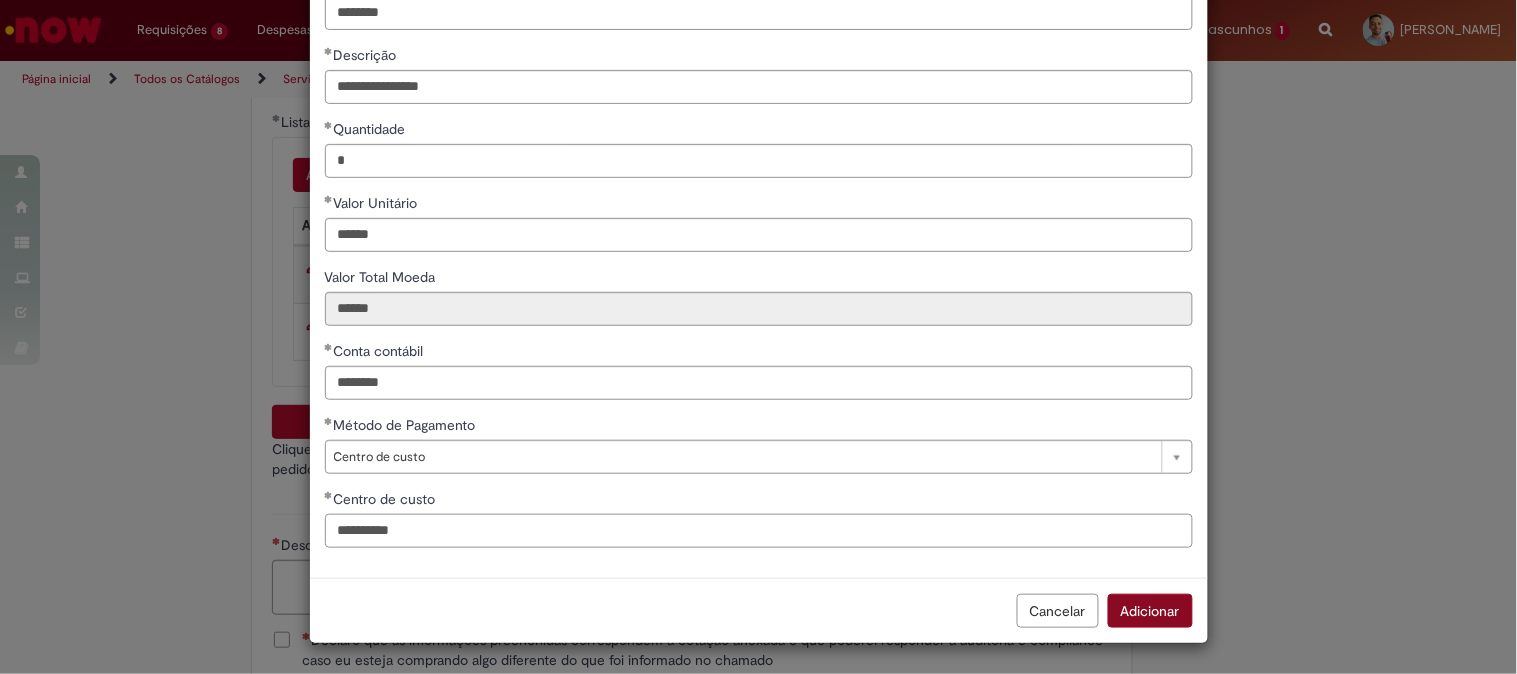 type on "**********" 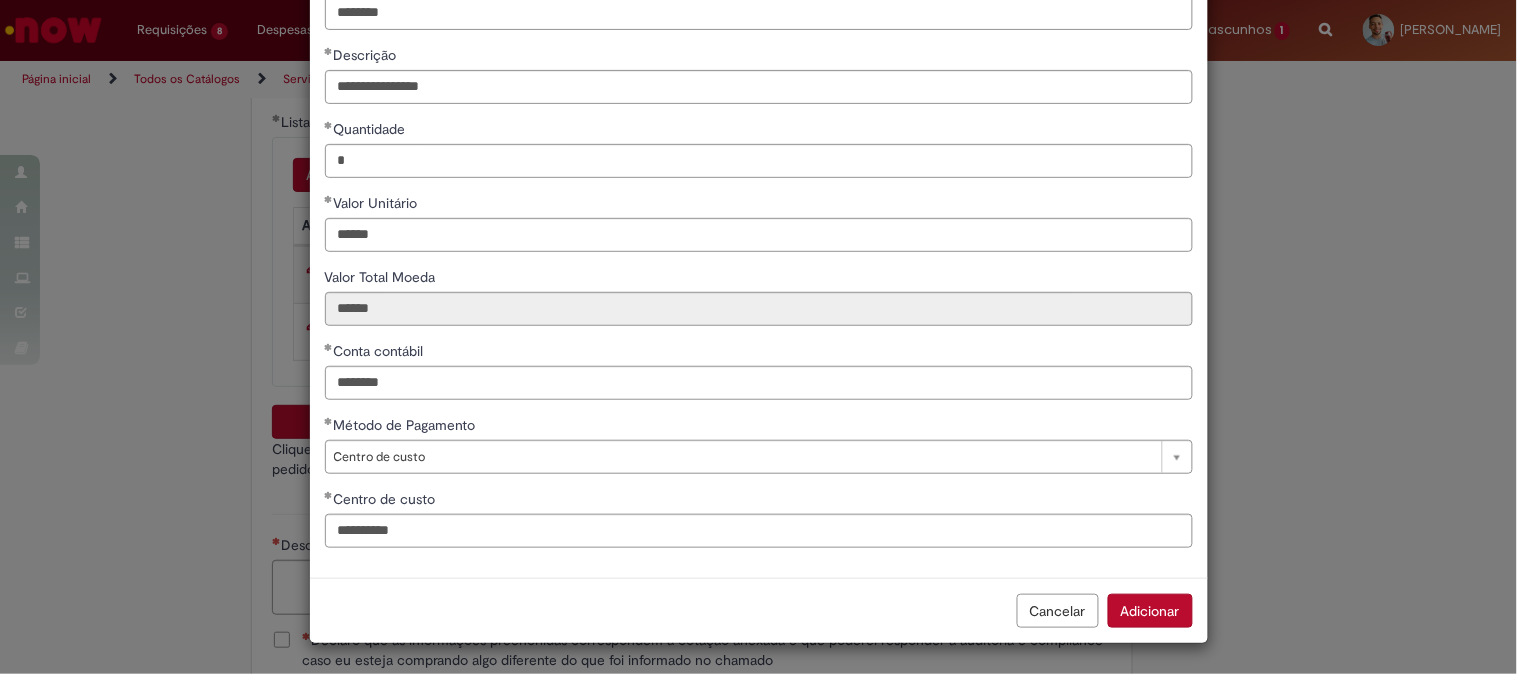 click on "Adicionar" at bounding box center (1150, 611) 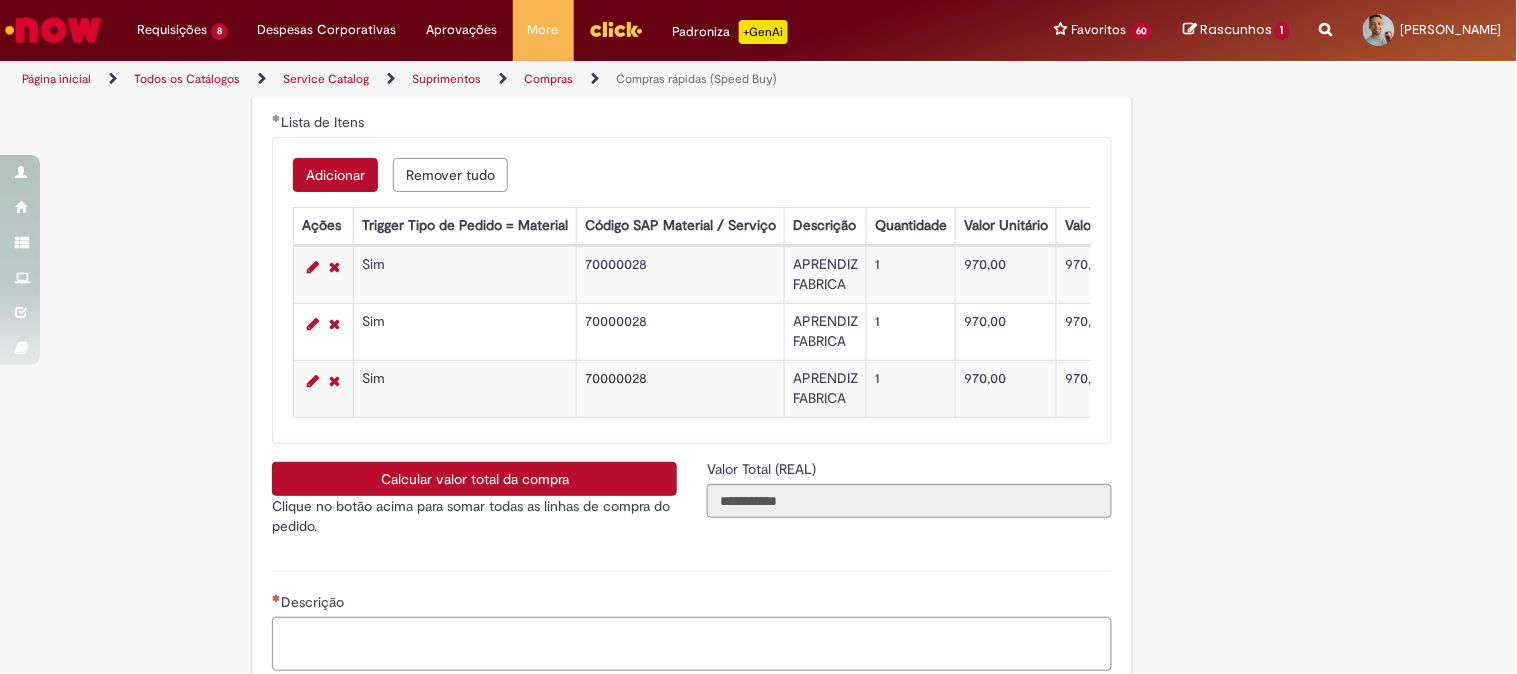 click on "Calcular valor total da compra" at bounding box center (474, 479) 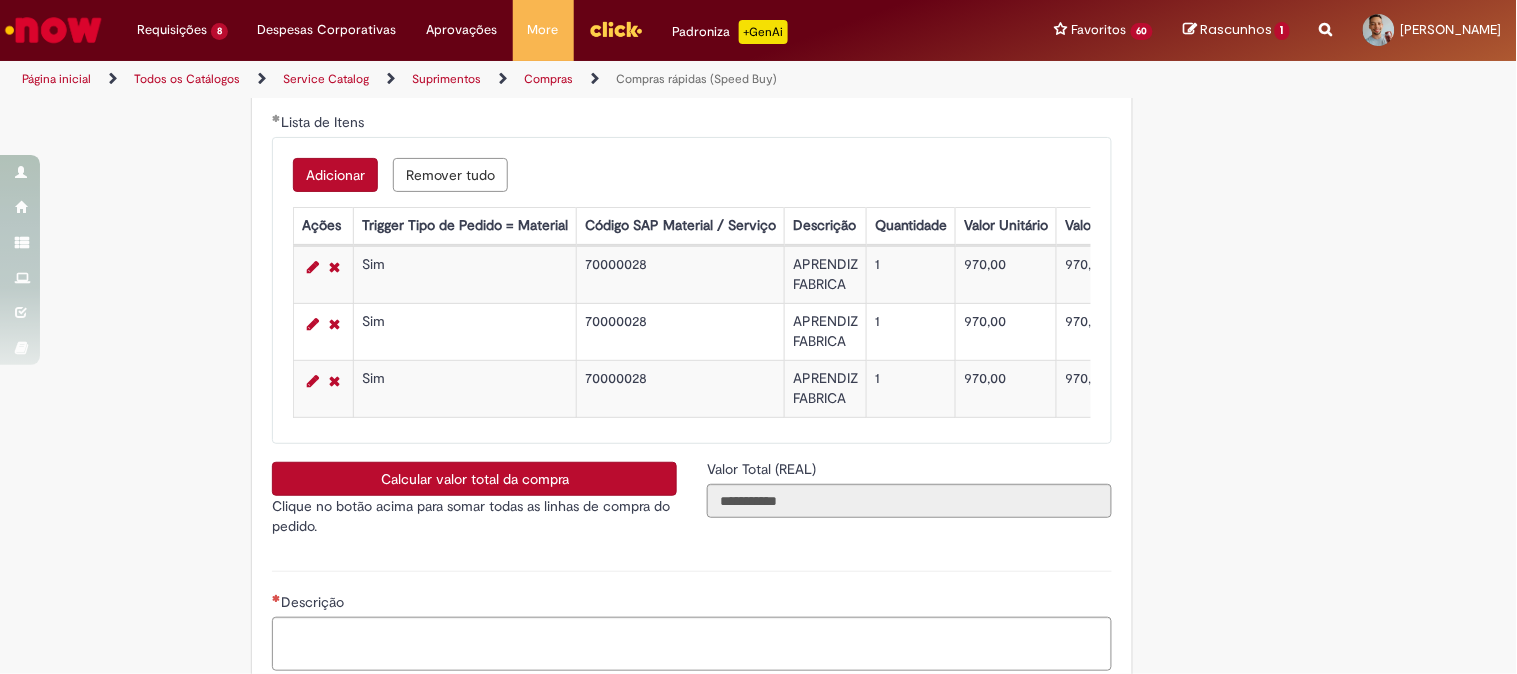 click on "70000028" at bounding box center (681, 275) 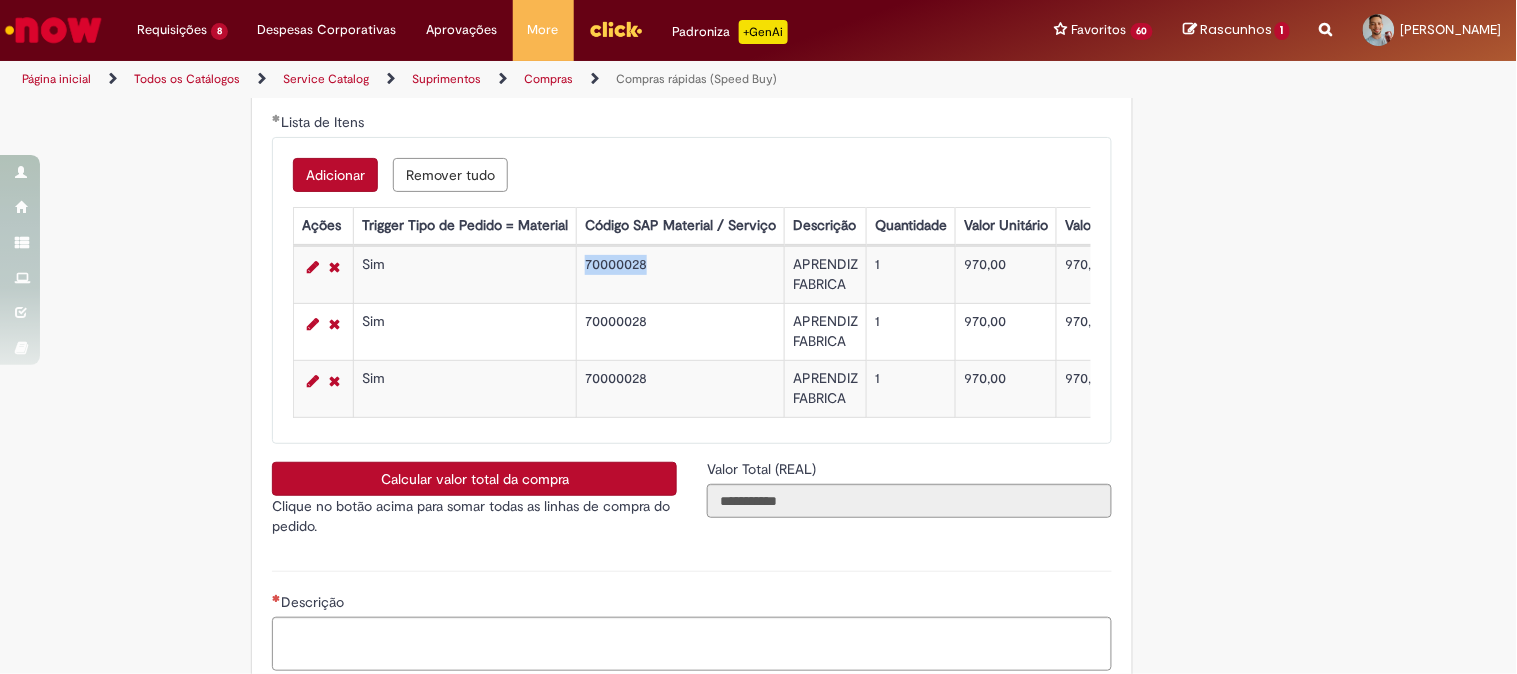 click on "70000028" at bounding box center (681, 275) 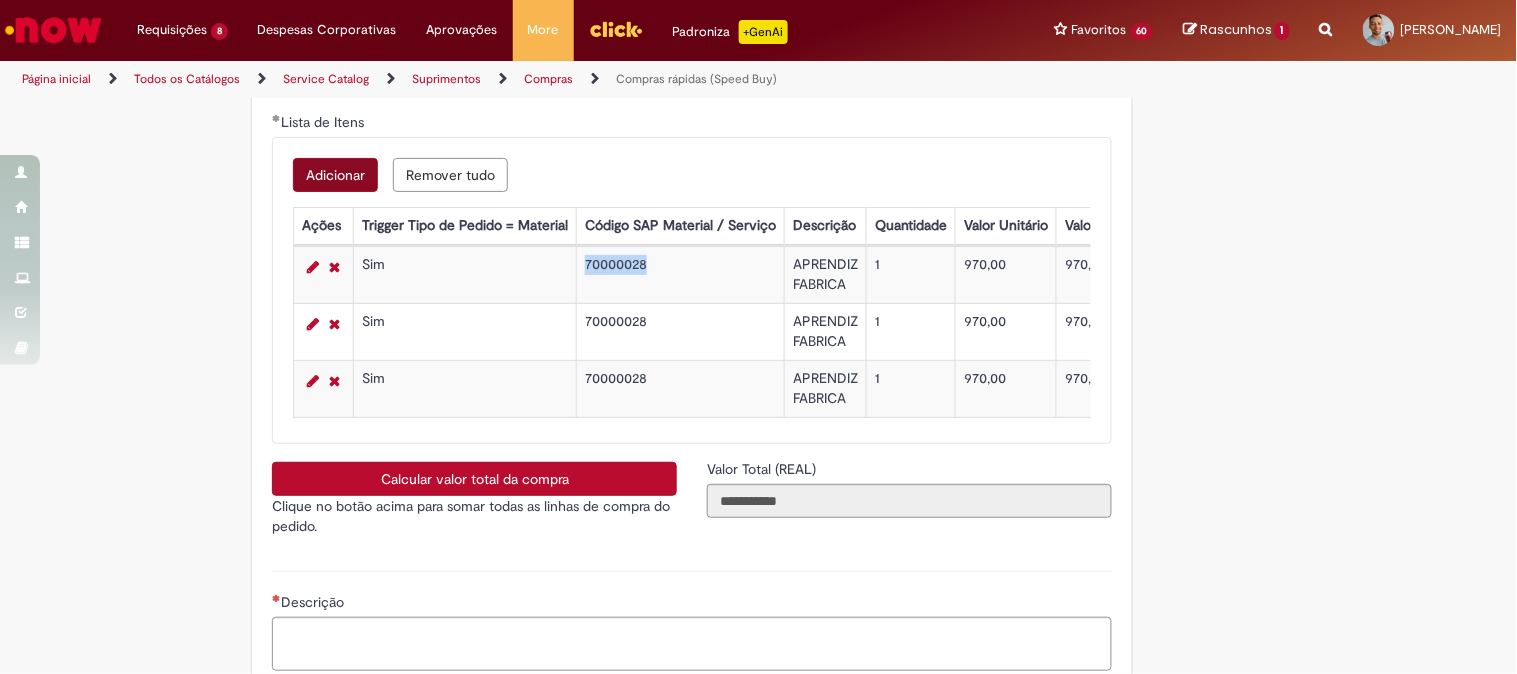 copy on "70000028" 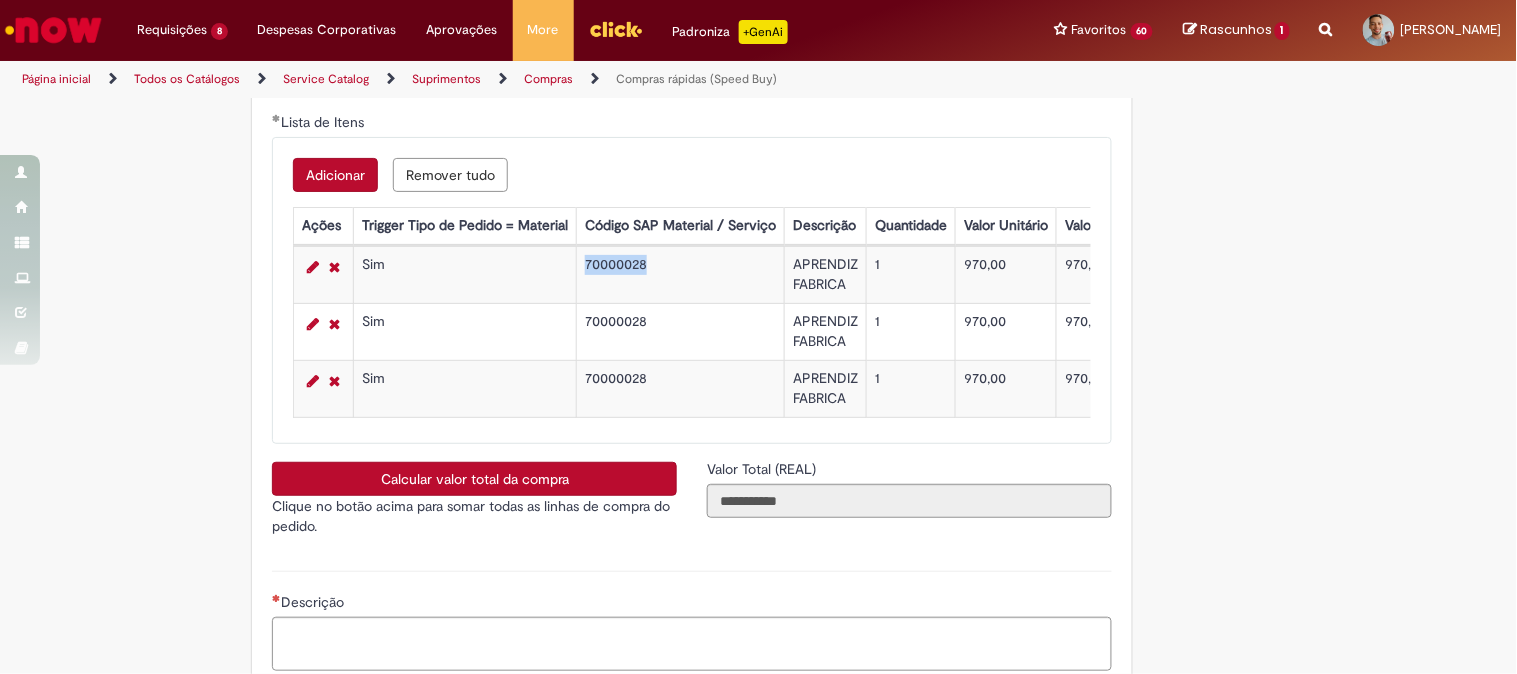 click on "Adicionar" at bounding box center [335, 175] 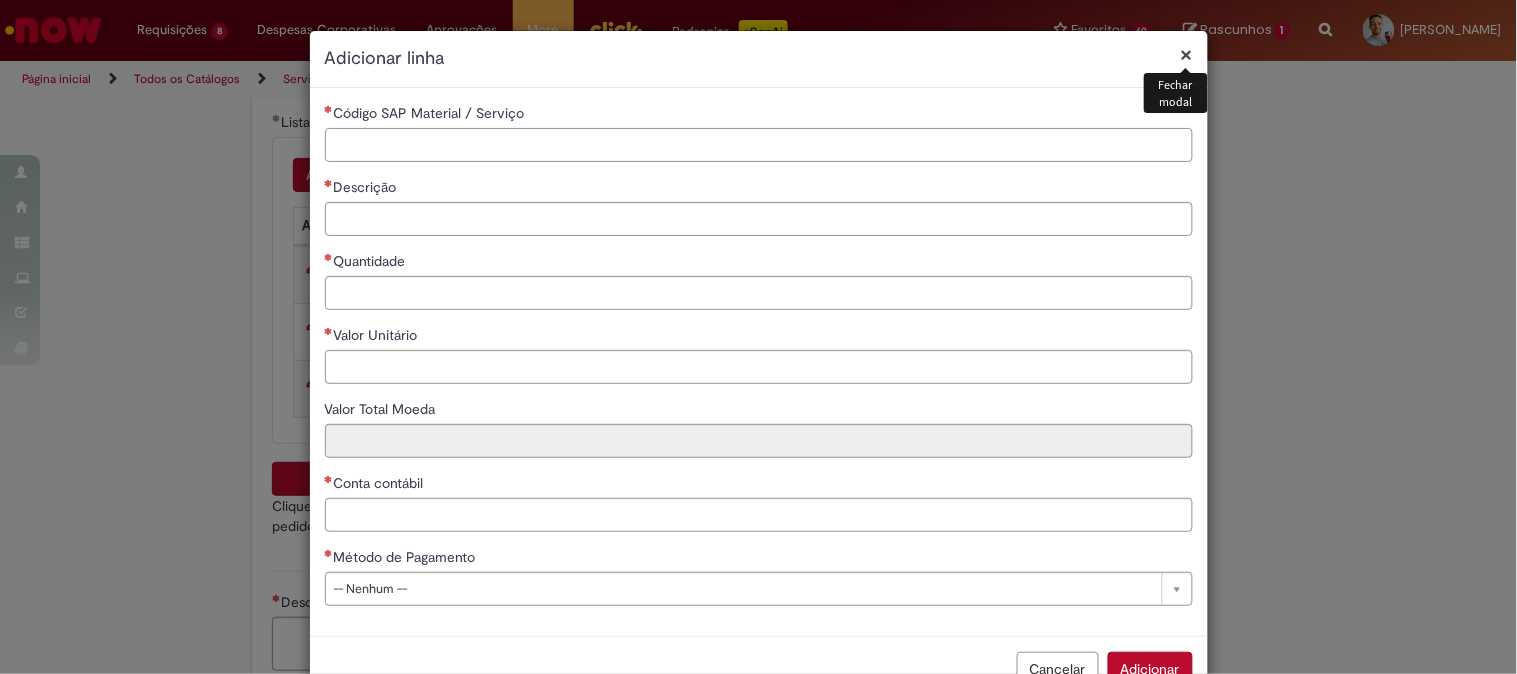 click on "Código SAP Material / Serviço" at bounding box center [759, 145] 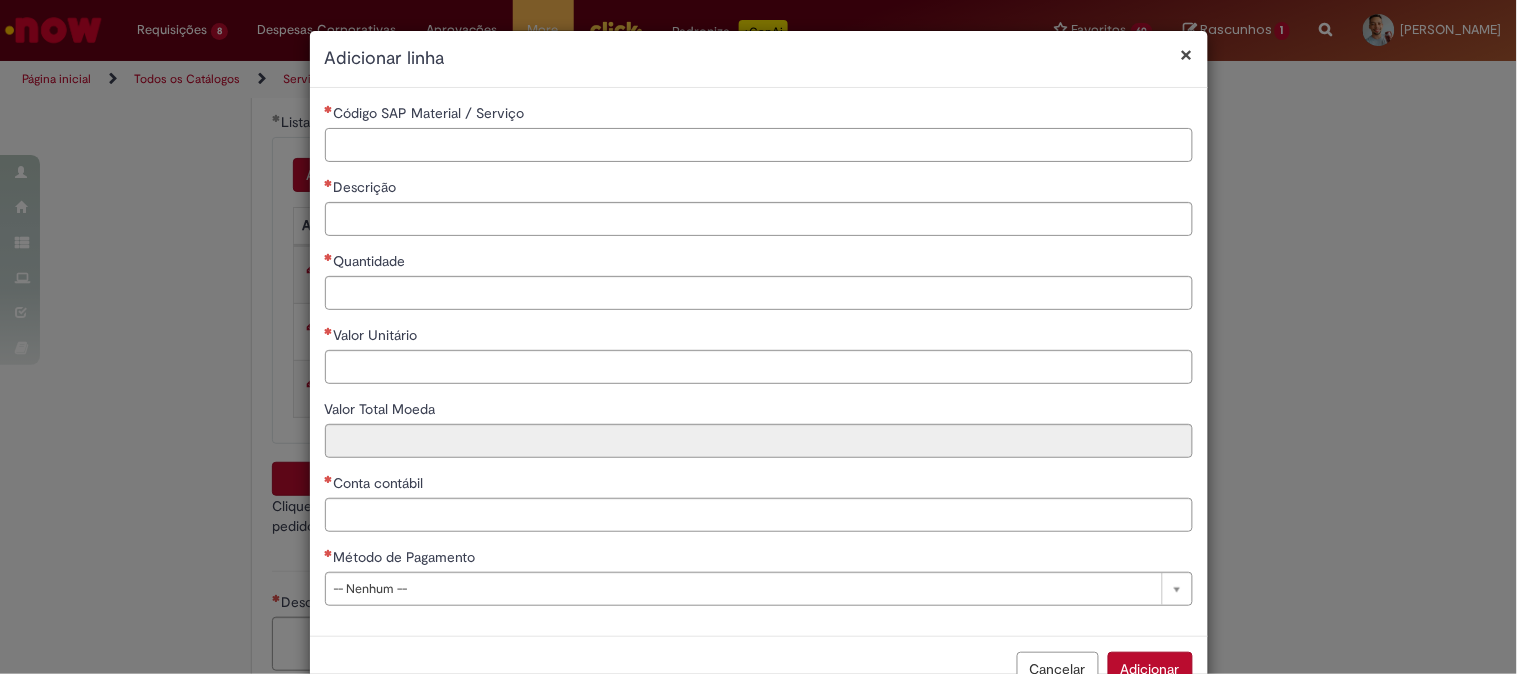 paste on "********" 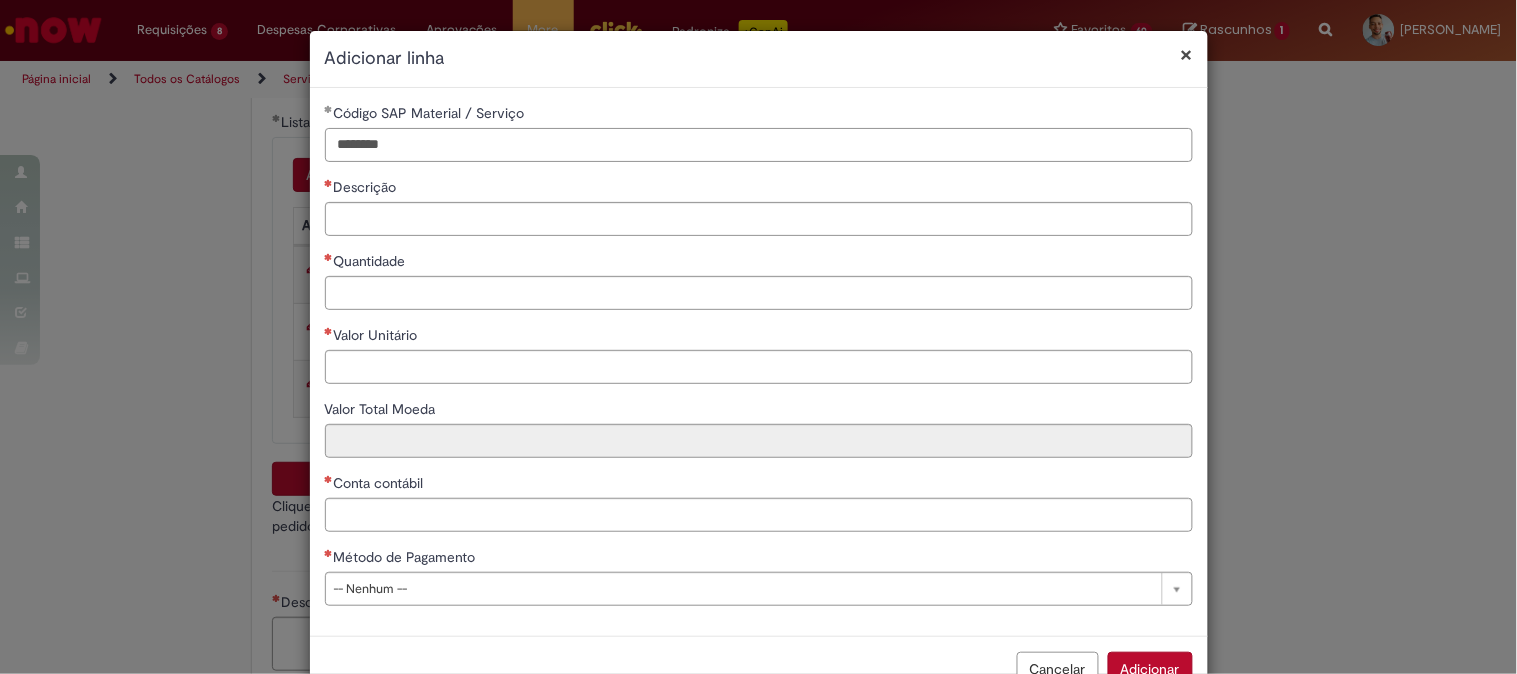 type on "********" 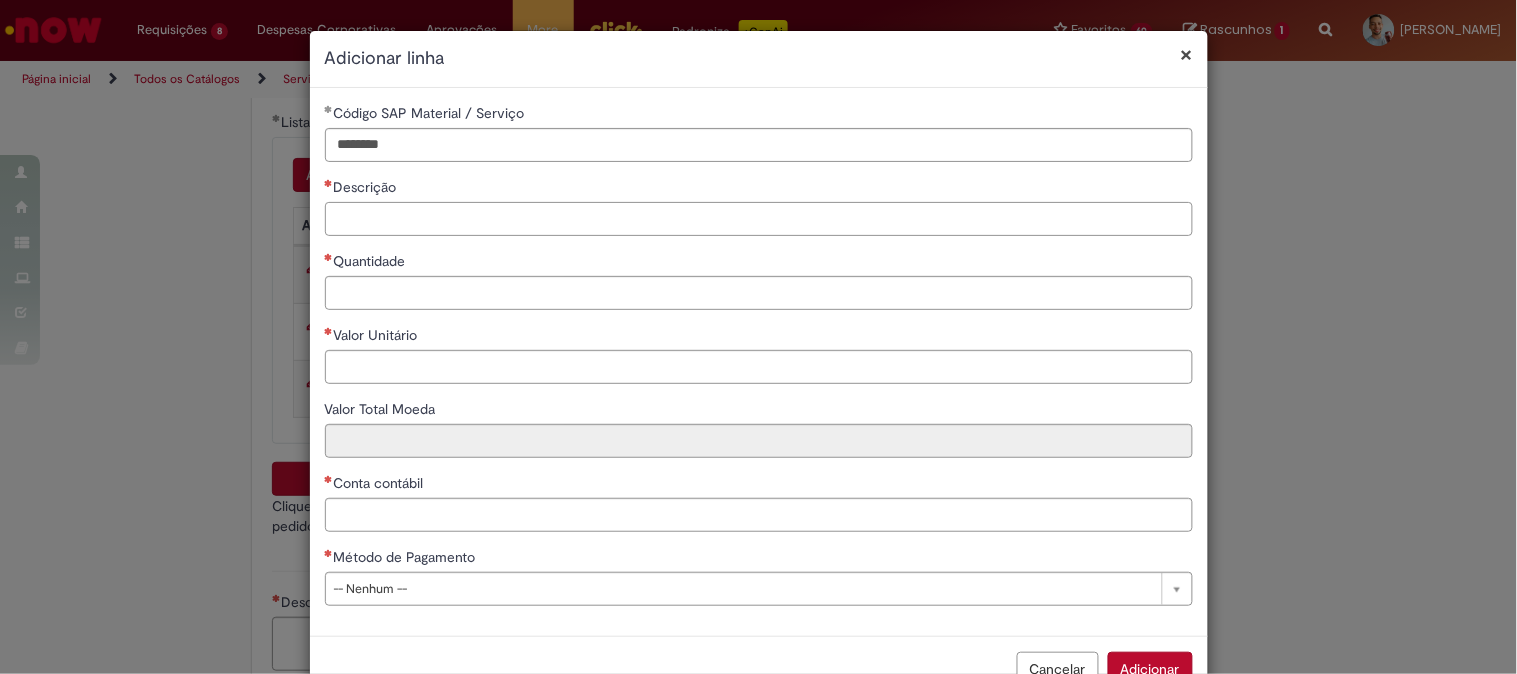click on "Descrição" at bounding box center (759, 219) 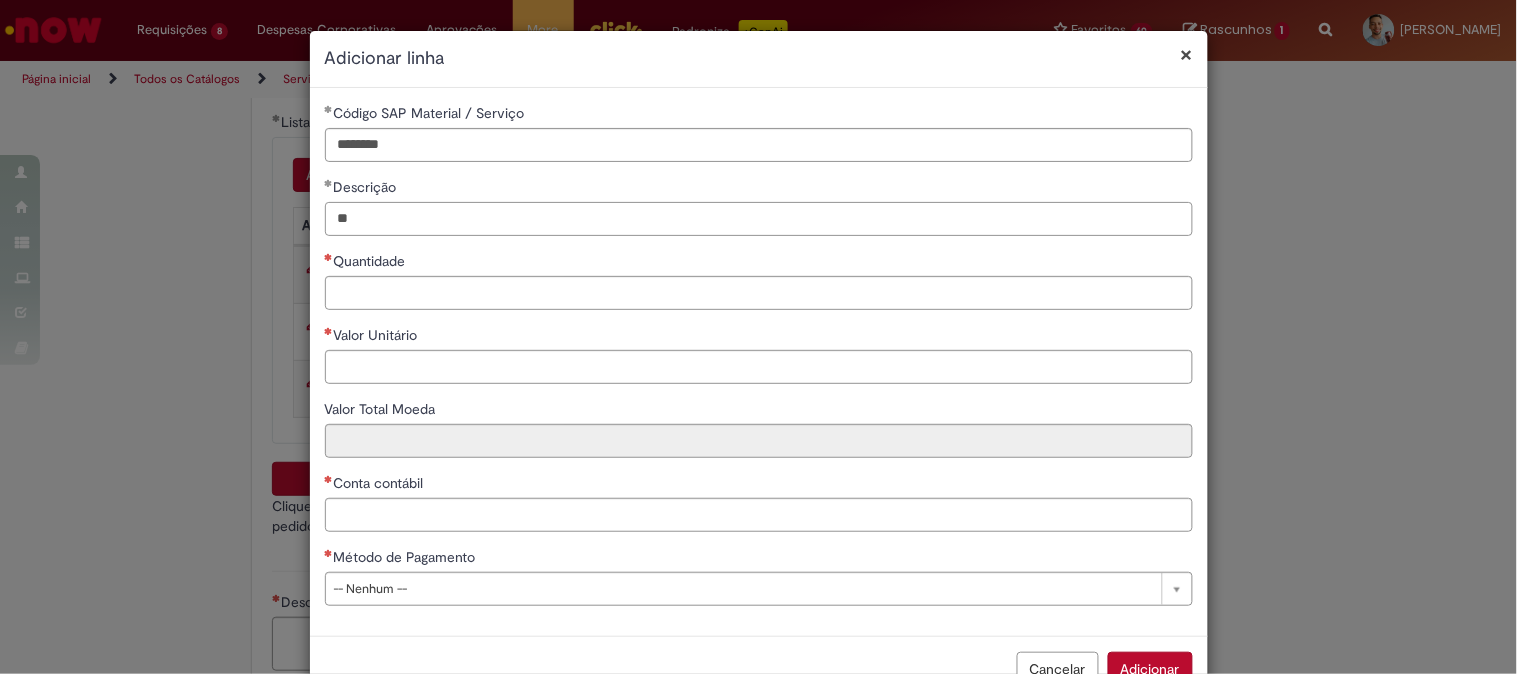 type on "*" 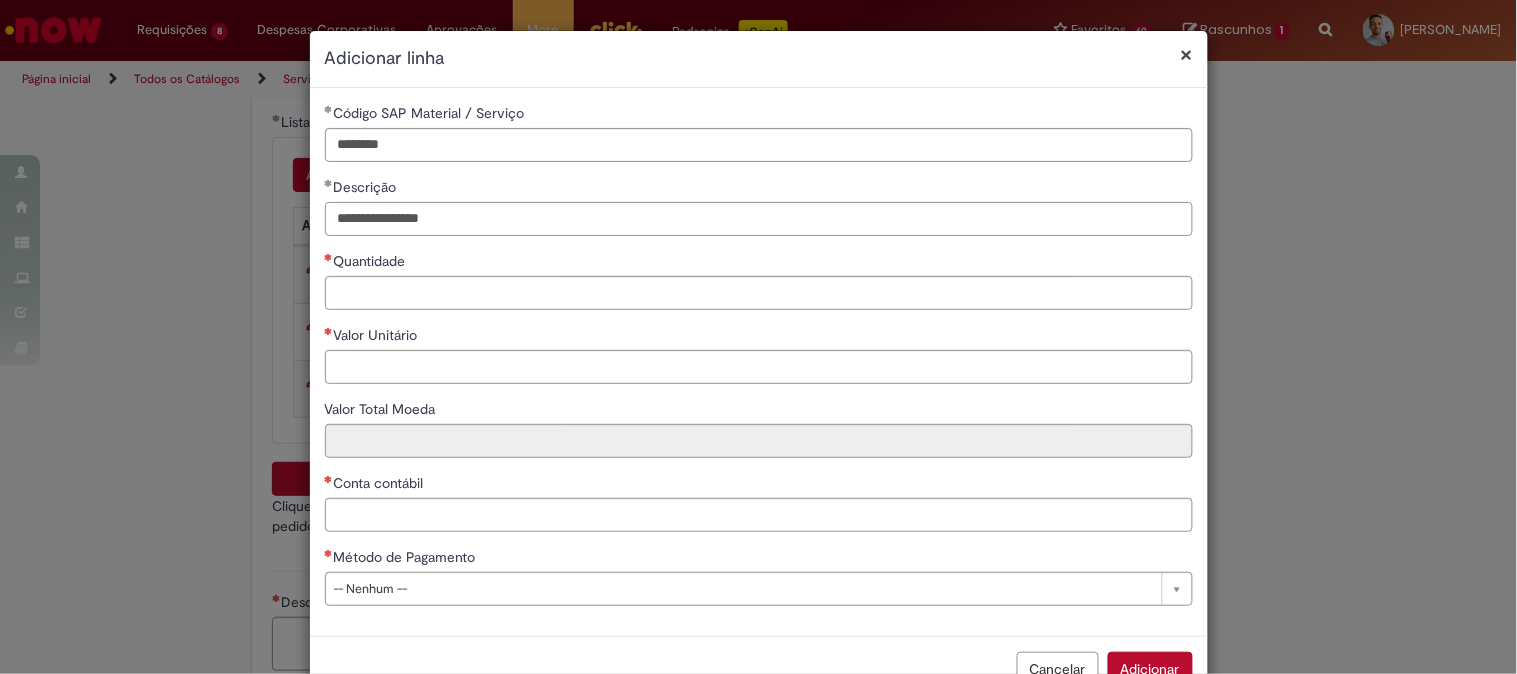 type on "**********" 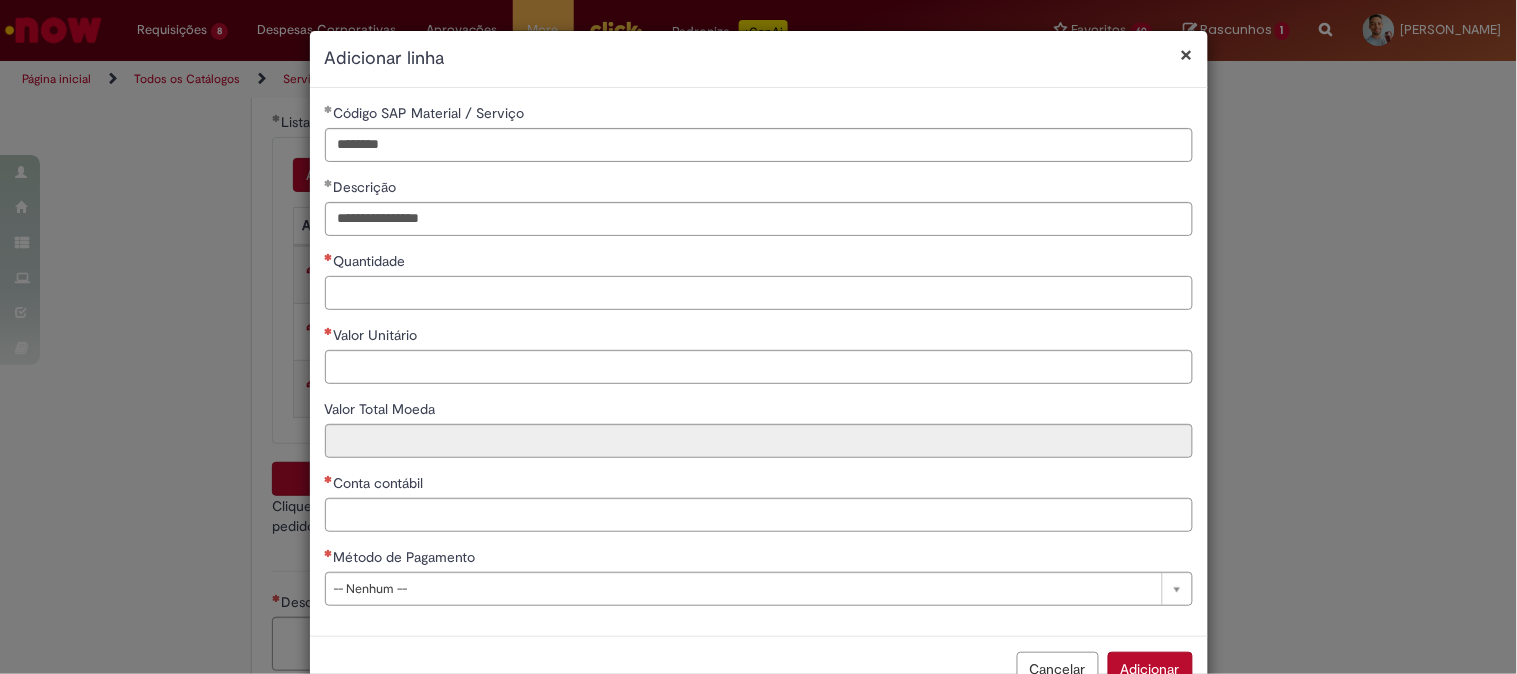 click on "Quantidade" at bounding box center [759, 293] 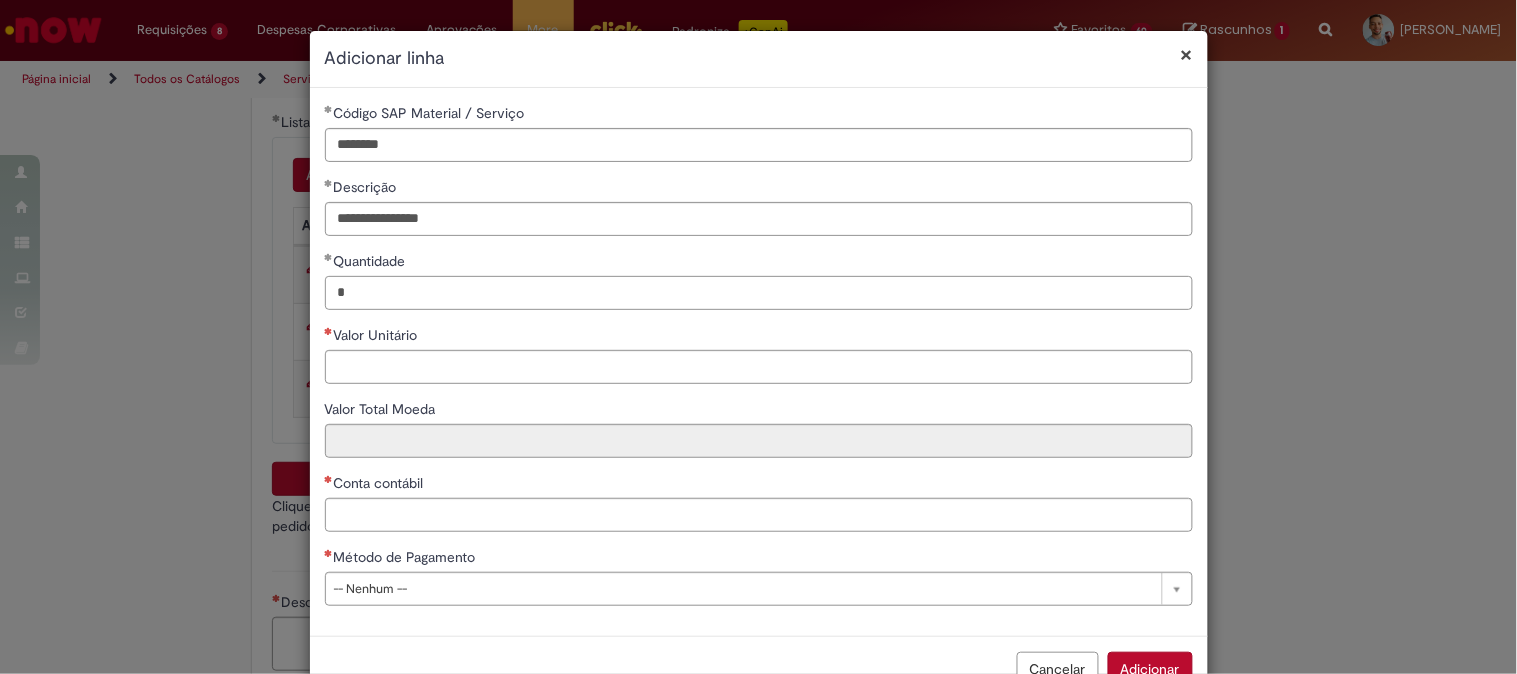 type on "*" 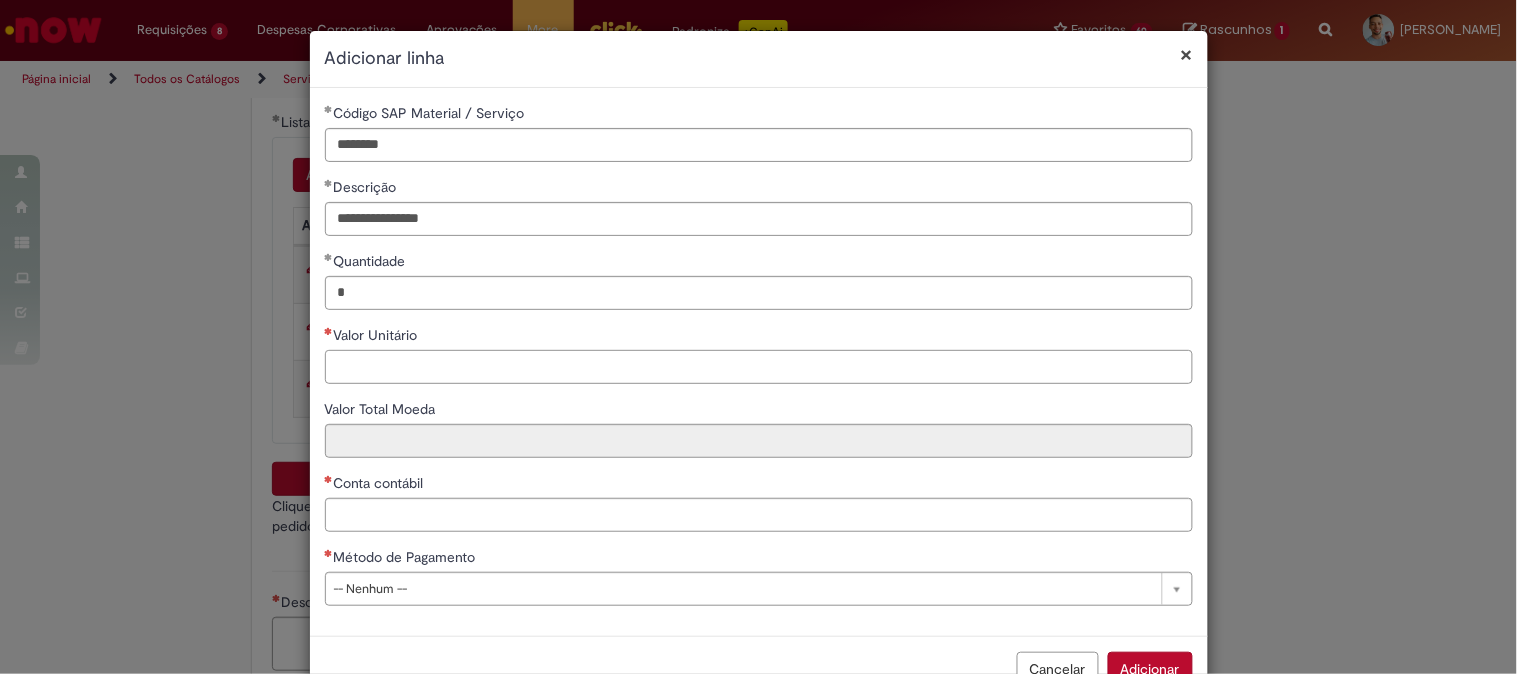 click on "Valor Unitário" at bounding box center (759, 367) 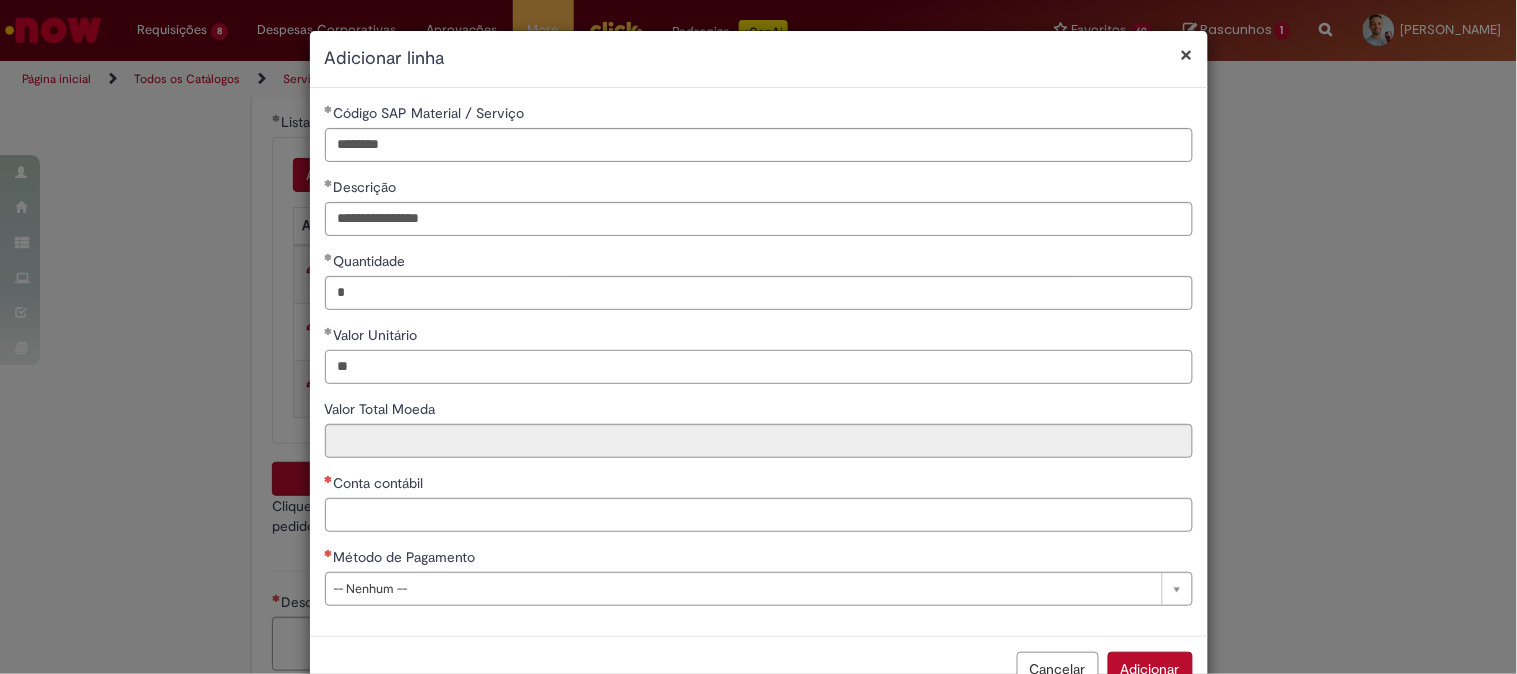 type on "*" 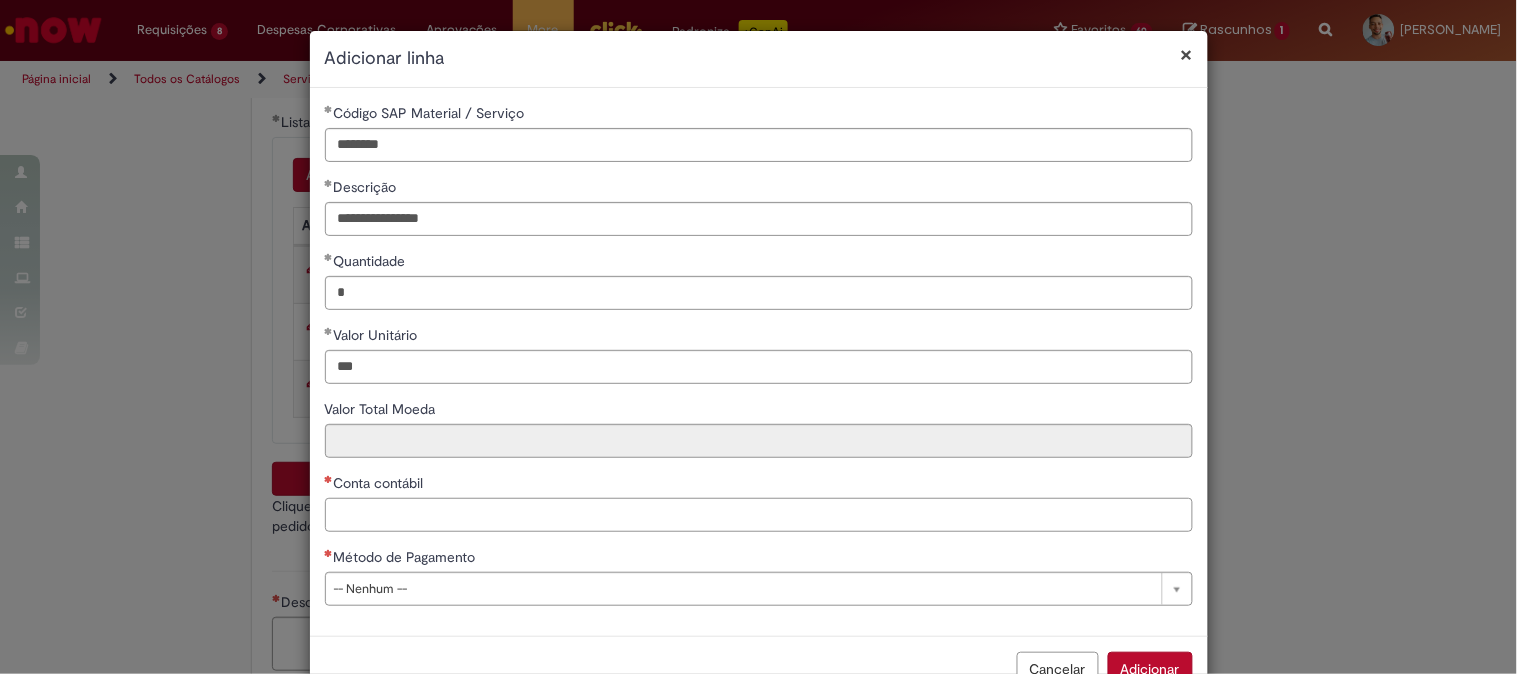 type on "******" 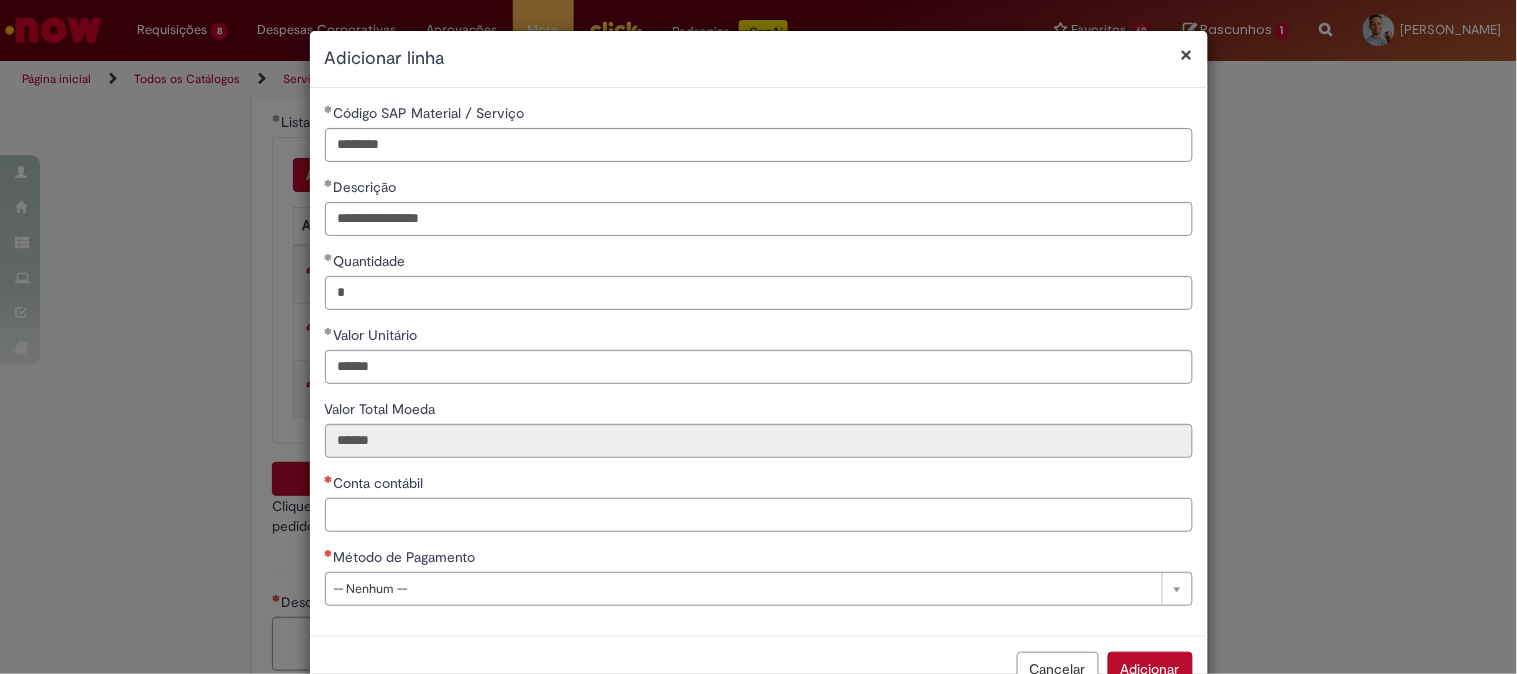 click on "Conta contábil" at bounding box center (759, 515) 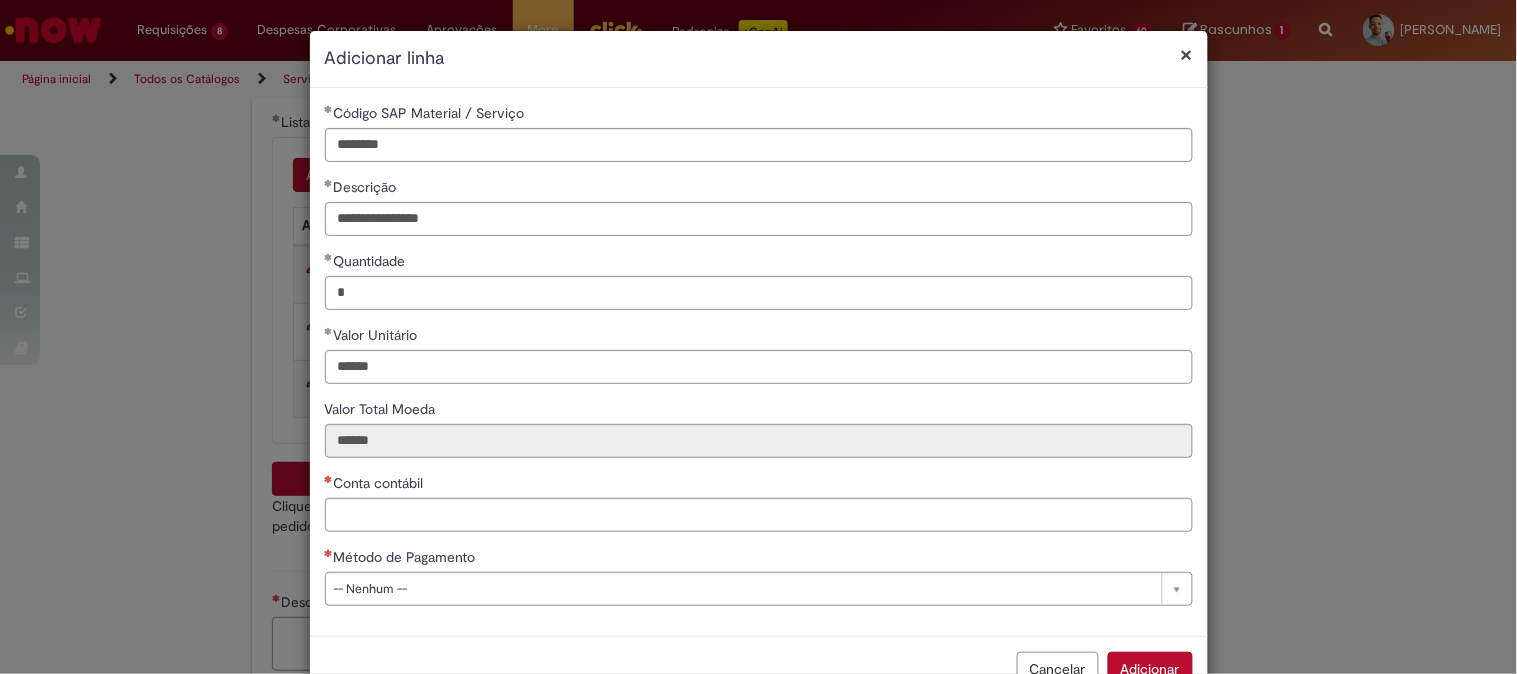 drag, startPoint x: 471, startPoint y: 585, endPoint x: 451, endPoint y: 594, distance: 21.931713 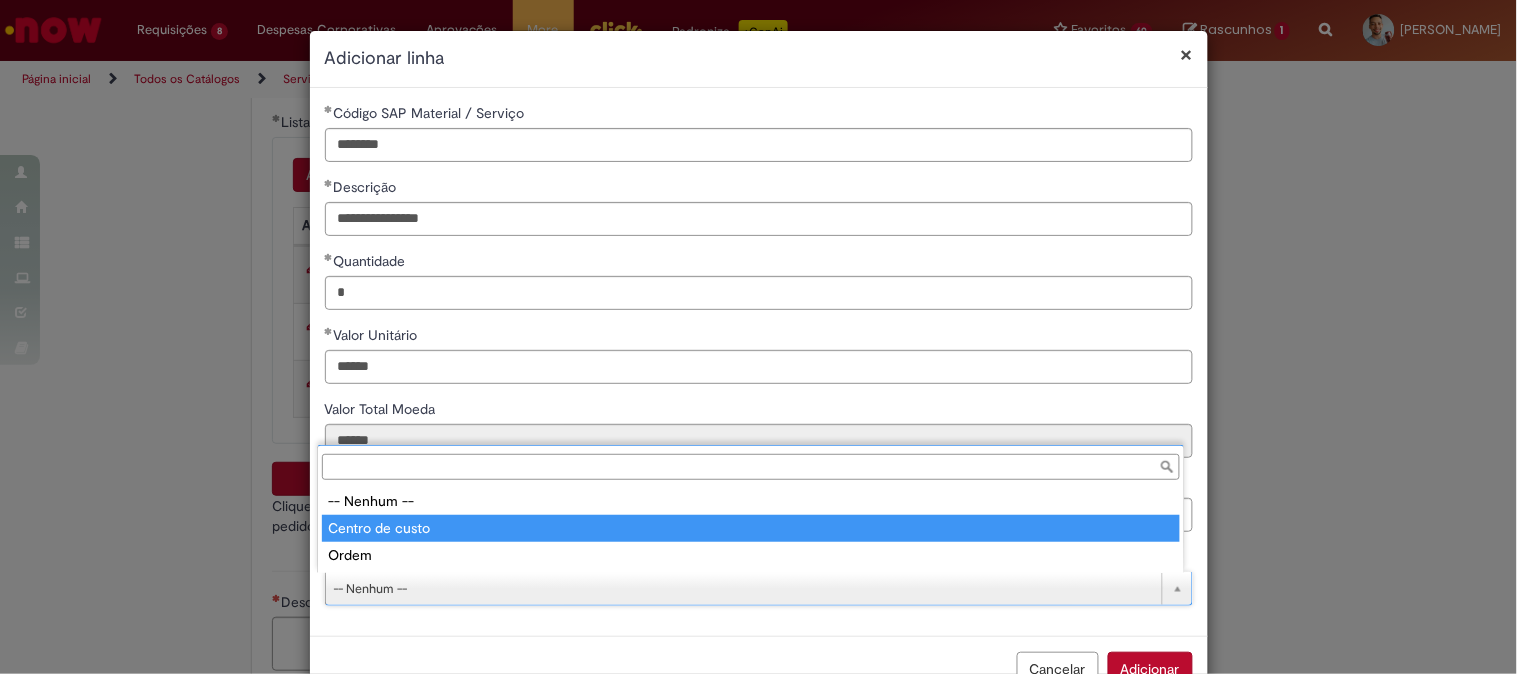 type on "**********" 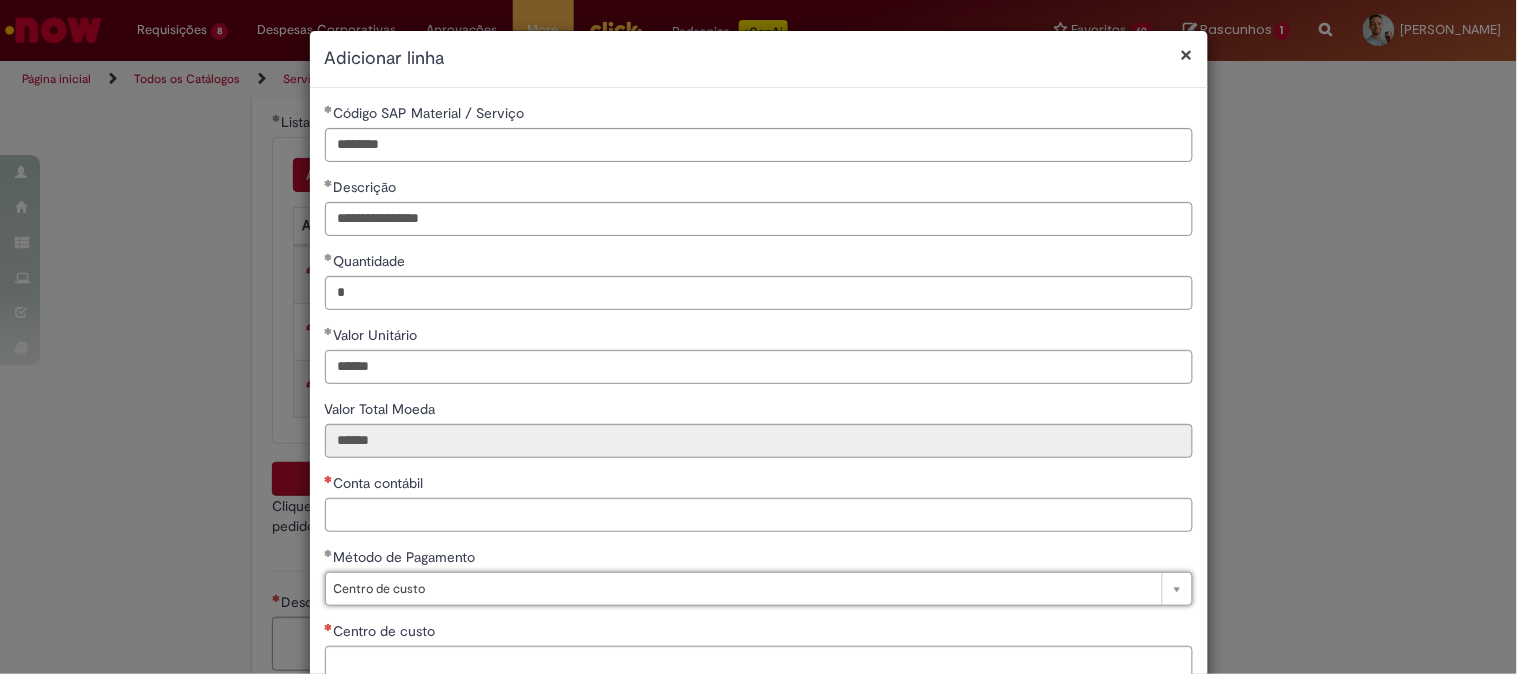 scroll, scrollTop: 132, scrollLeft: 0, axis: vertical 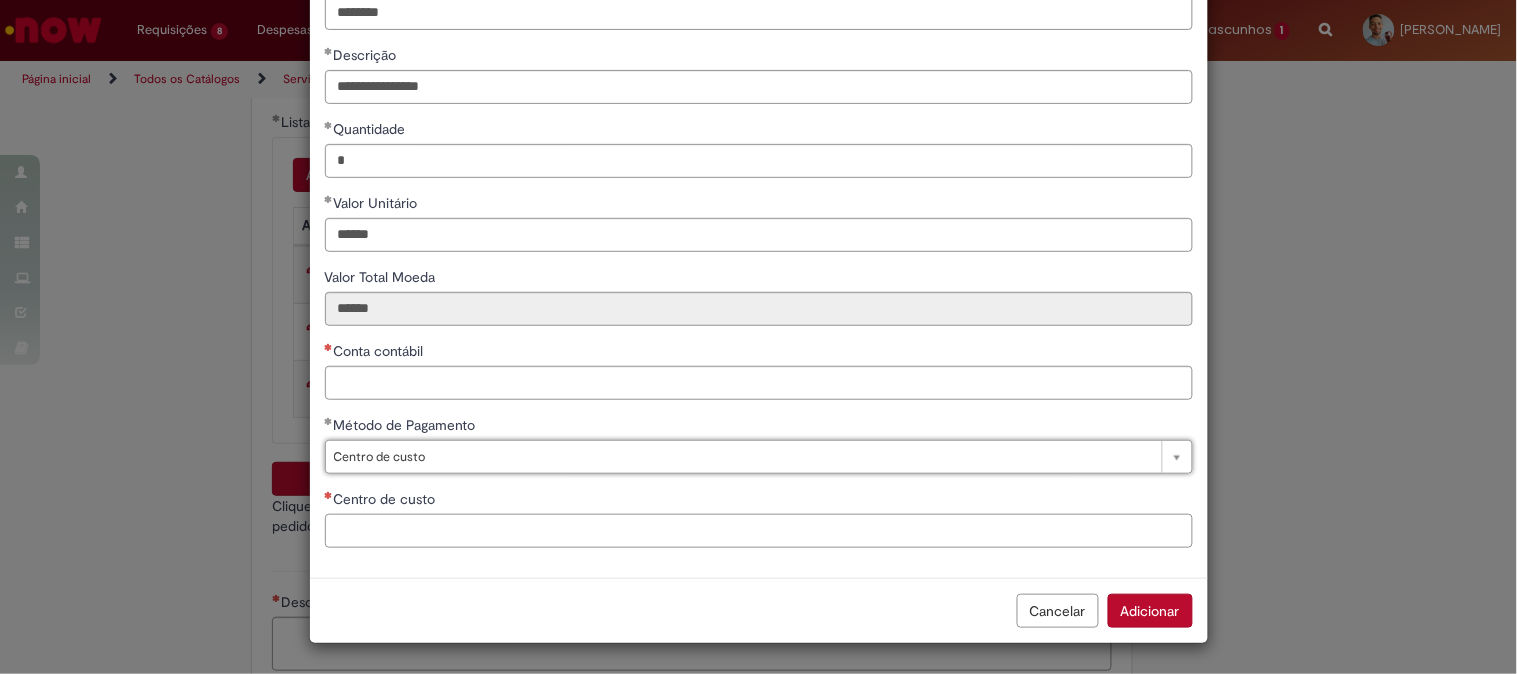 click on "Centro de custo" at bounding box center (759, 531) 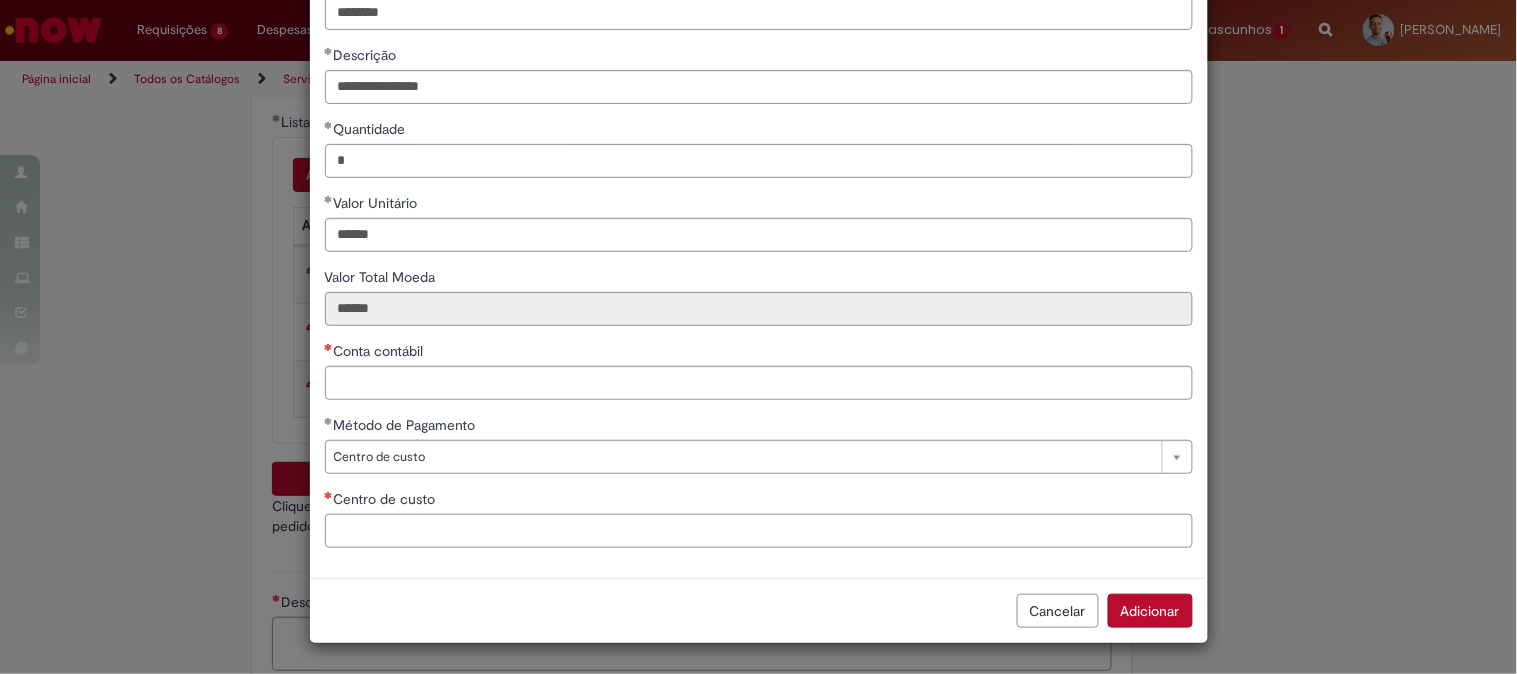 paste on "**********" 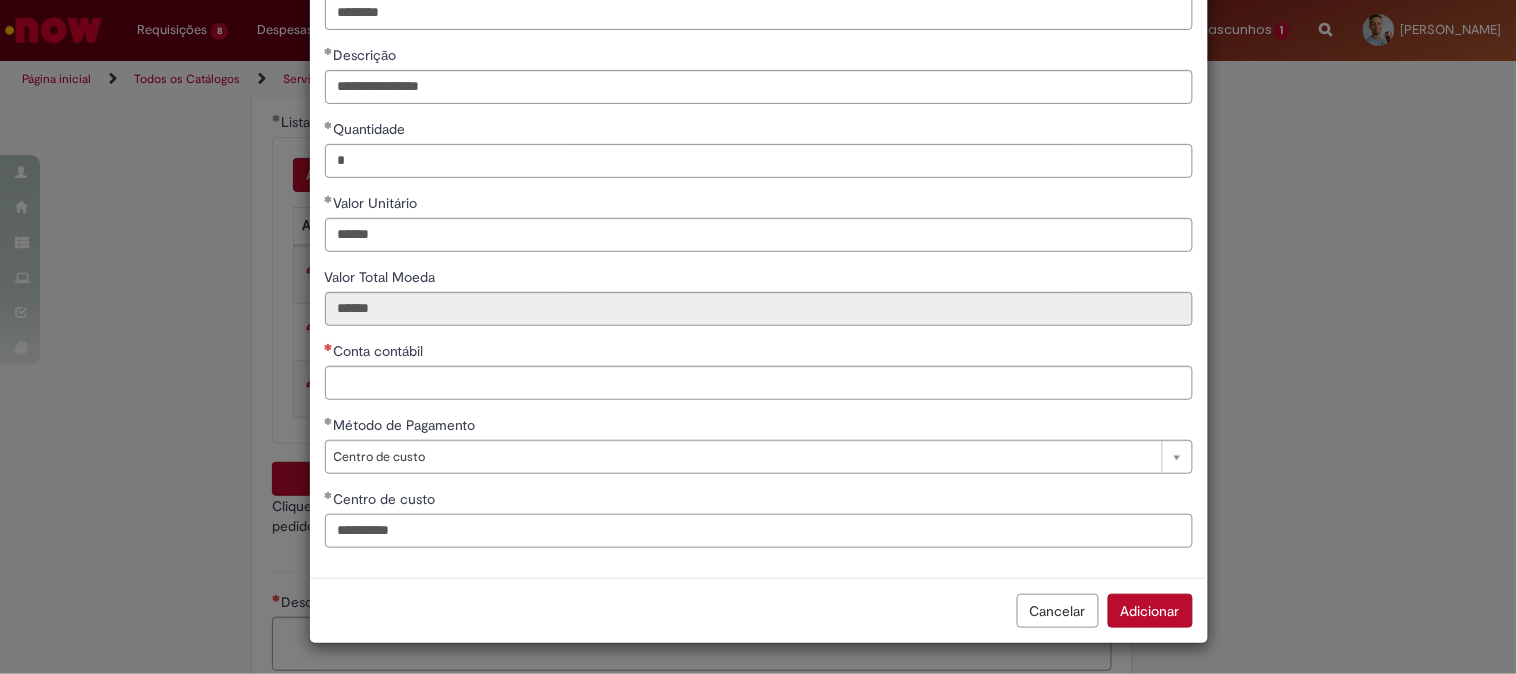 type on "**********" 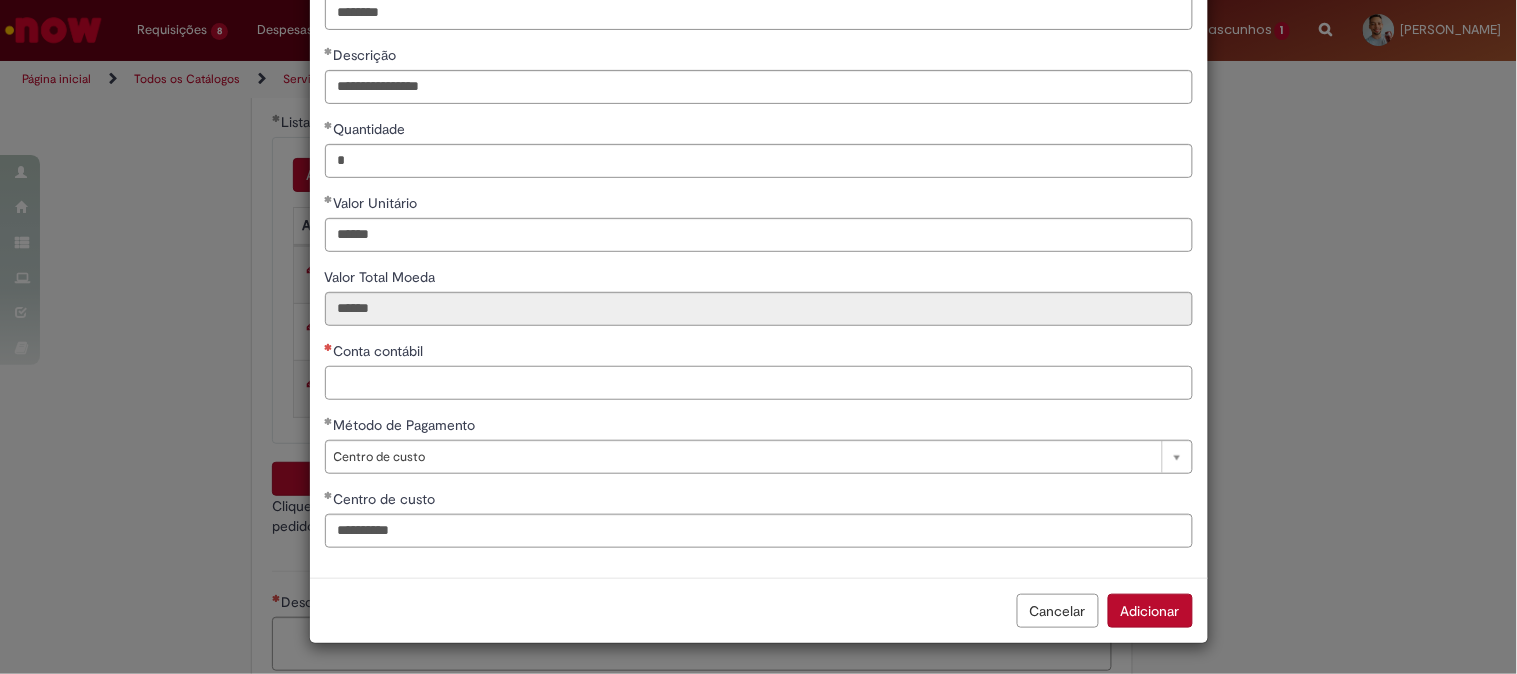 click on "Conta contábil" at bounding box center (759, 383) 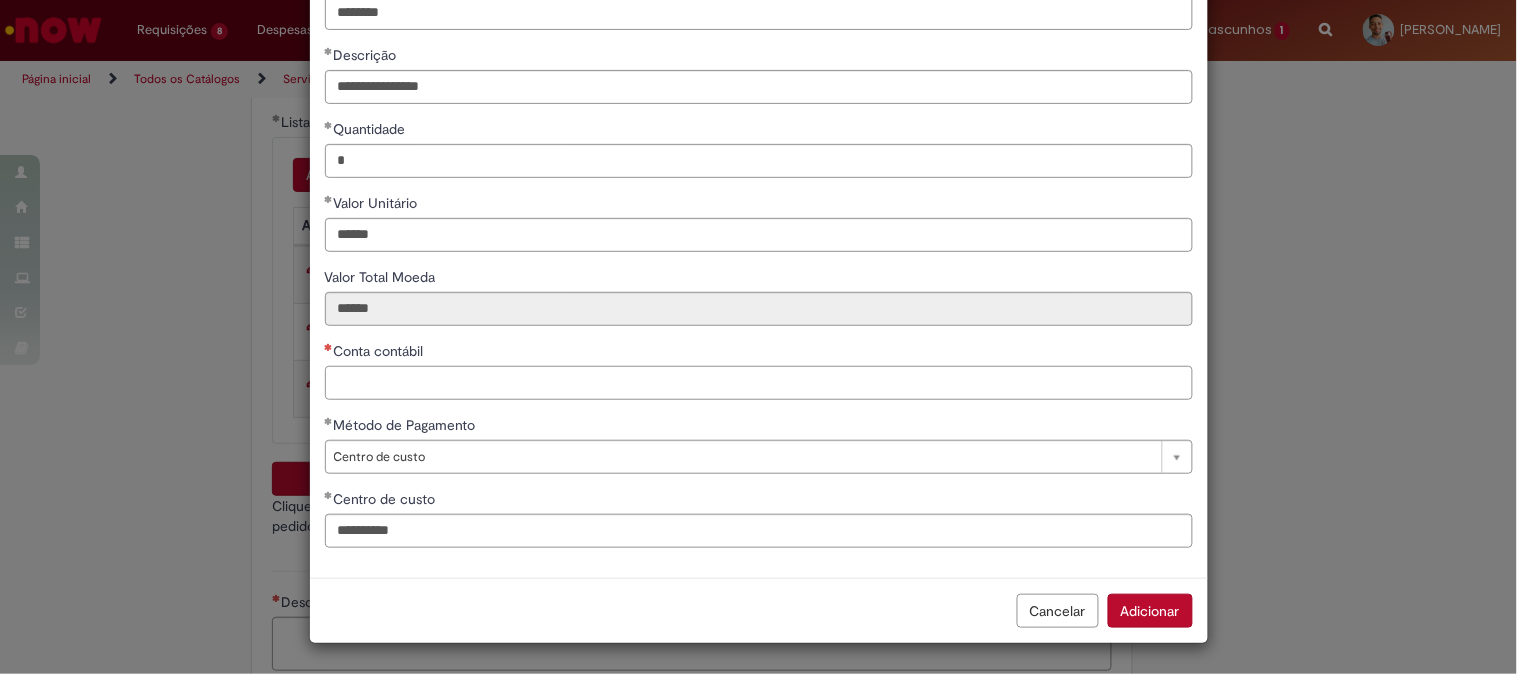 paste on "********" 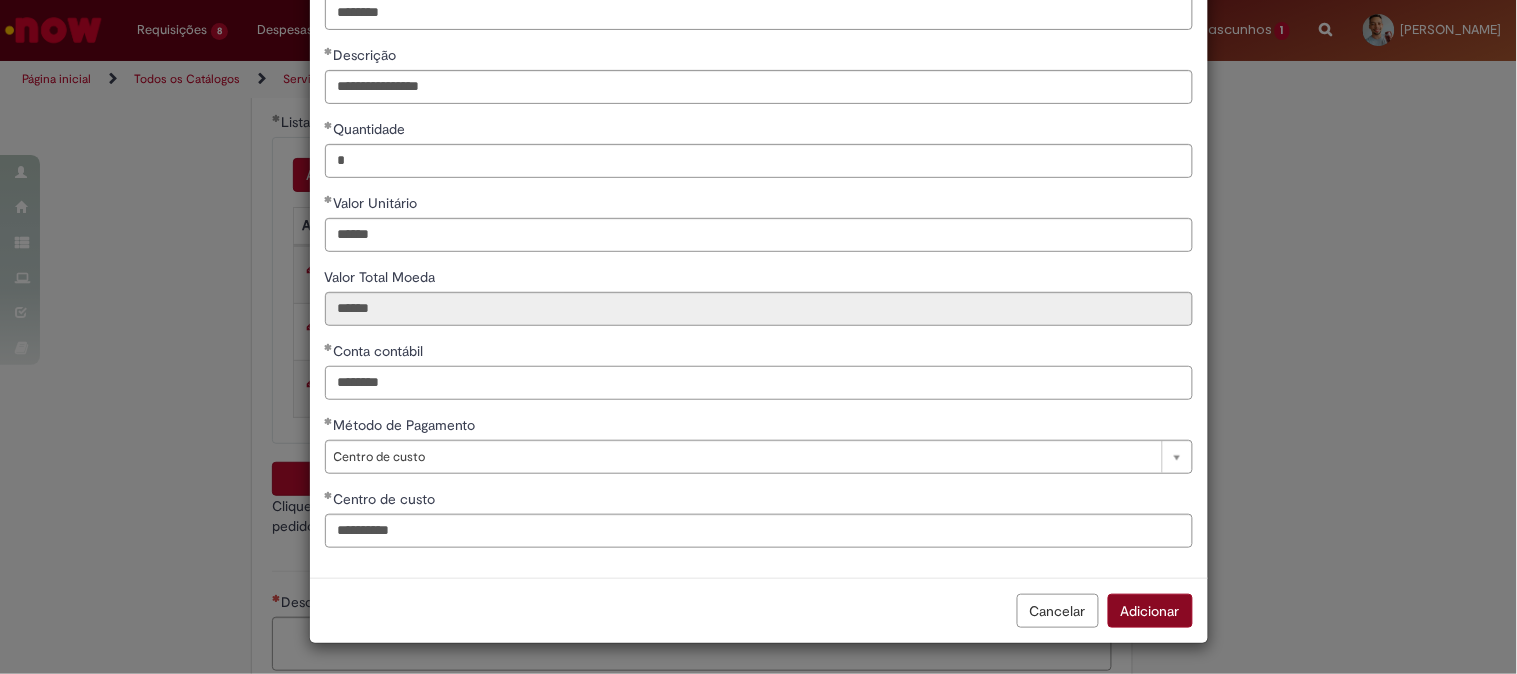 type on "********" 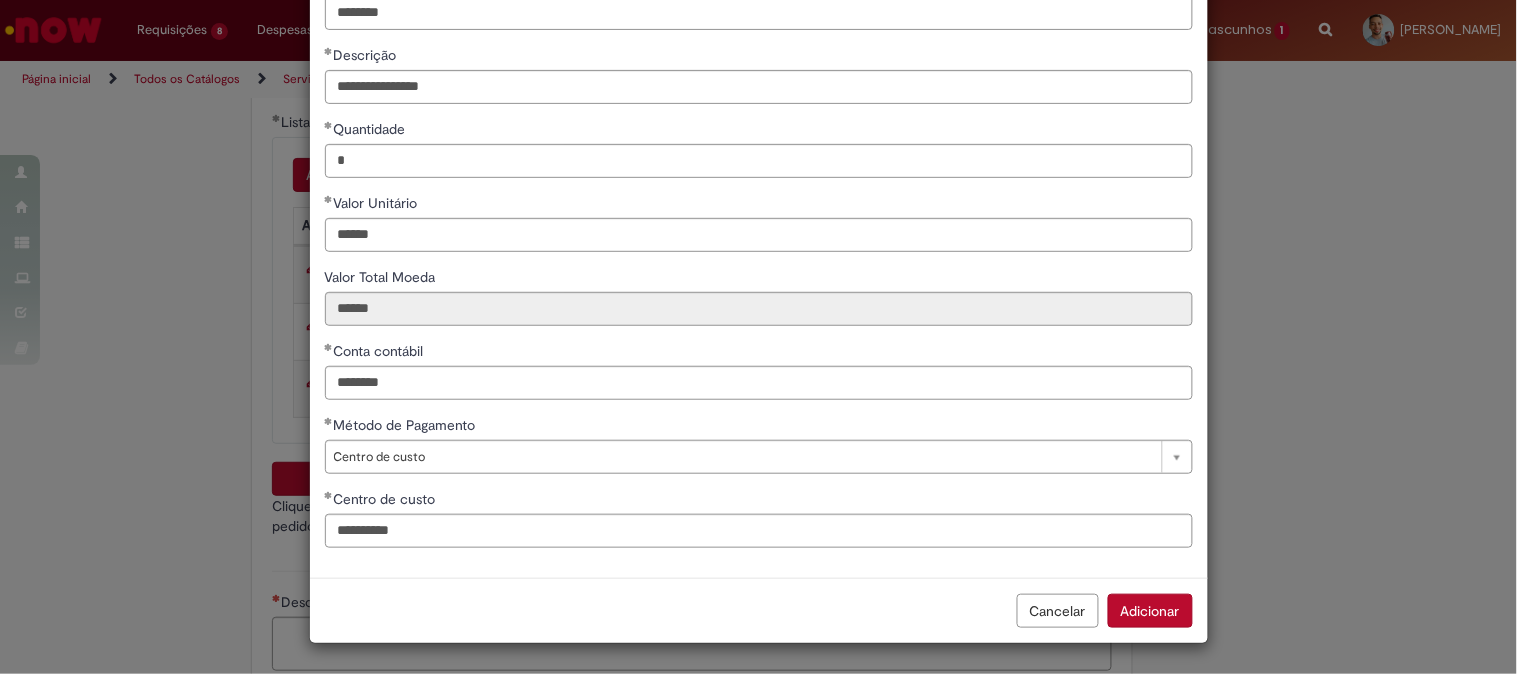 click on "Adicionar" at bounding box center (1150, 611) 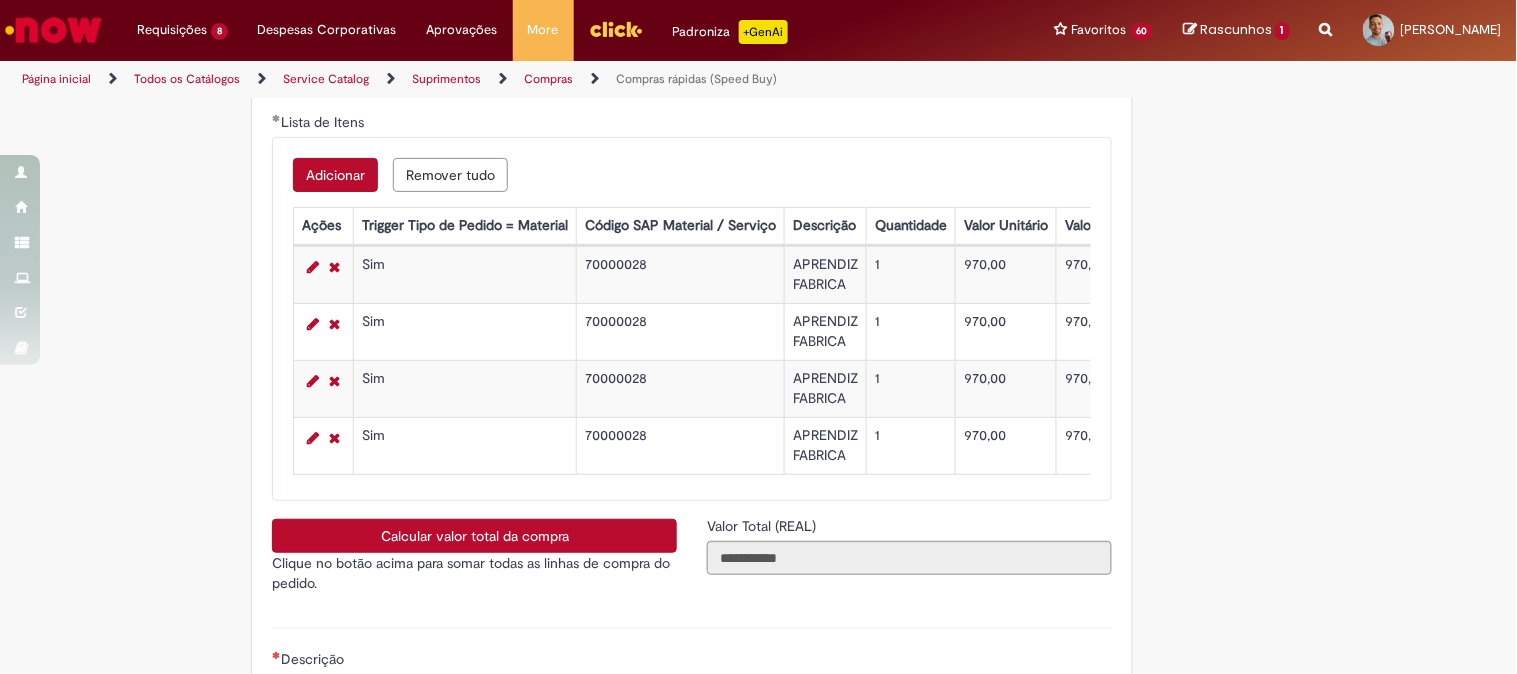 click on "Calcular valor total da compra" at bounding box center (474, 536) 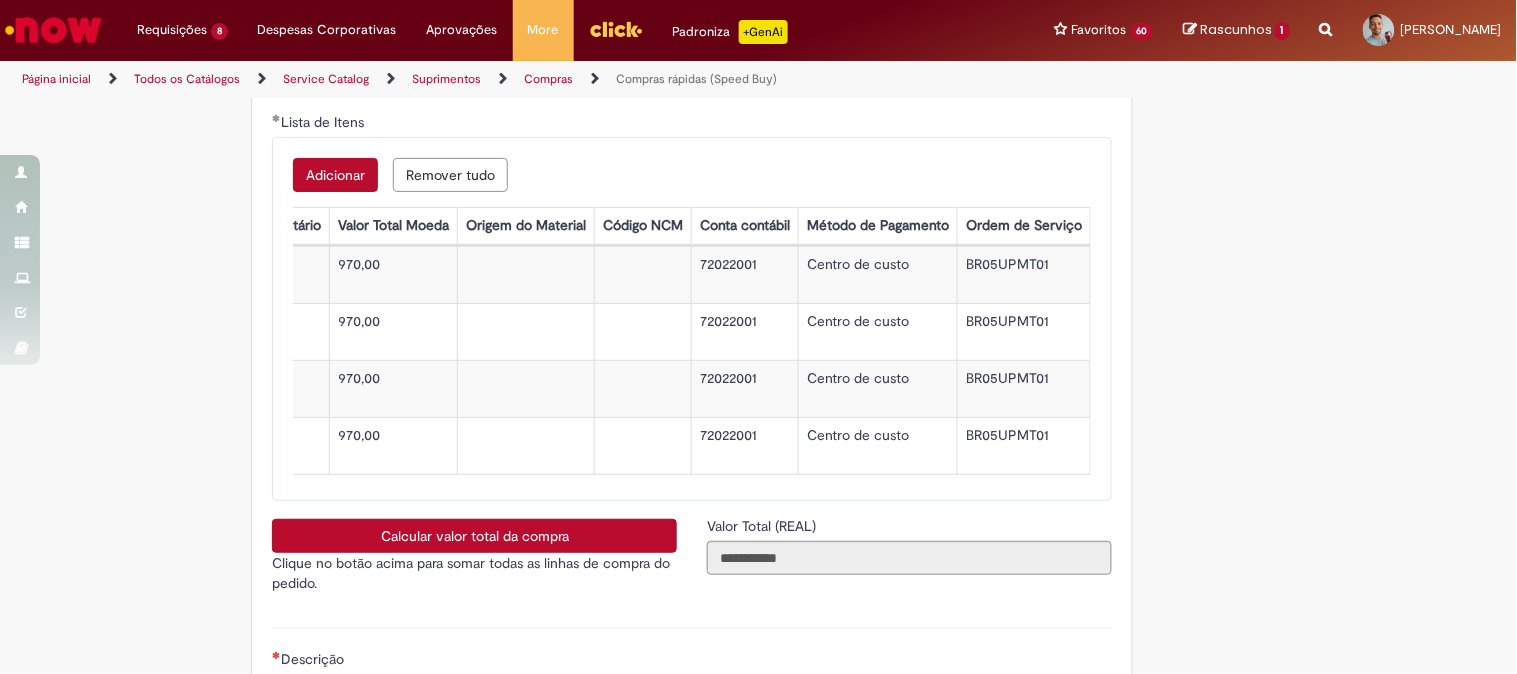 scroll, scrollTop: 0, scrollLeft: 0, axis: both 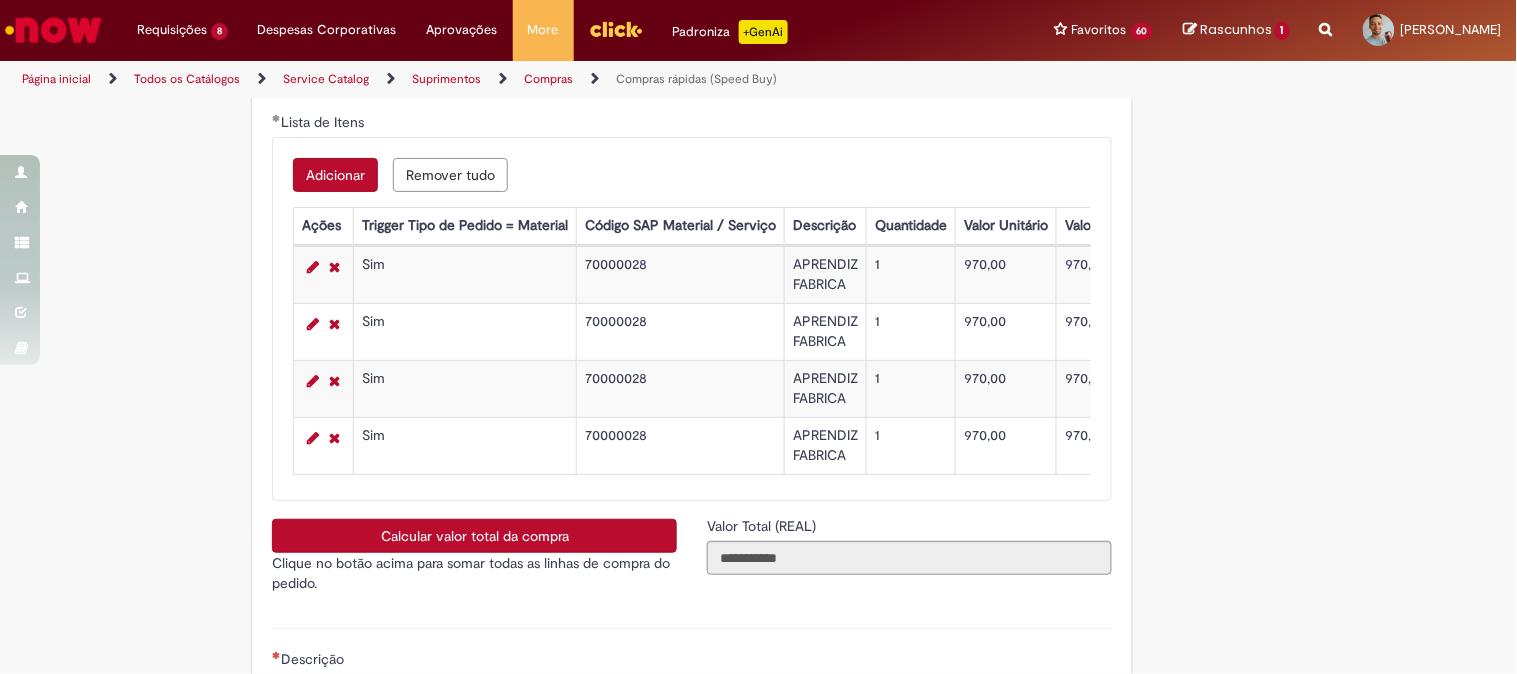 click on "70000028" at bounding box center (681, 446) 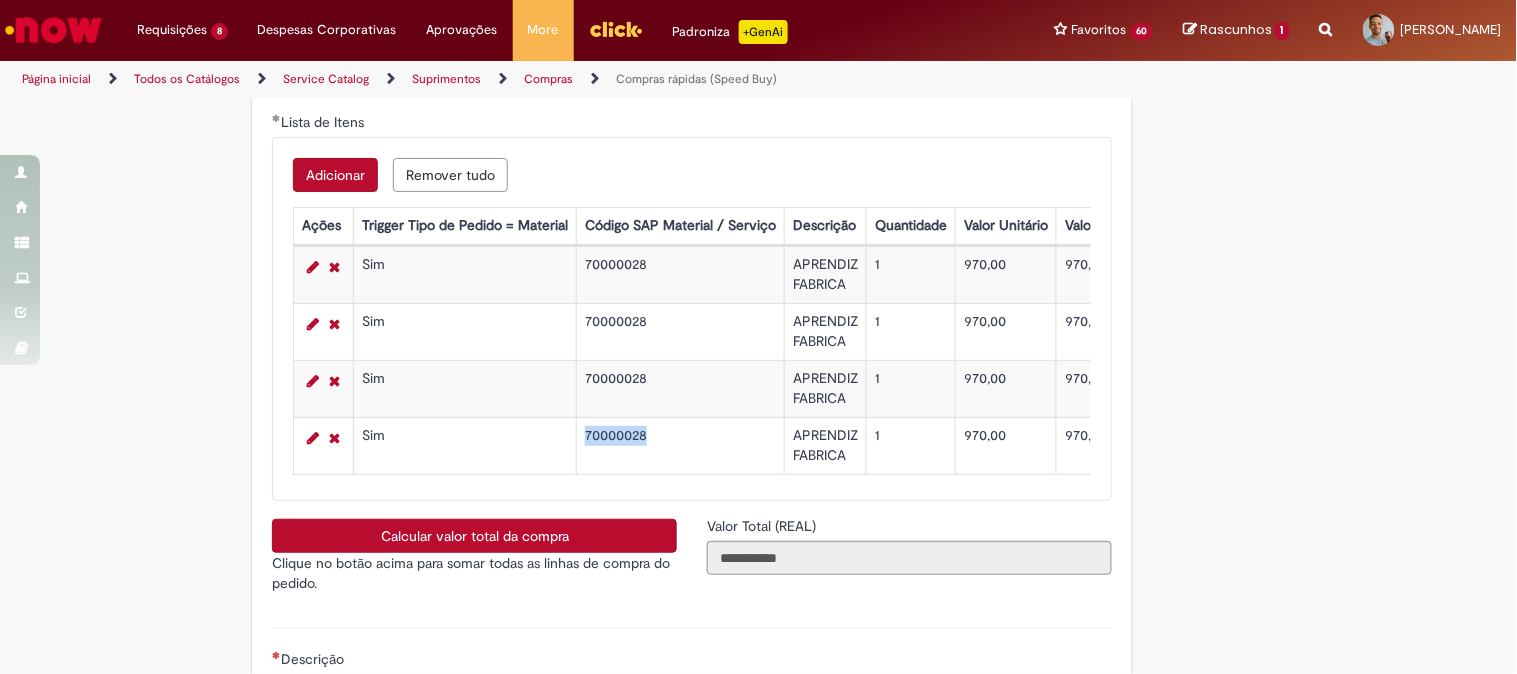 click on "70000028" at bounding box center (681, 446) 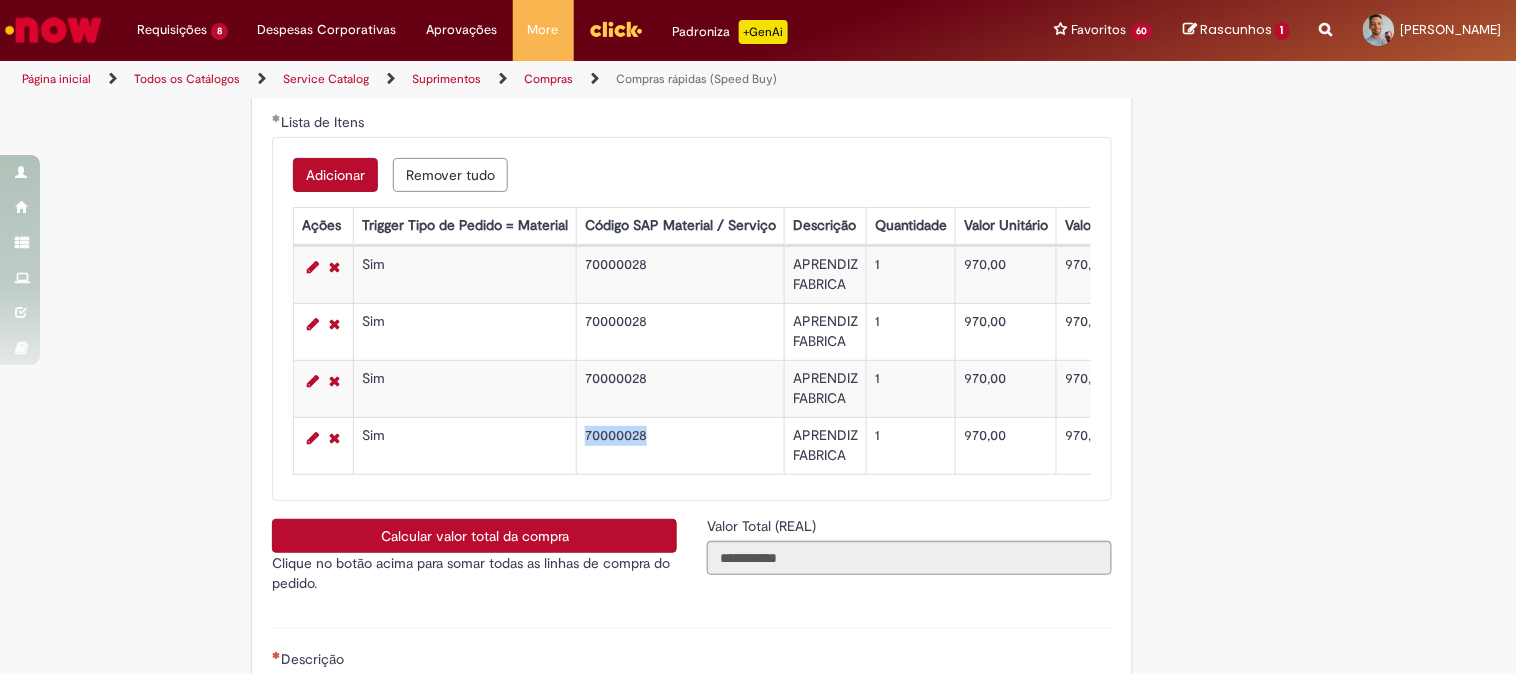 click on "Adicionar" at bounding box center [335, 175] 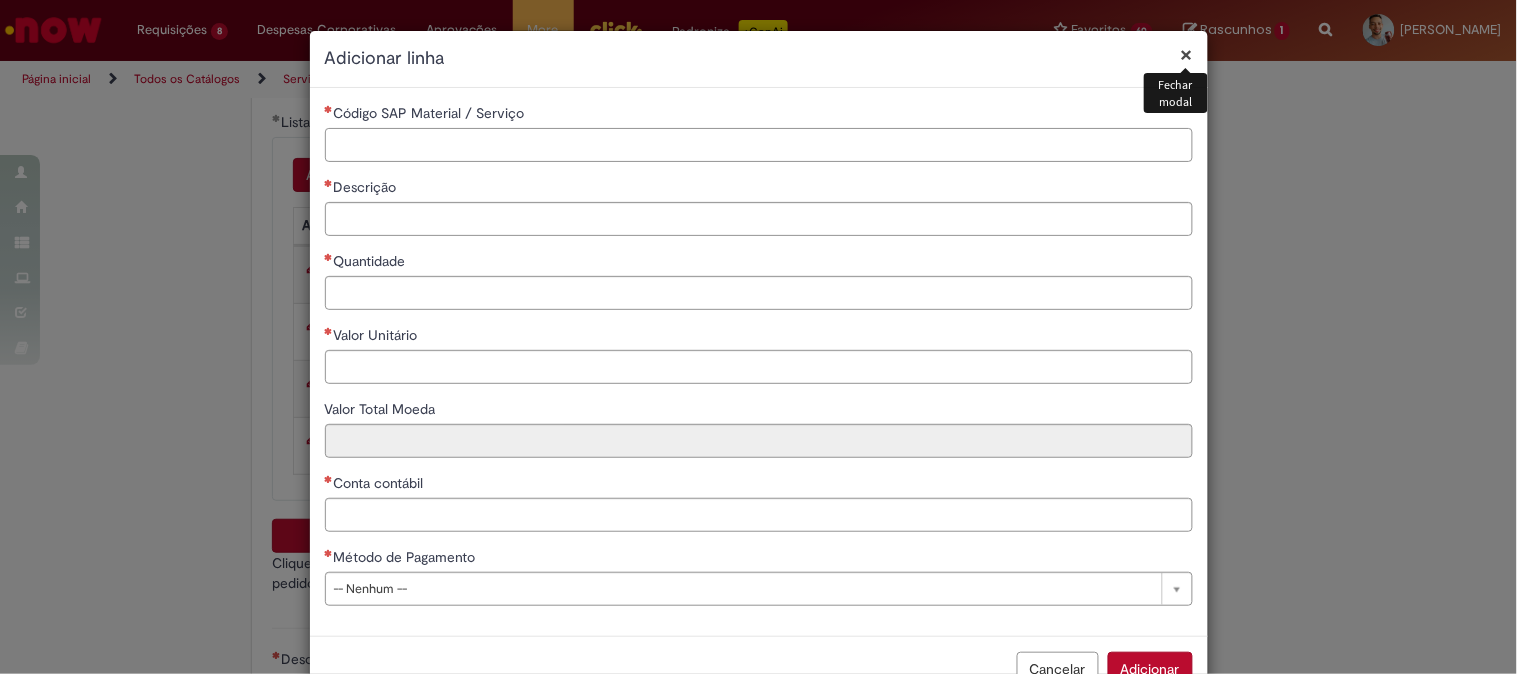 click on "Código SAP Material / Serviço" at bounding box center [759, 145] 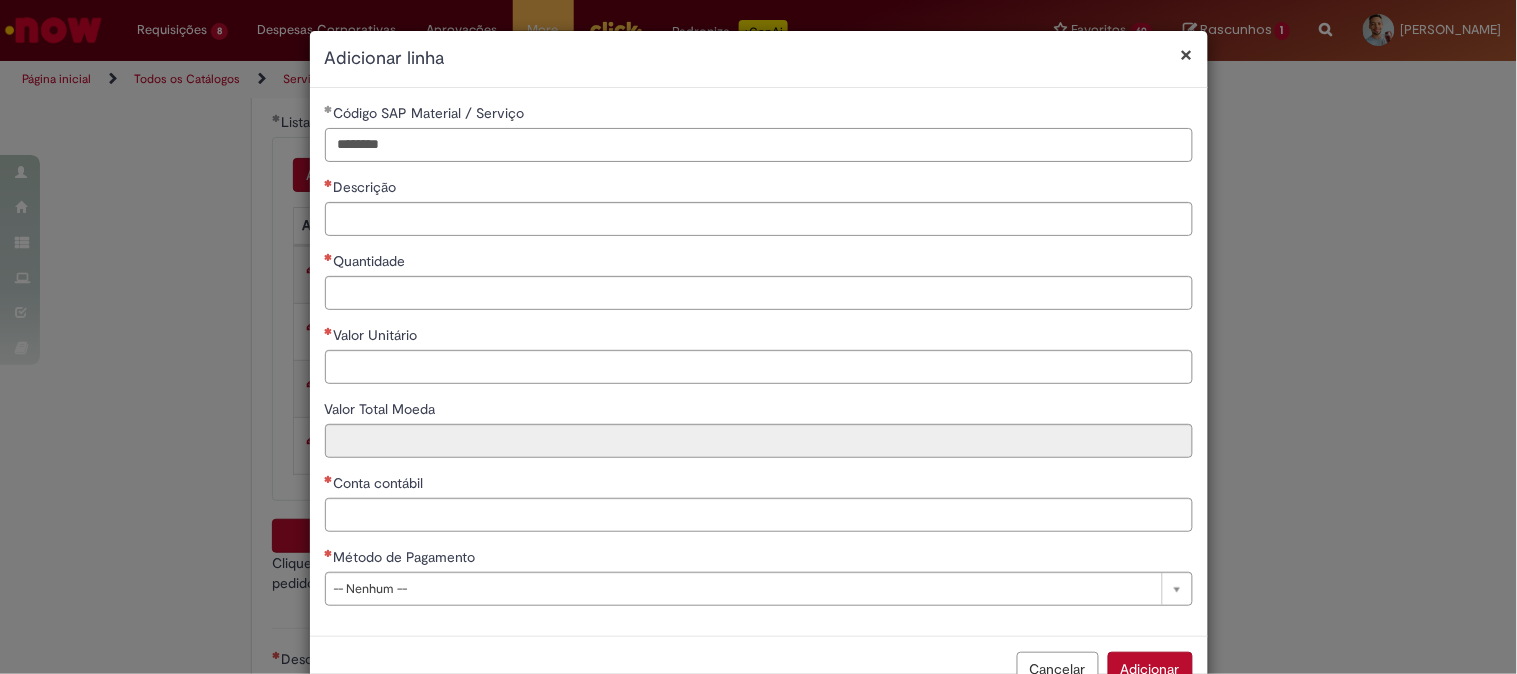 type on "********" 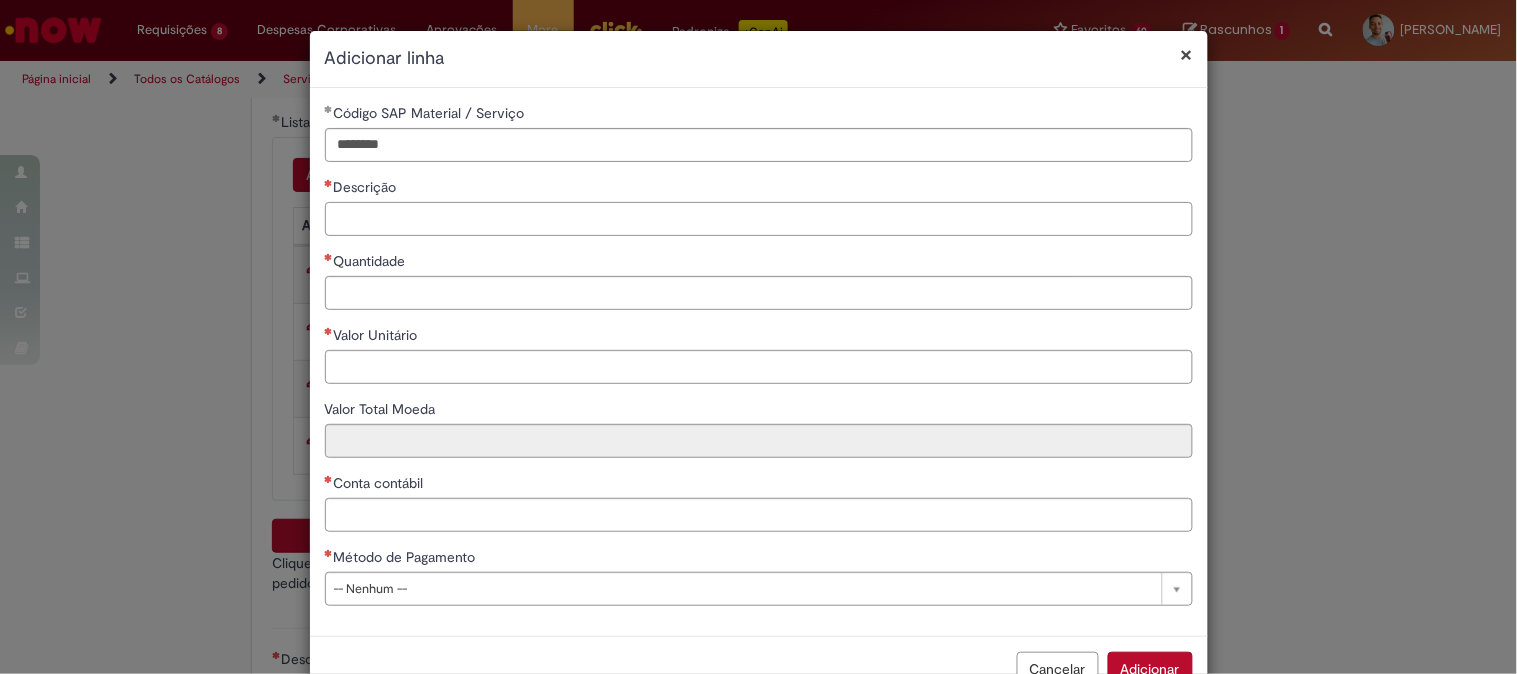 click on "Descrição" at bounding box center (759, 219) 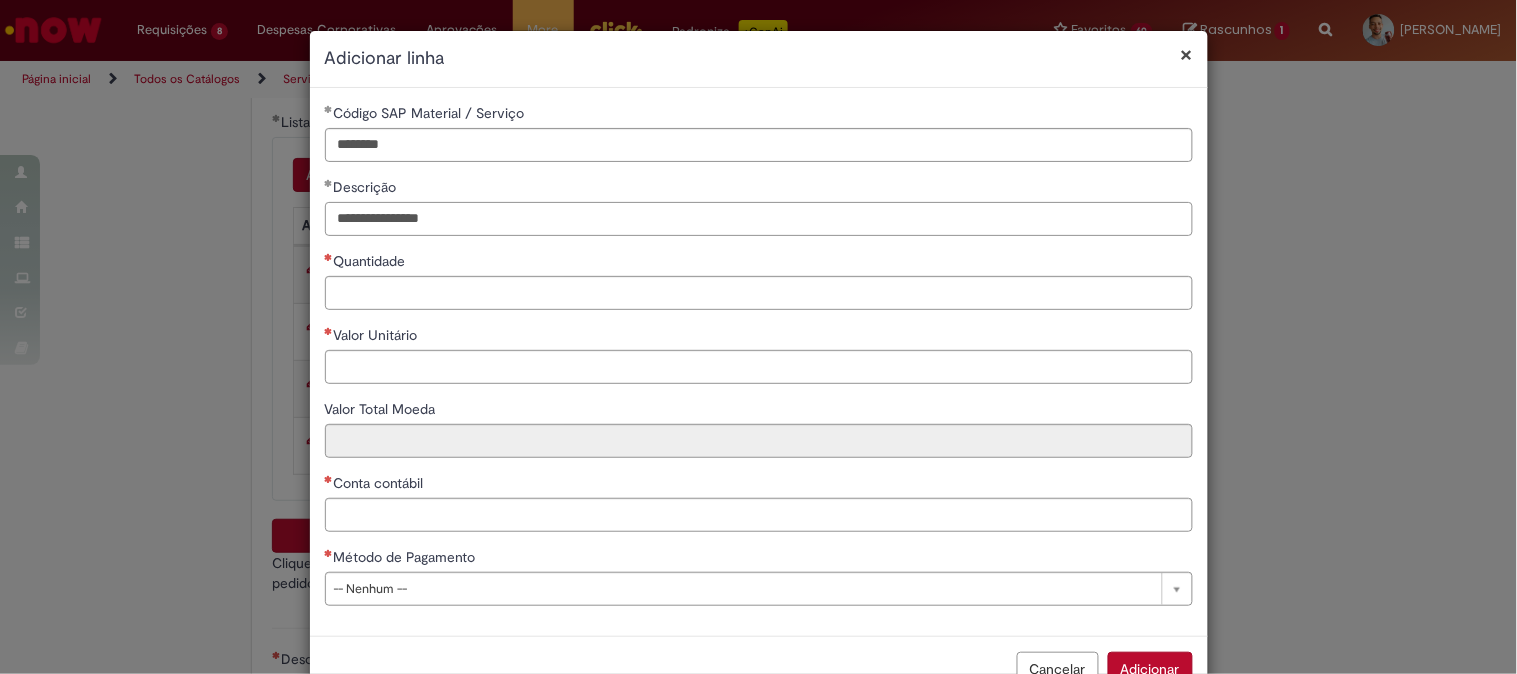 type on "**********" 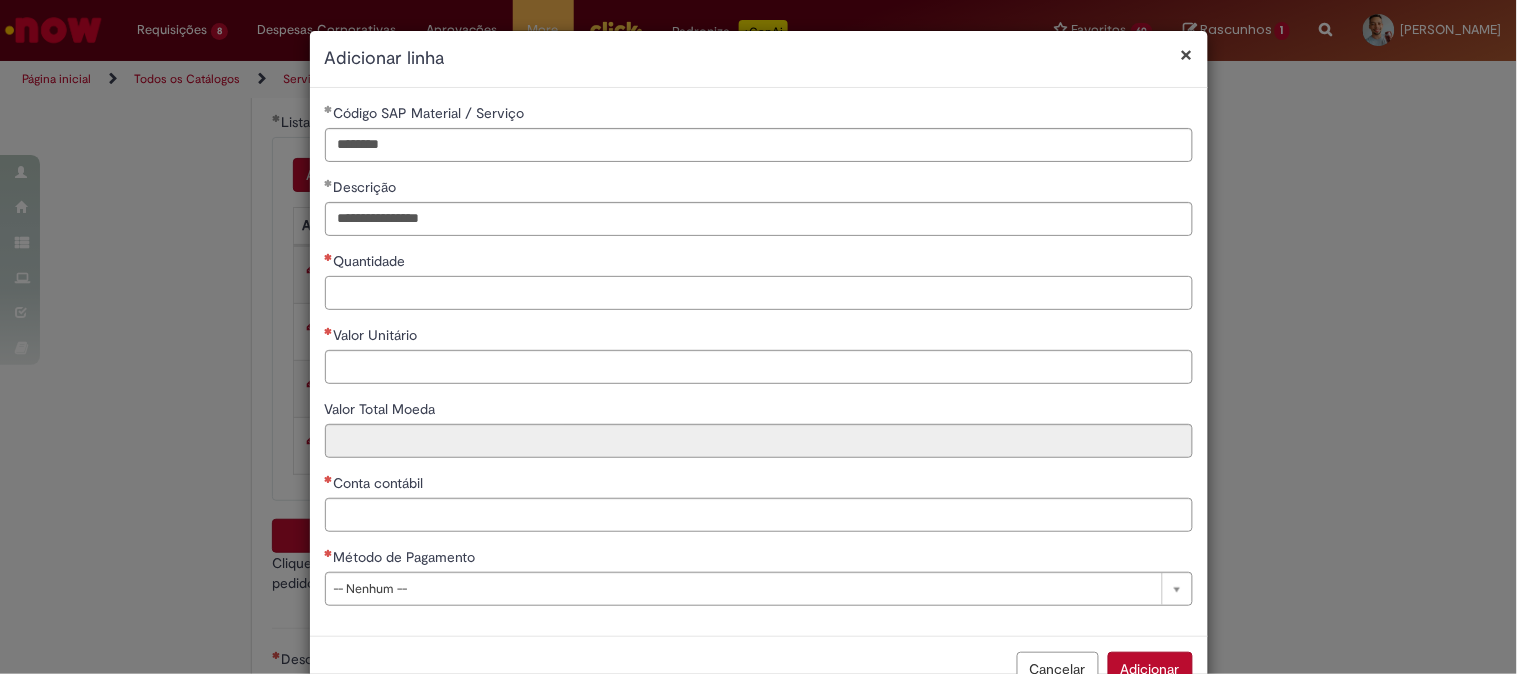 click on "Quantidade" at bounding box center [759, 293] 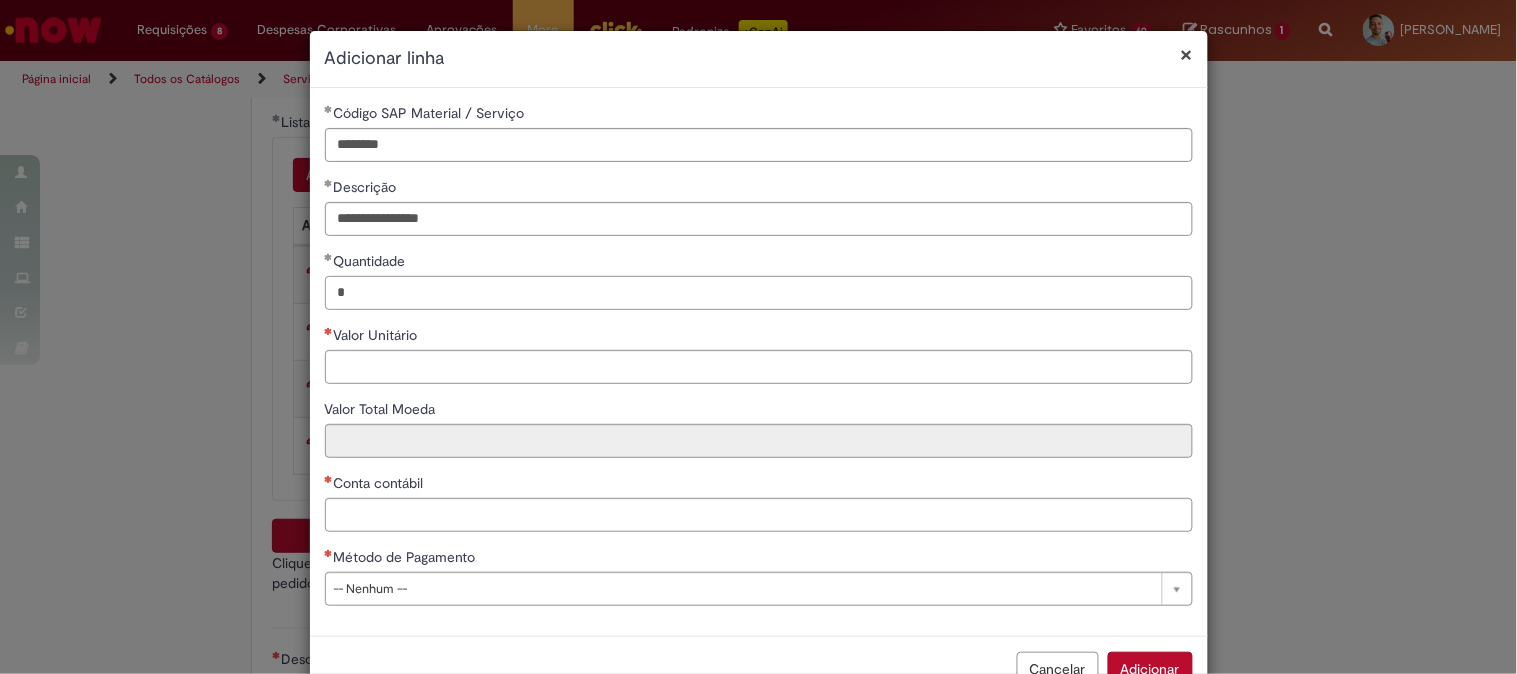 type on "*" 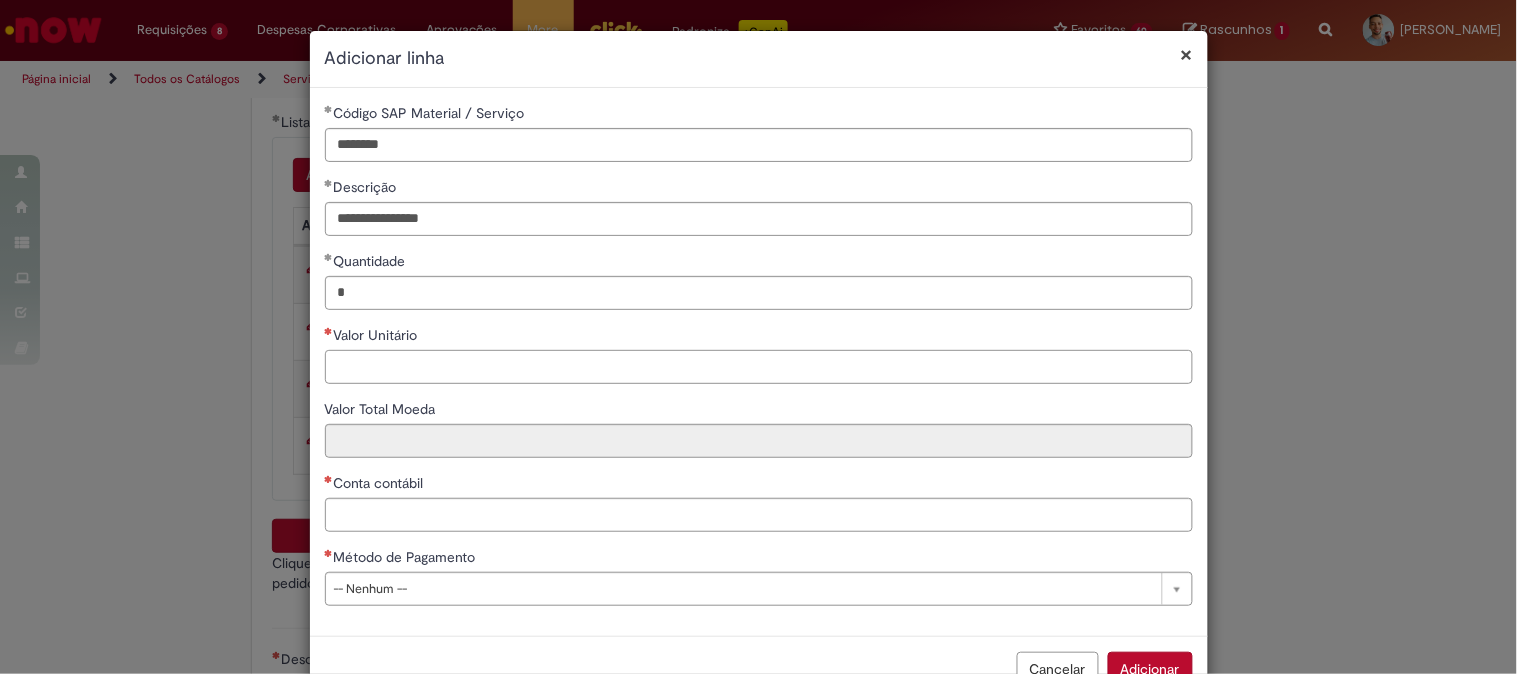 click on "Valor Unitário" at bounding box center [759, 367] 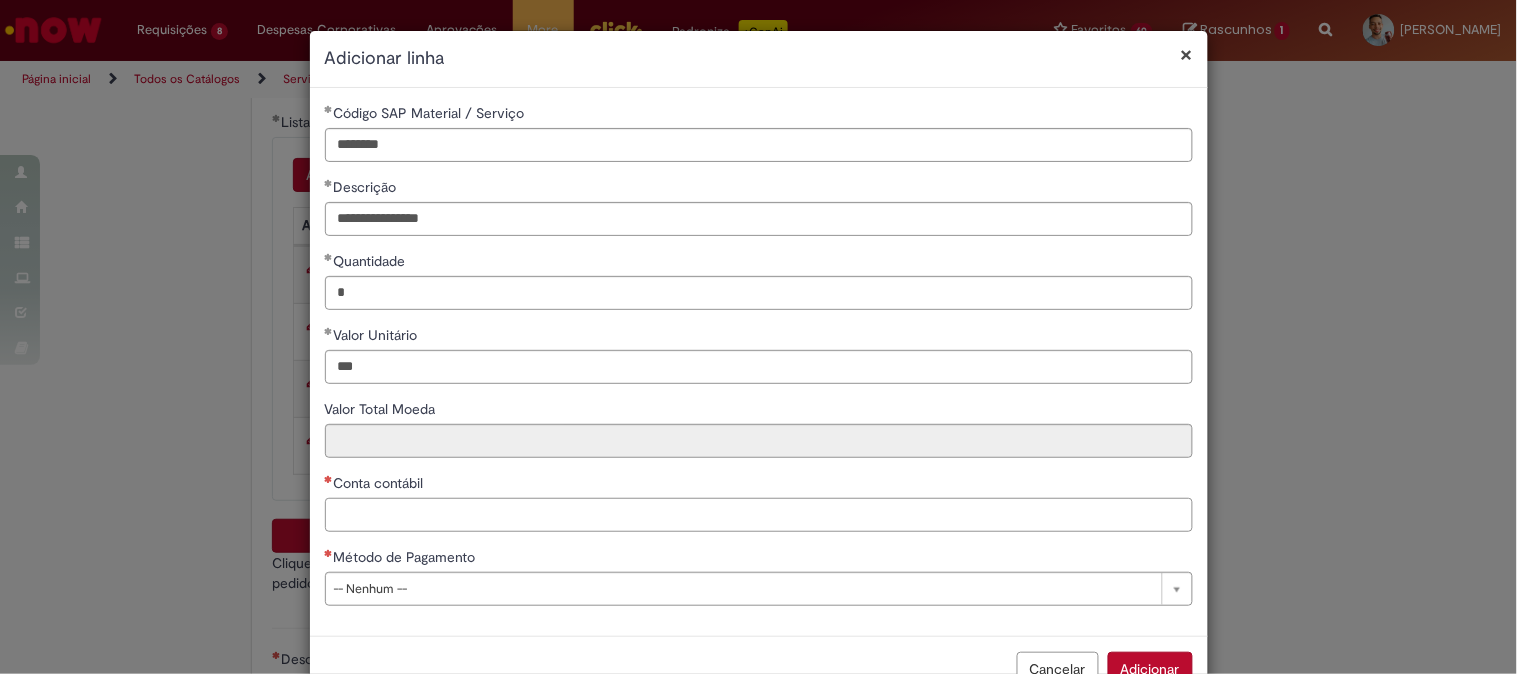type on "******" 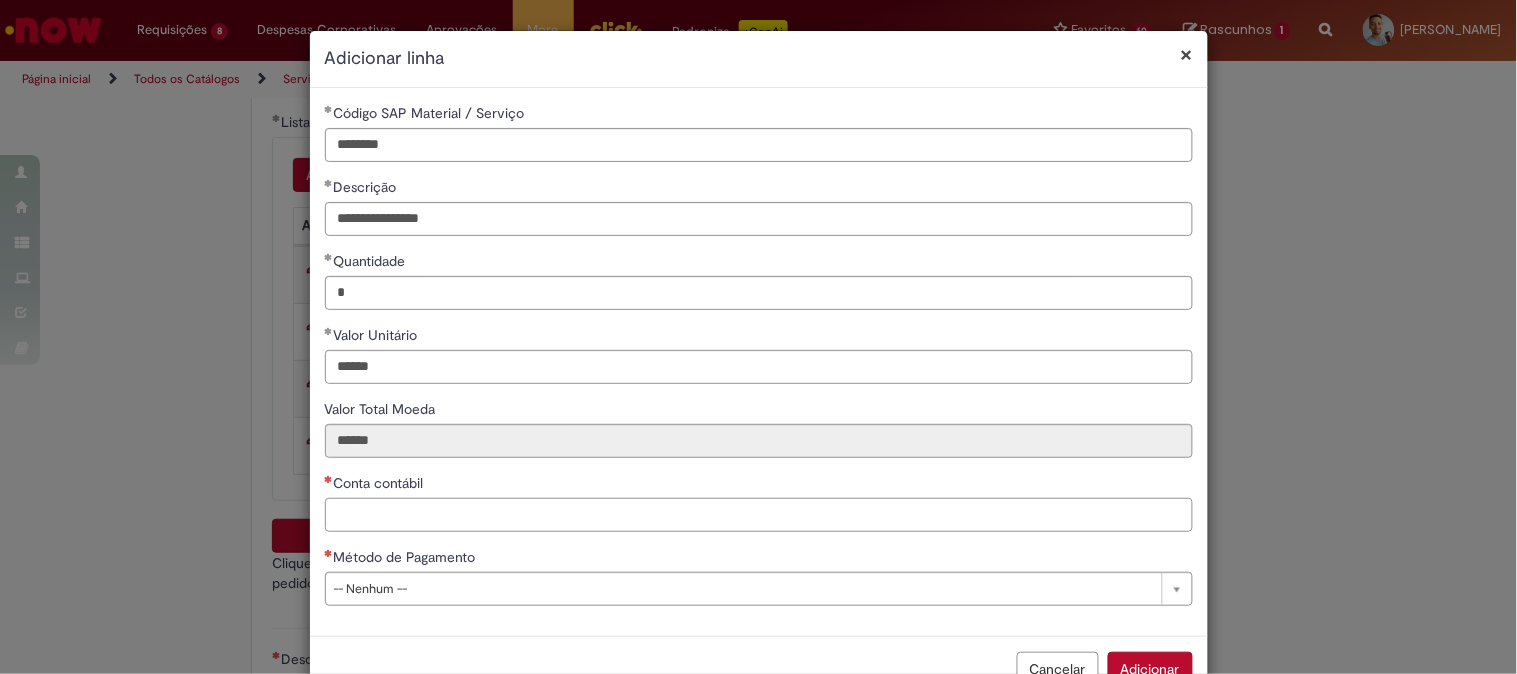 click on "Conta contábil" at bounding box center [759, 515] 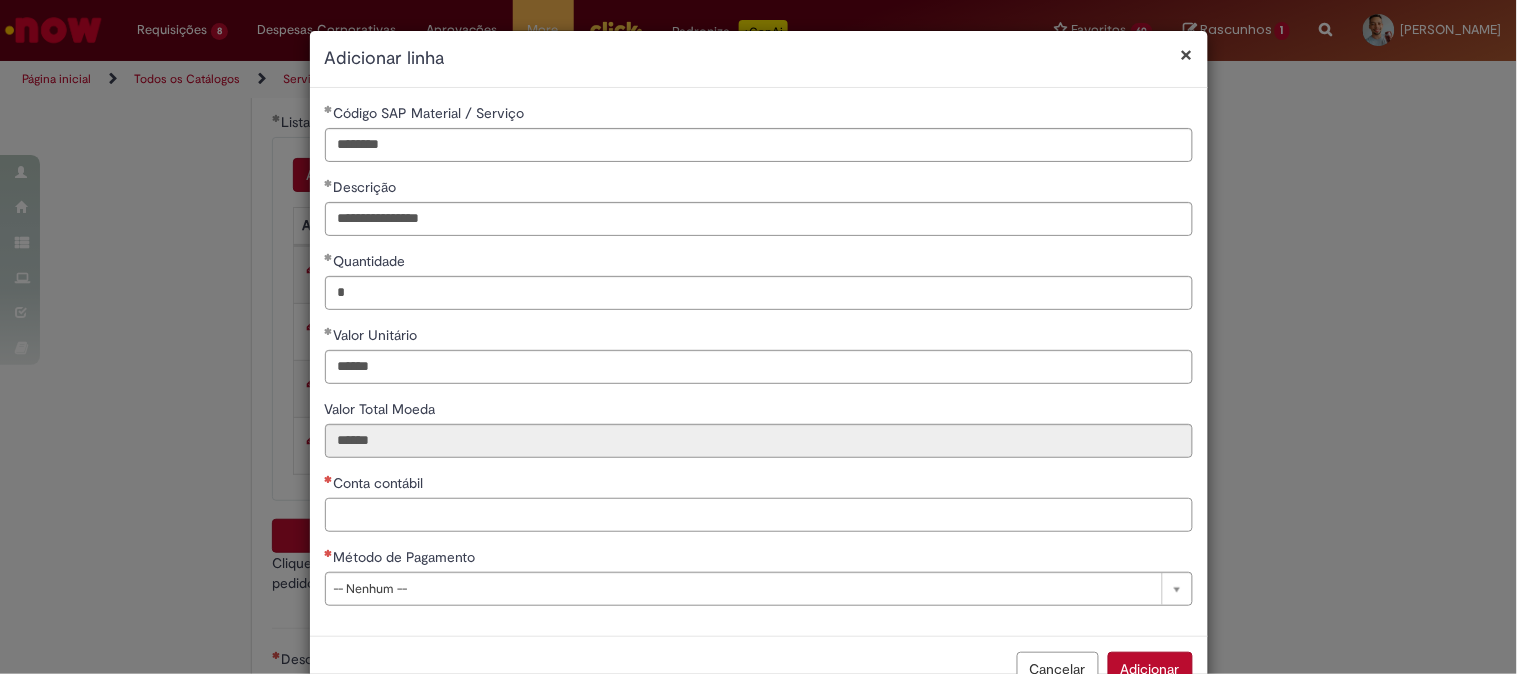 paste on "********" 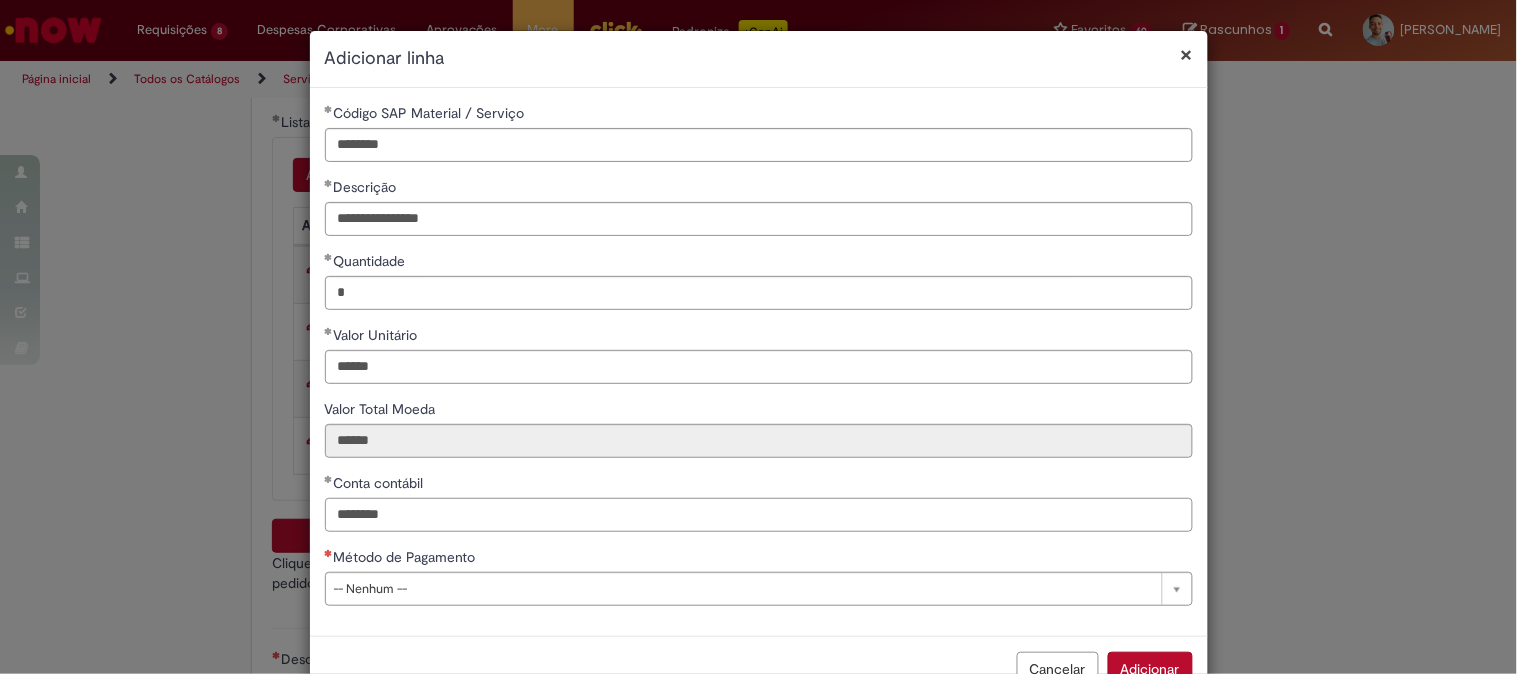 type on "********" 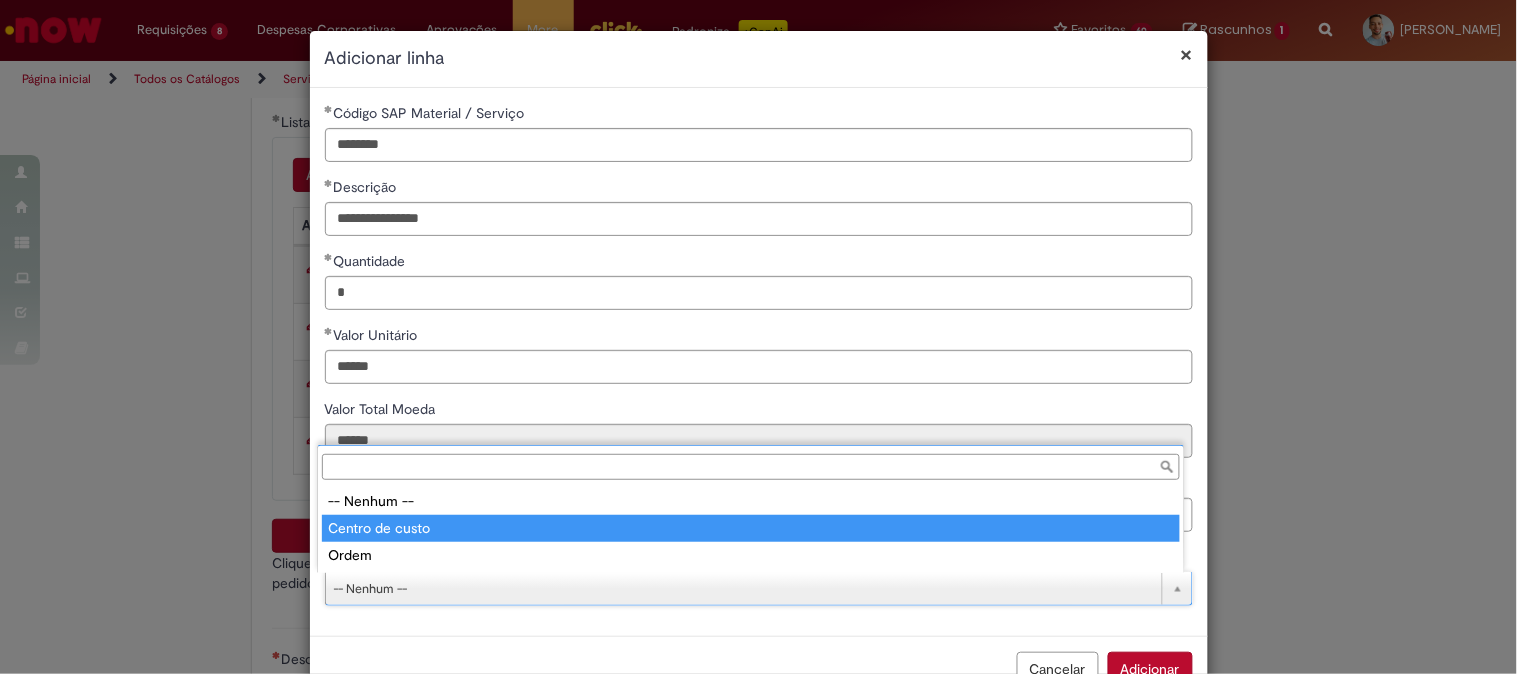type on "**********" 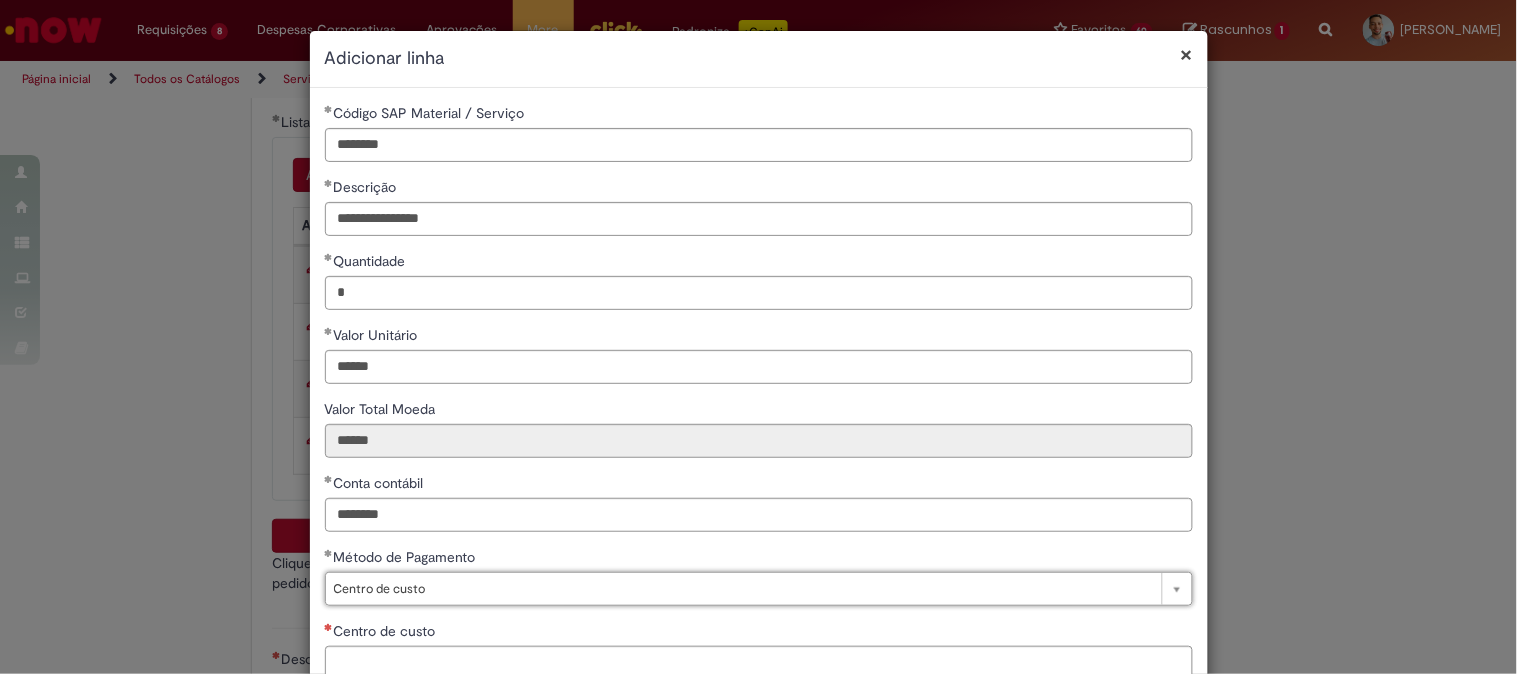 scroll, scrollTop: 111, scrollLeft: 0, axis: vertical 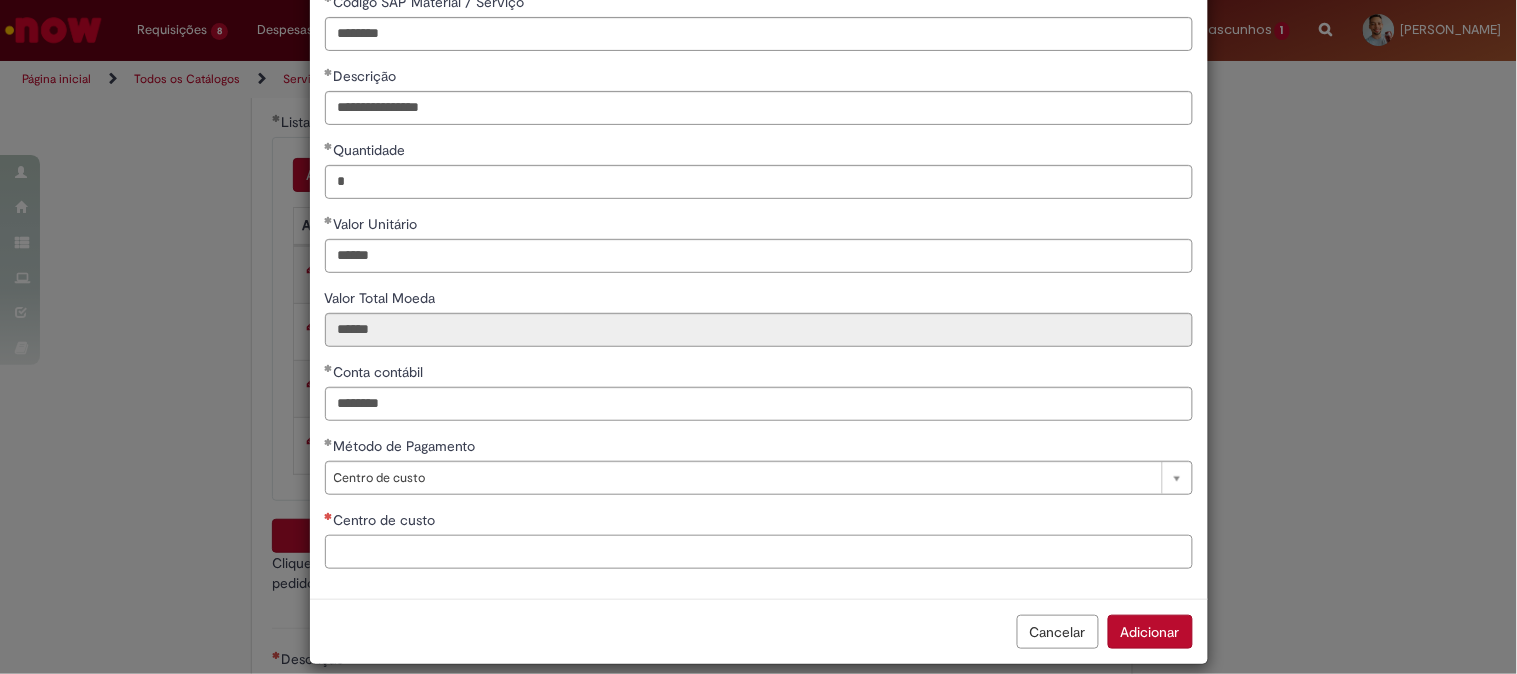 click on "Centro de custo" at bounding box center [759, 552] 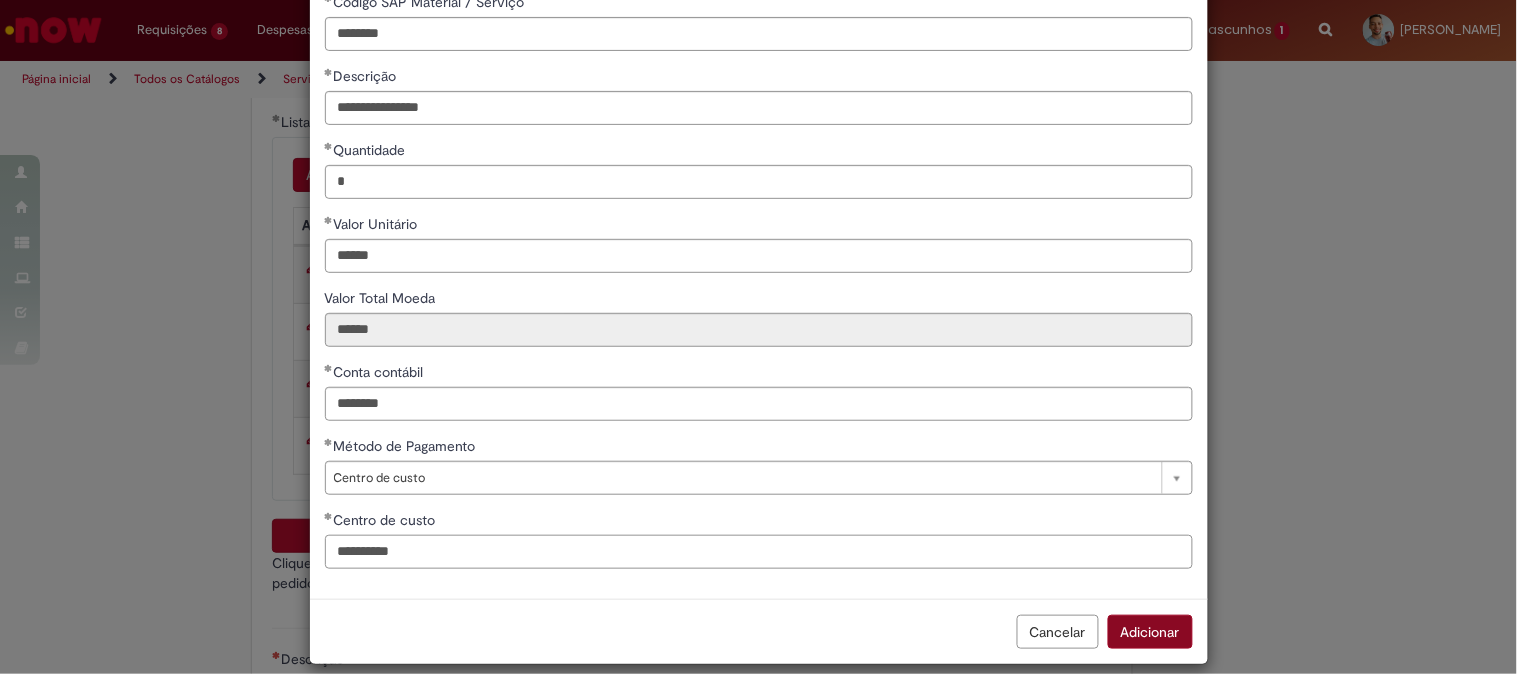 type on "**********" 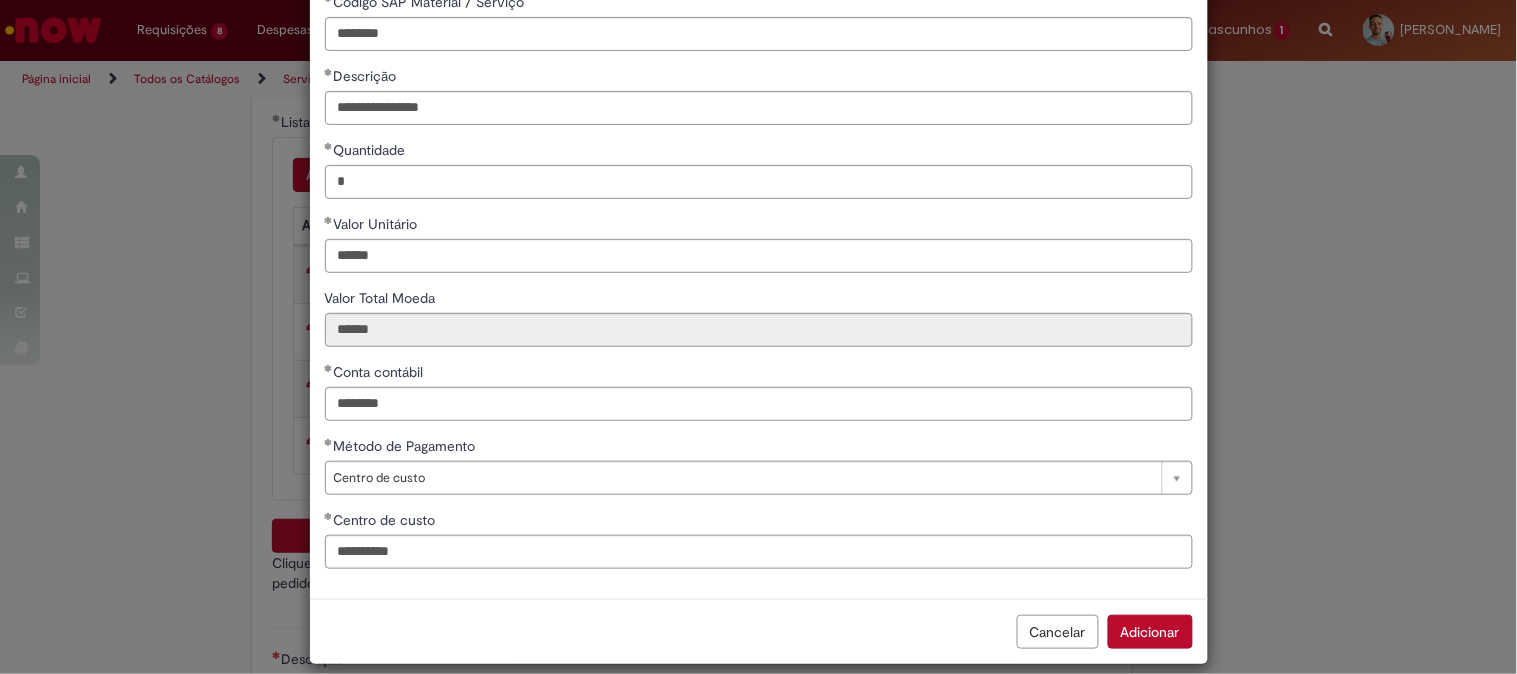 click on "Adicionar" at bounding box center [1150, 632] 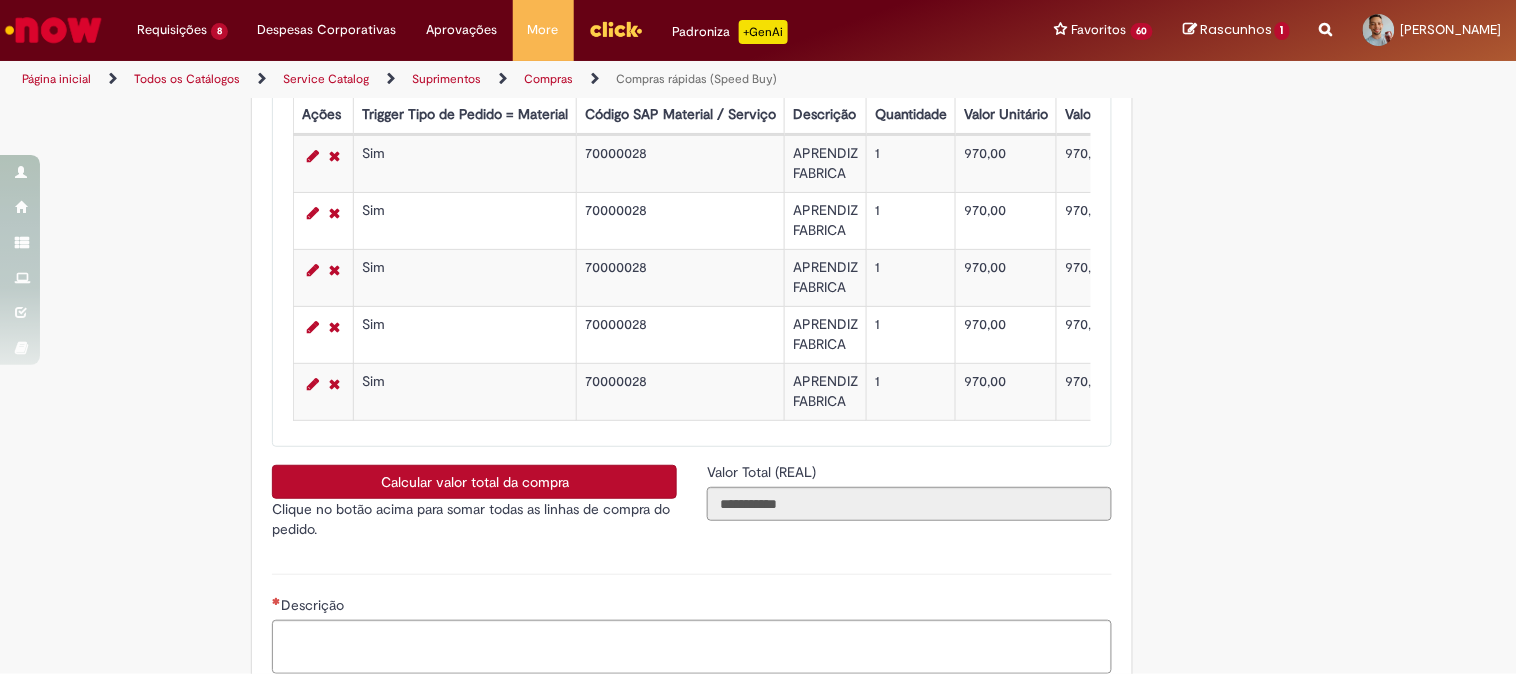 scroll, scrollTop: 3333, scrollLeft: 0, axis: vertical 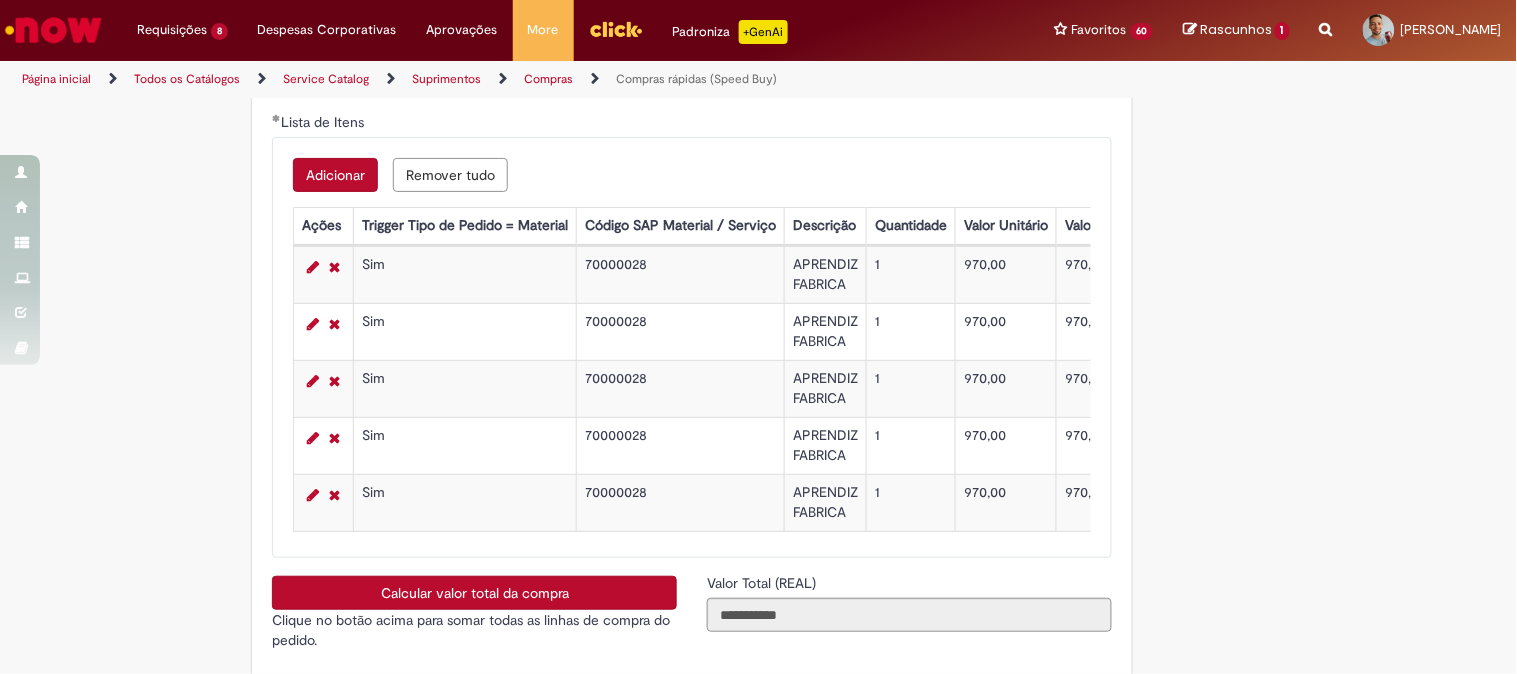 click on "70000028" at bounding box center [681, 275] 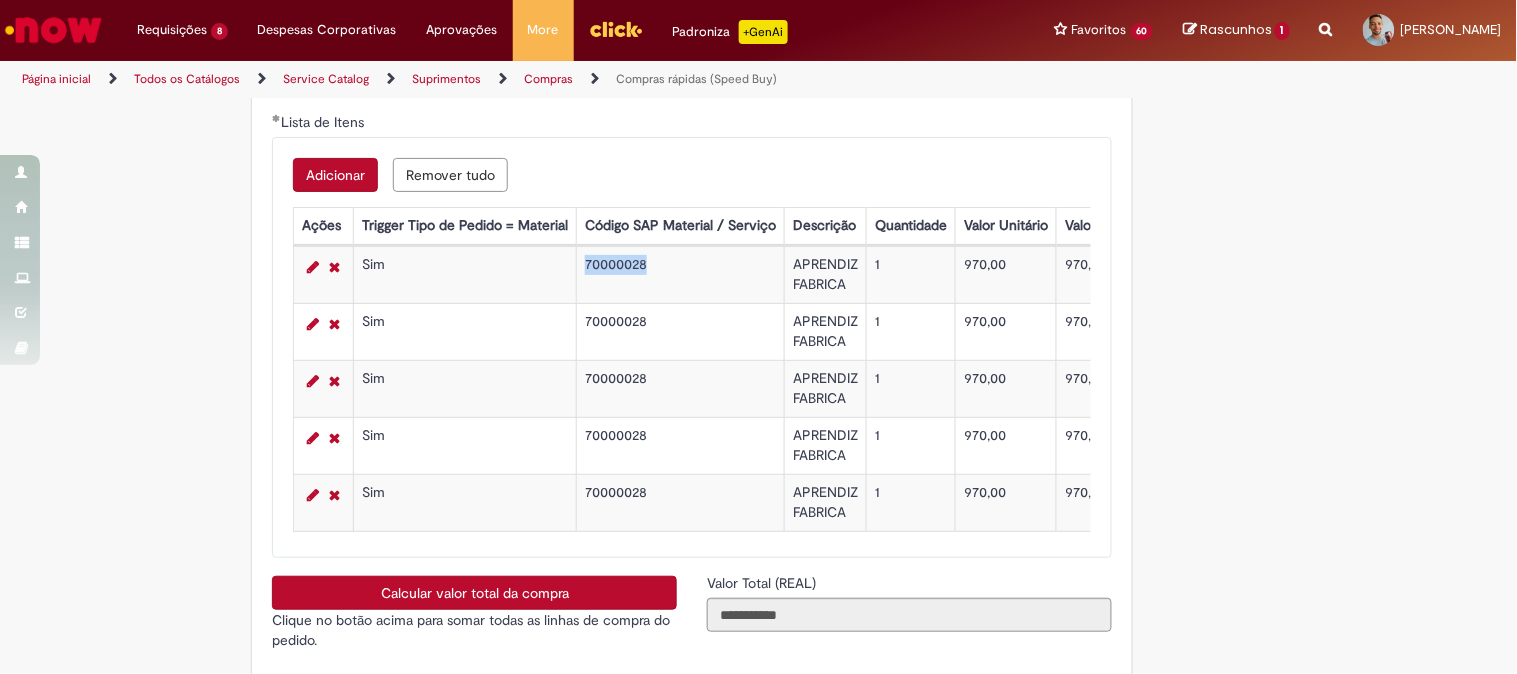 click on "70000028" at bounding box center [681, 275] 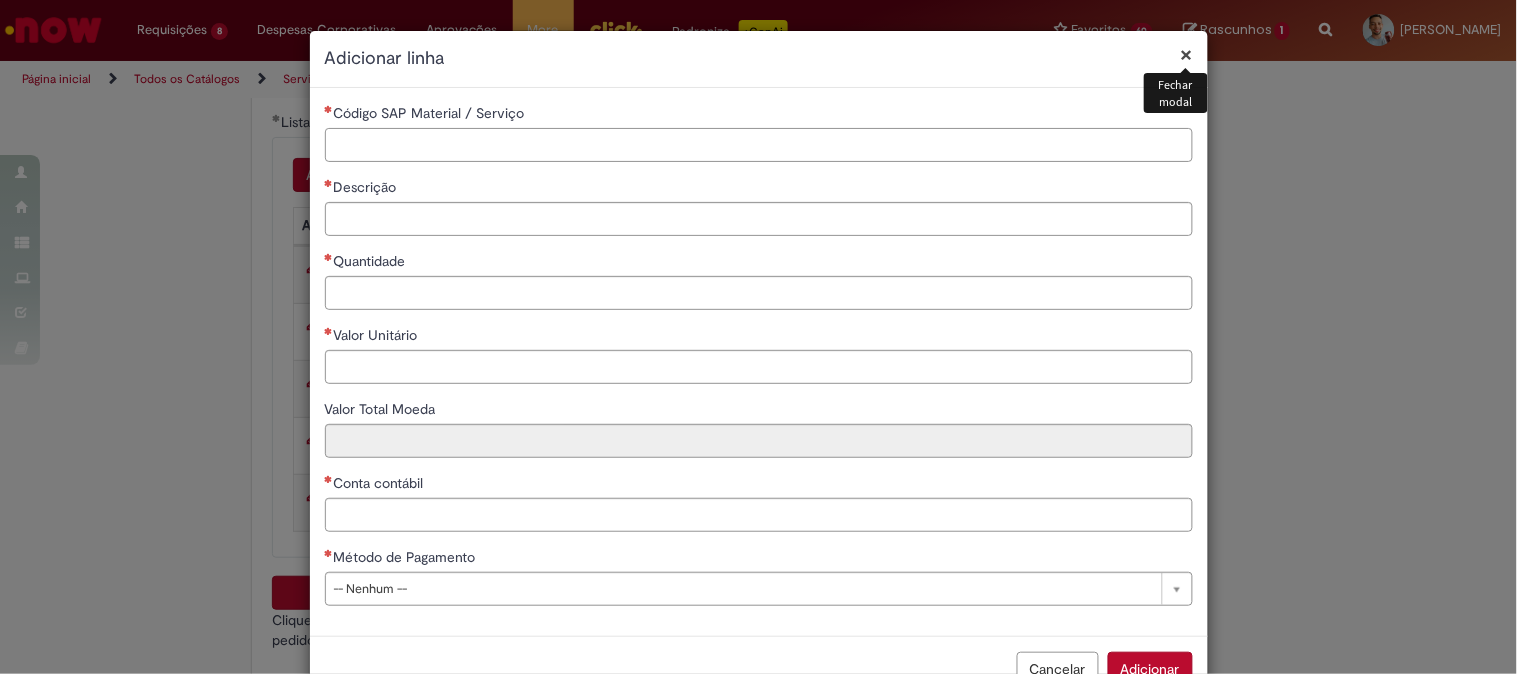 click on "Código SAP Material / Serviço" at bounding box center [759, 145] 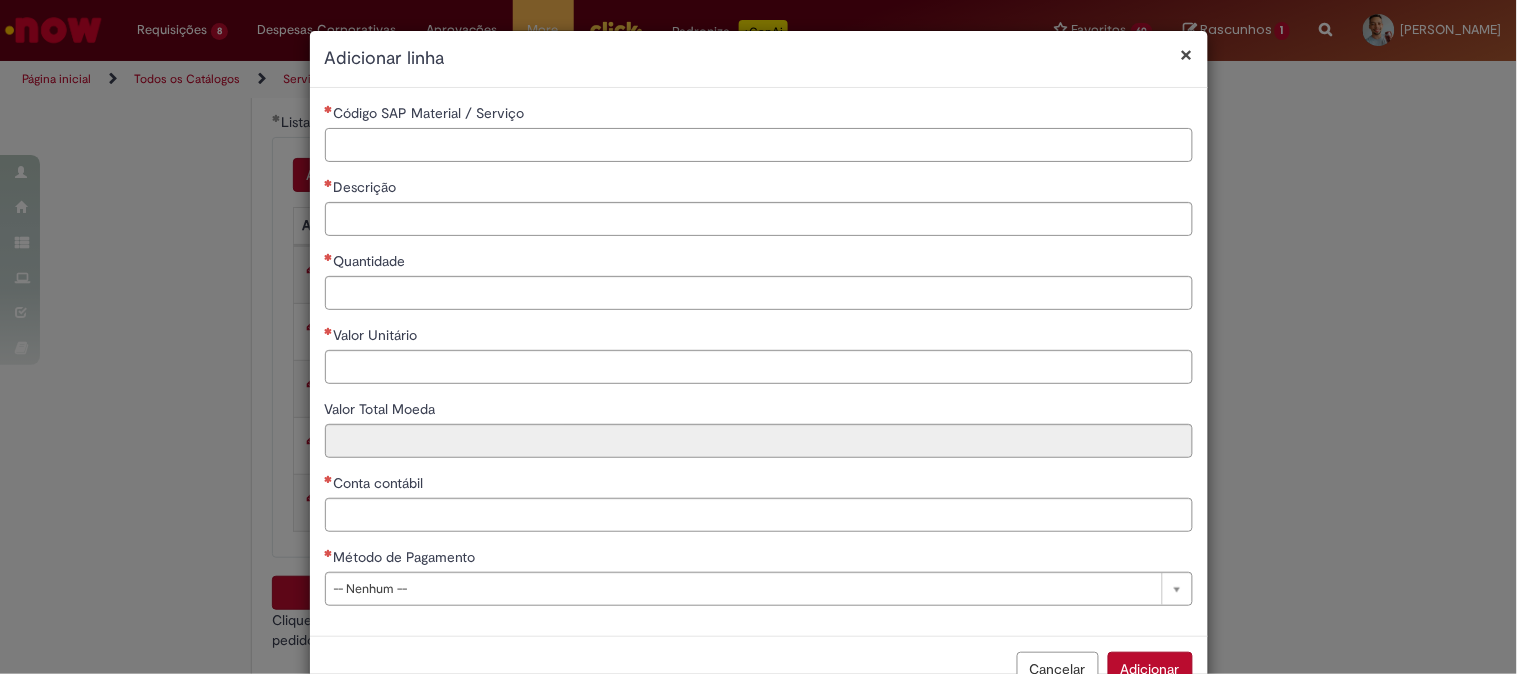 paste on "********" 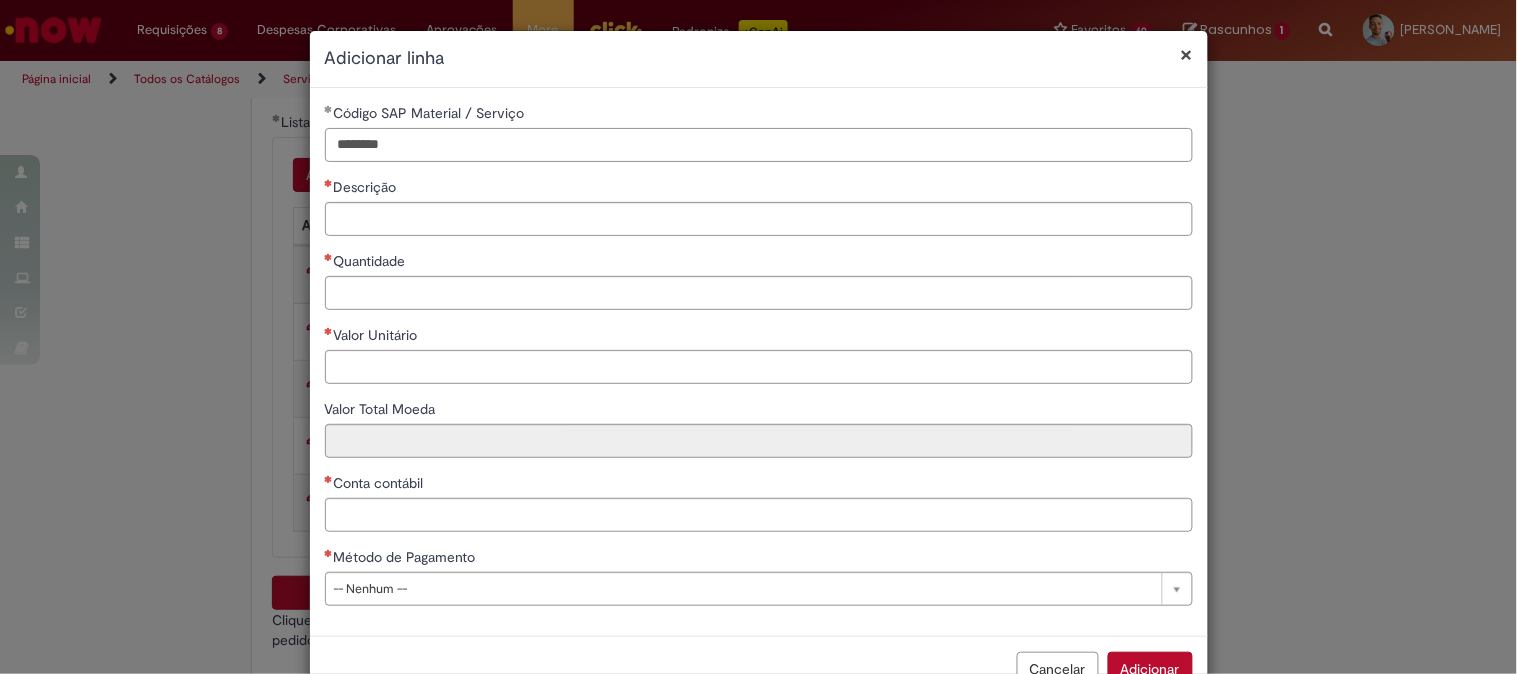 type on "********" 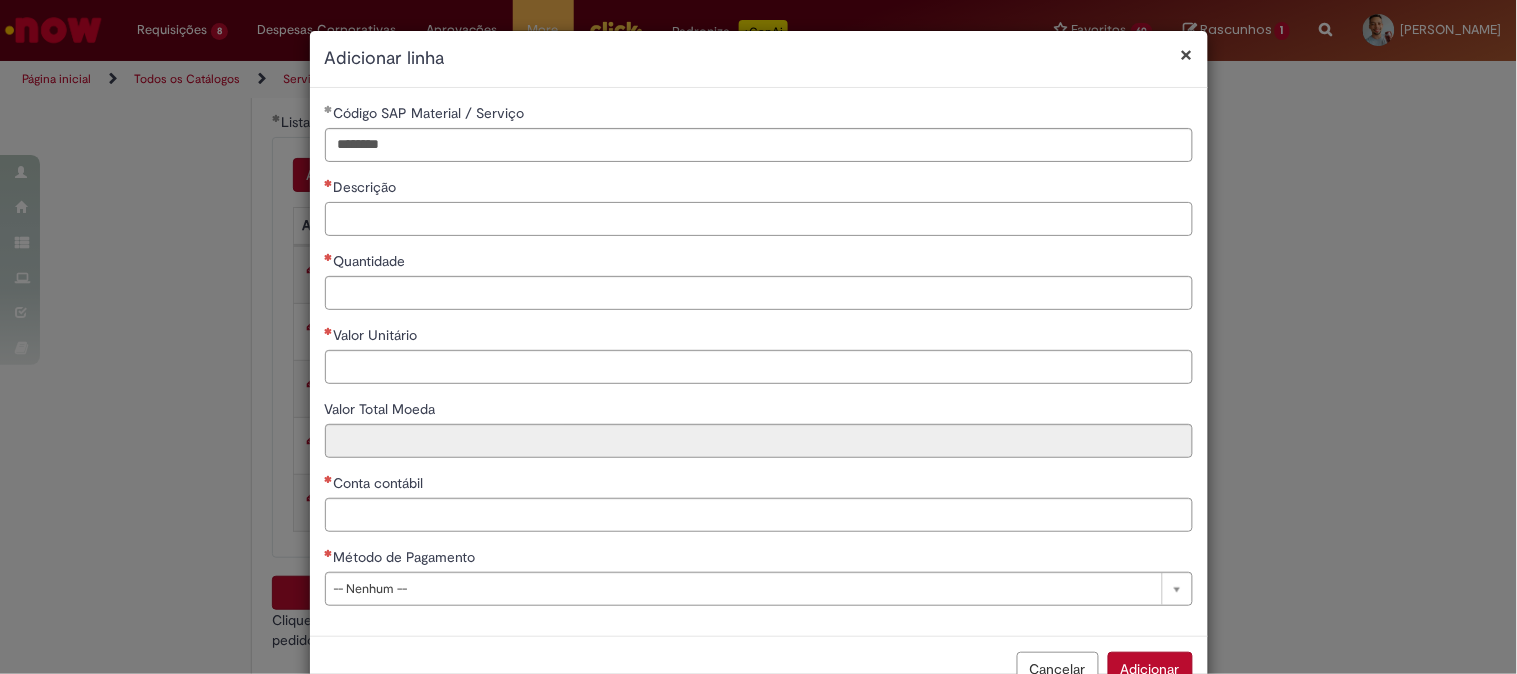 click on "Descrição" at bounding box center [759, 219] 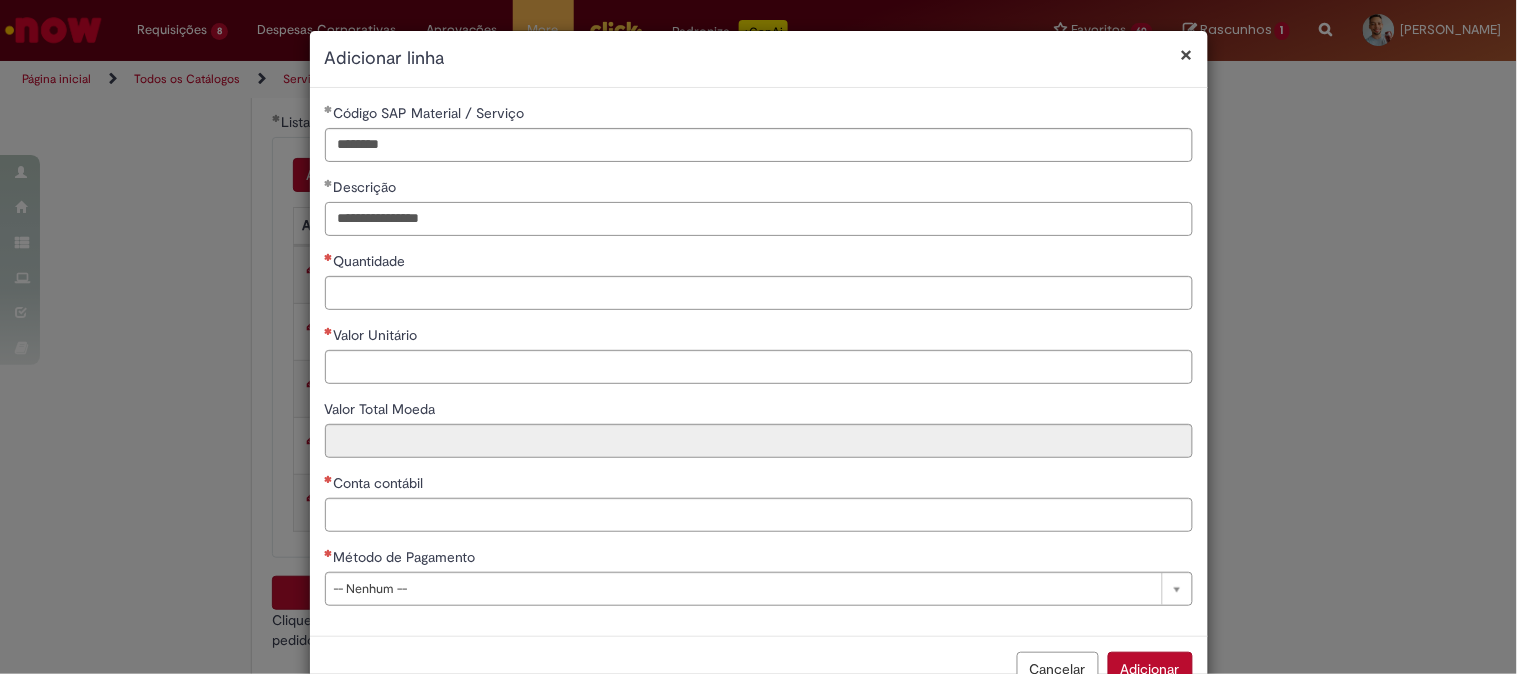 type on "**********" 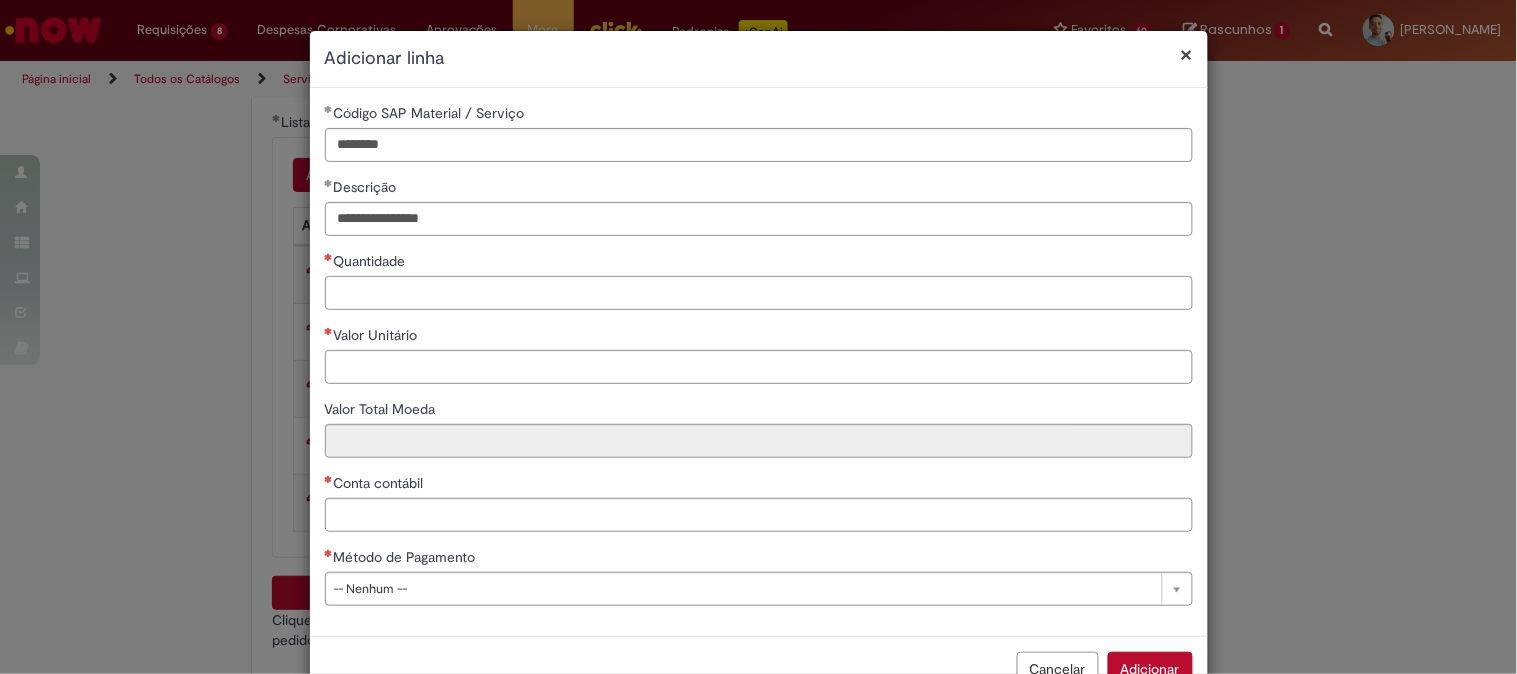 click on "Quantidade" at bounding box center [759, 293] 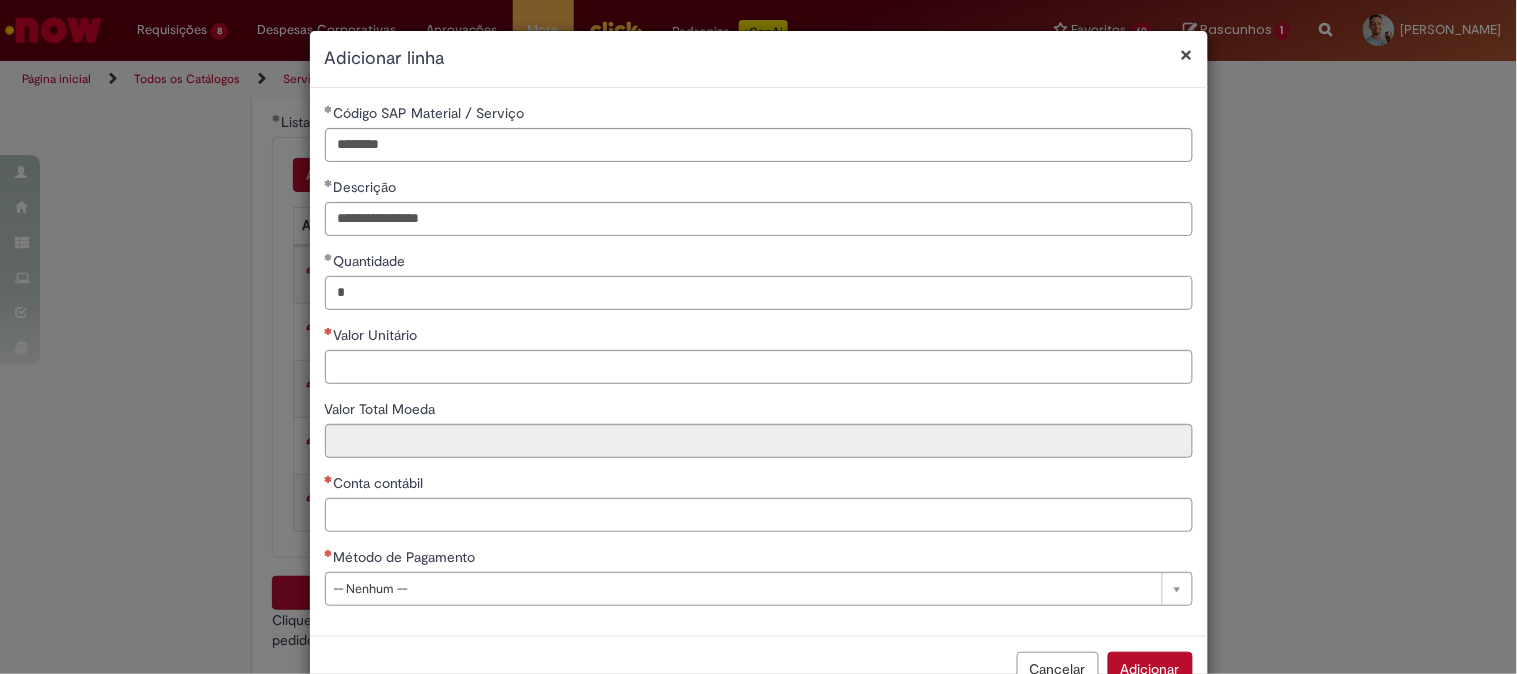 type on "*" 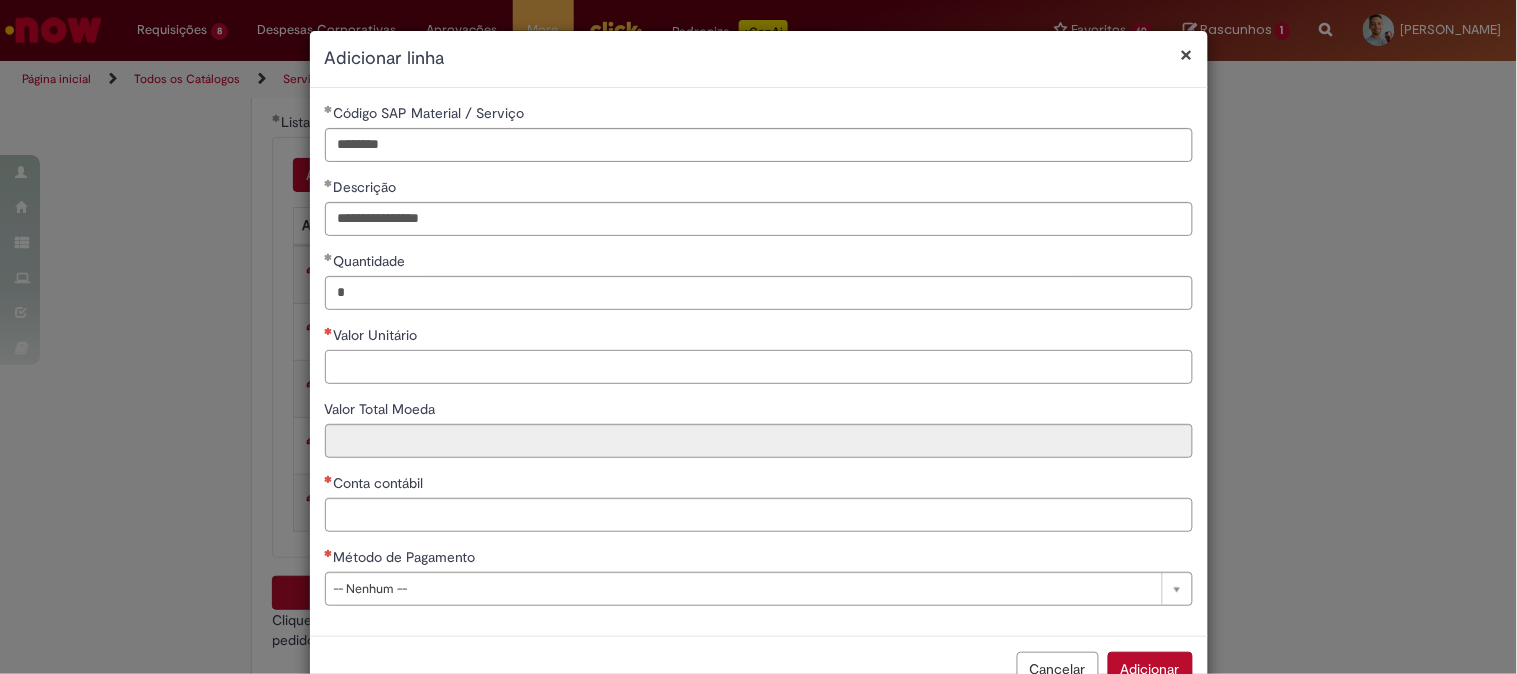 click on "Valor Unitário" at bounding box center [759, 367] 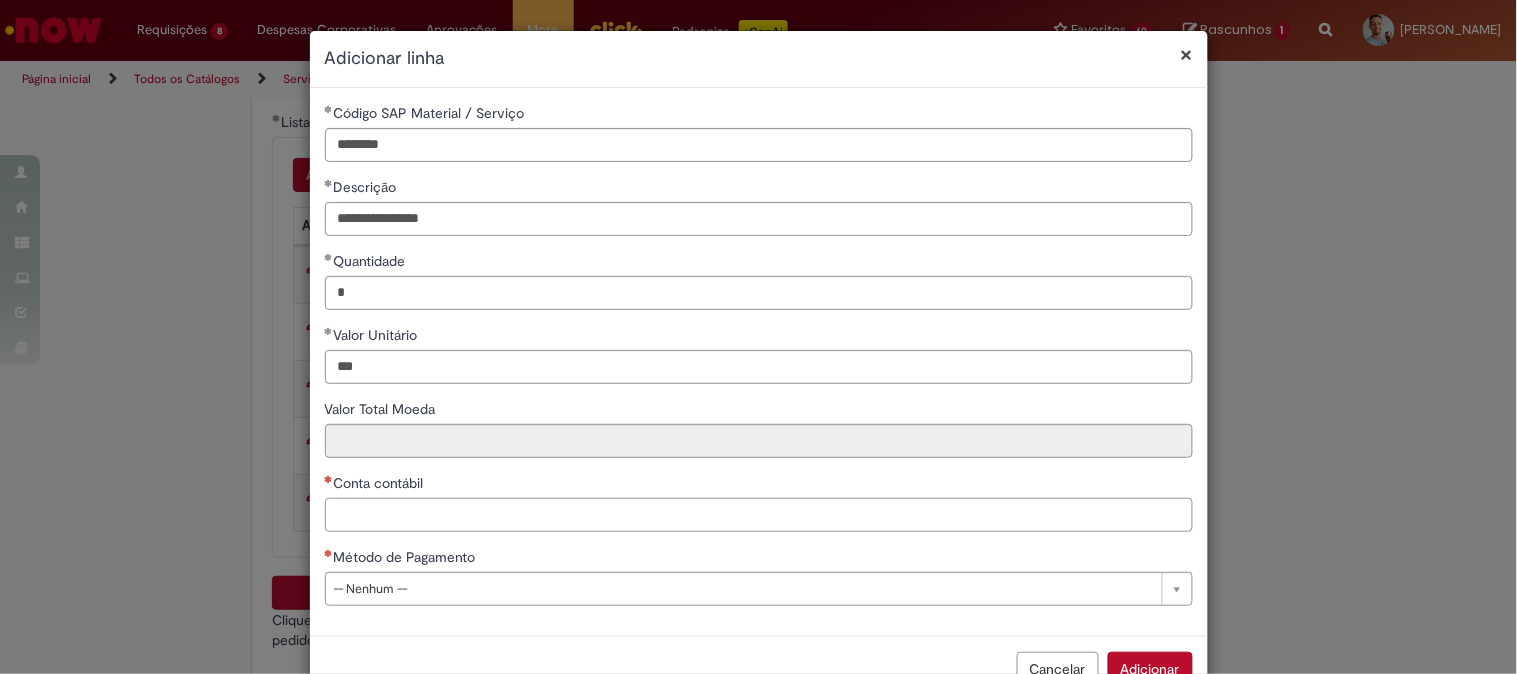 type on "******" 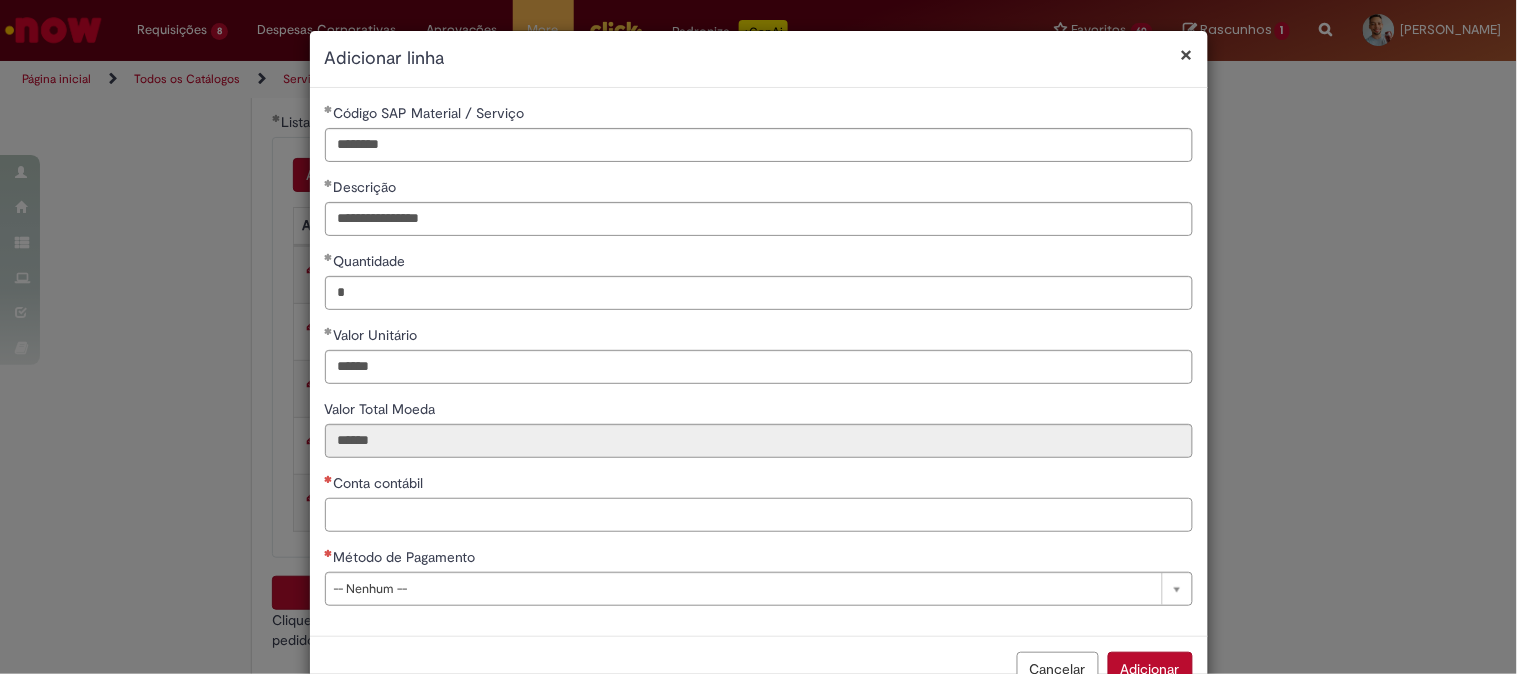 click on "Conta contábil" at bounding box center (759, 515) 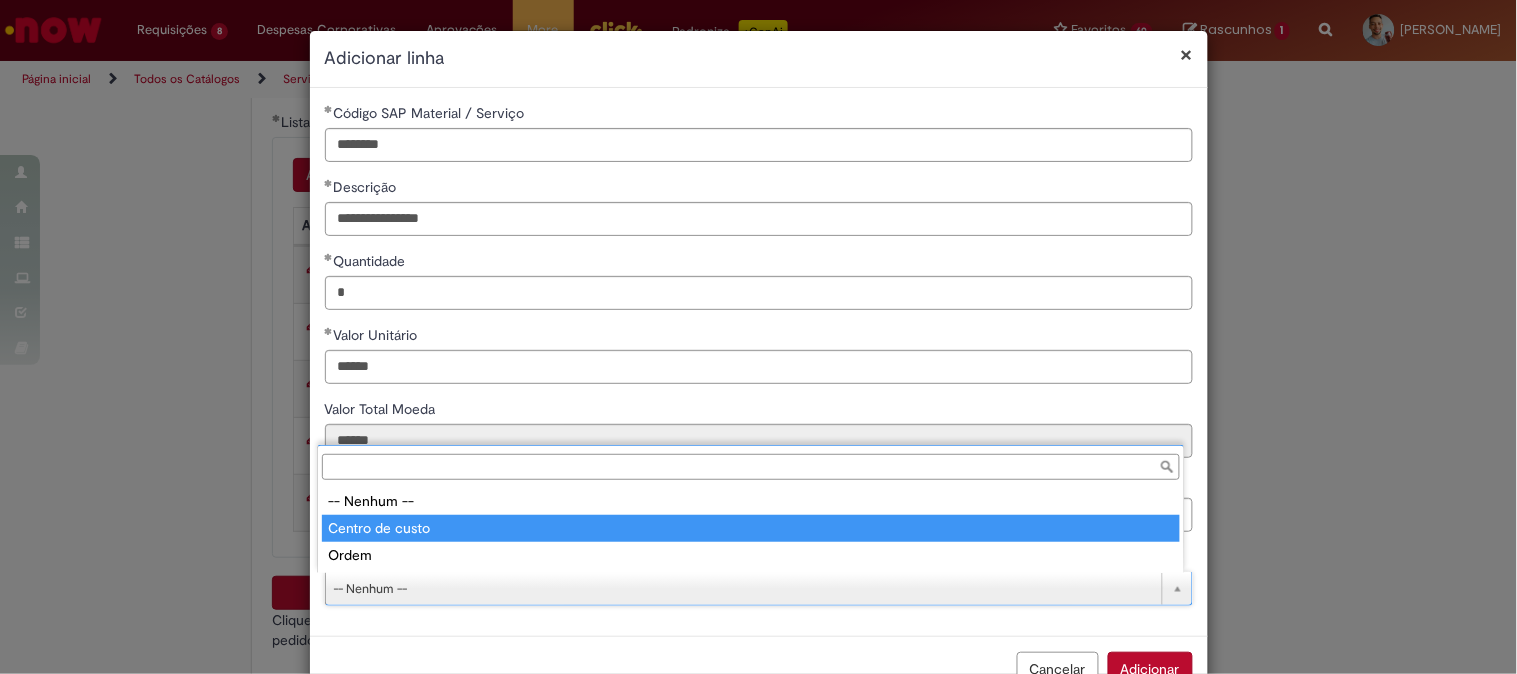 type on "**********" 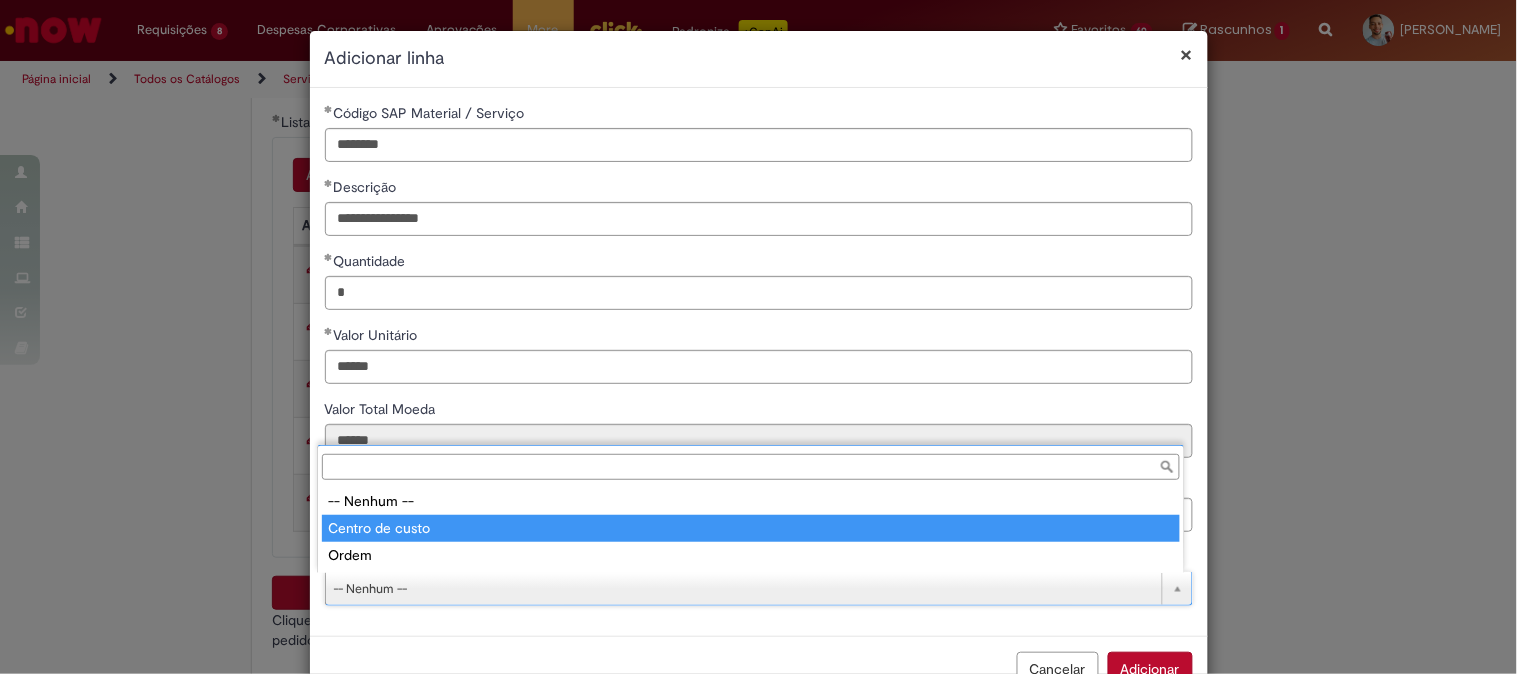 select on "**********" 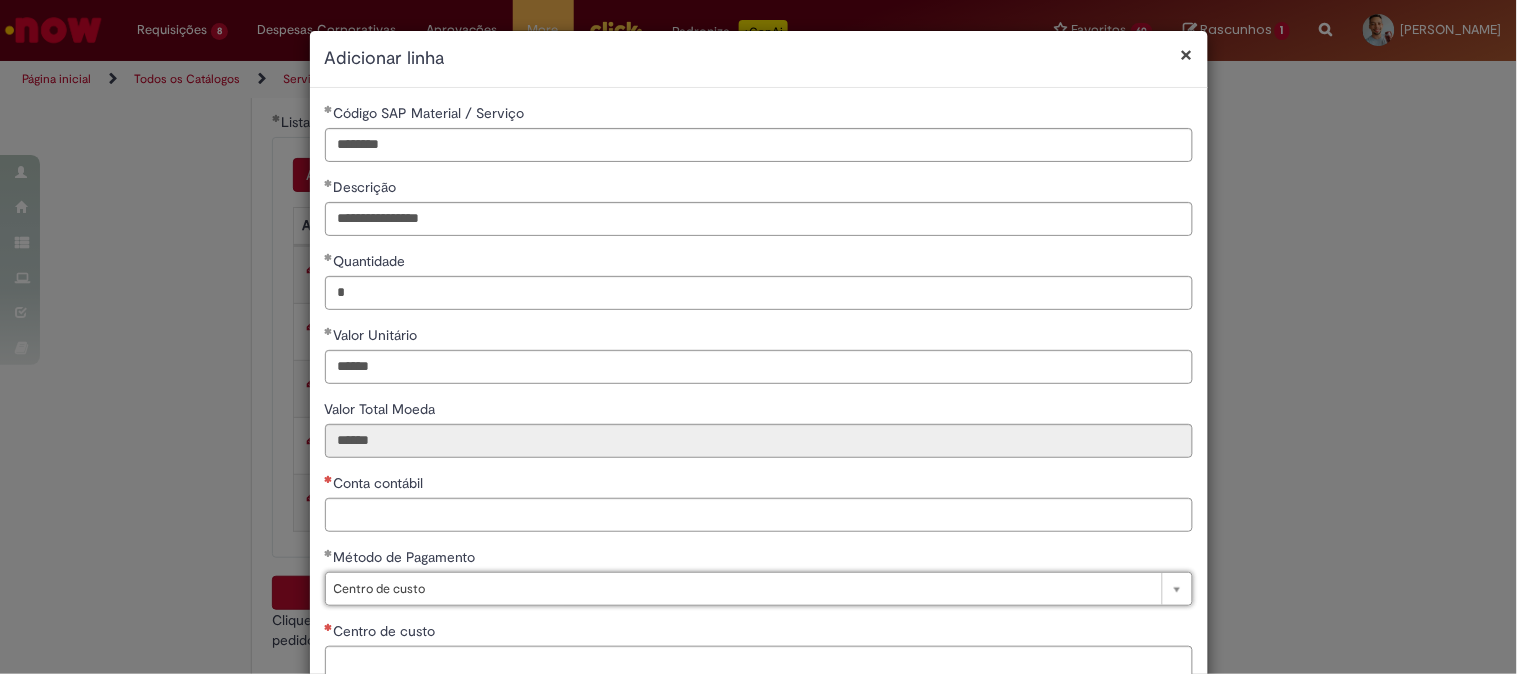click on "Centro de custo" at bounding box center [759, 633] 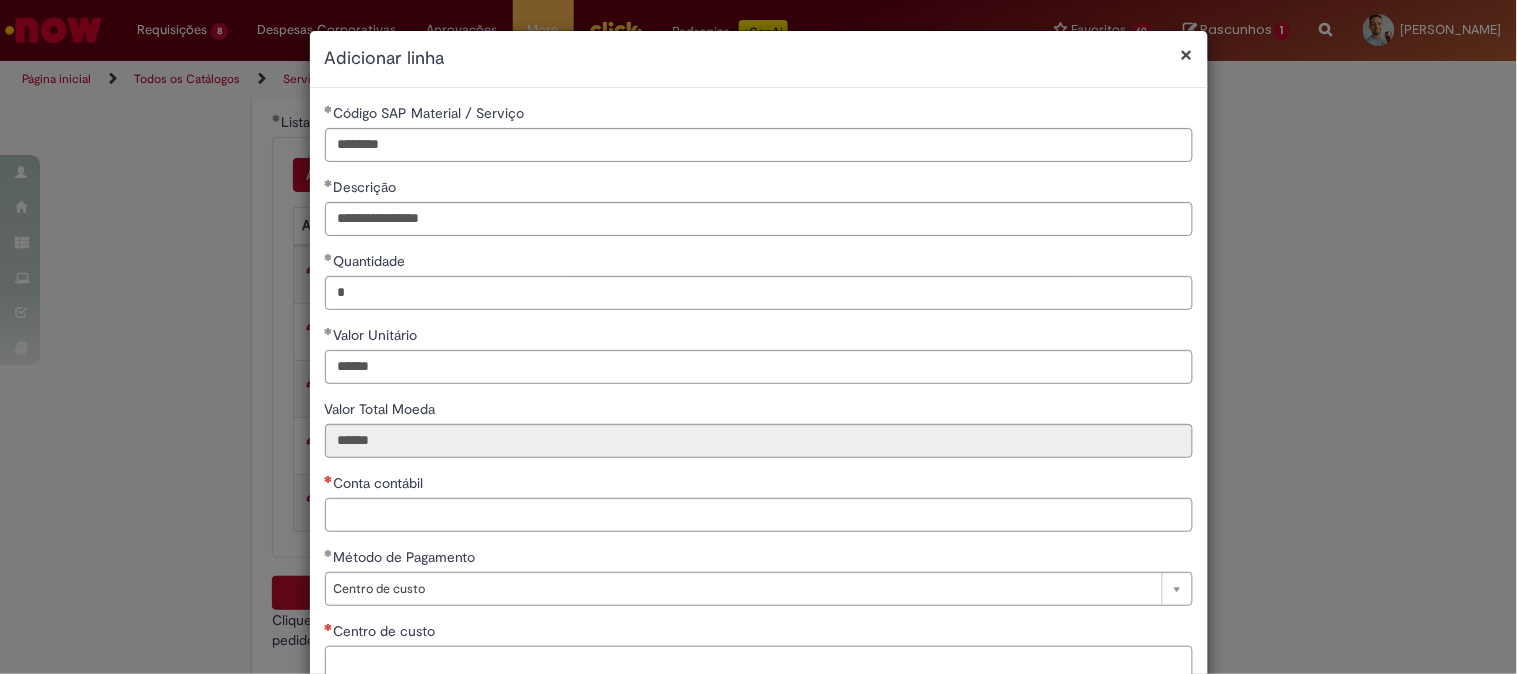 click on "Centro de custo" at bounding box center (759, 663) 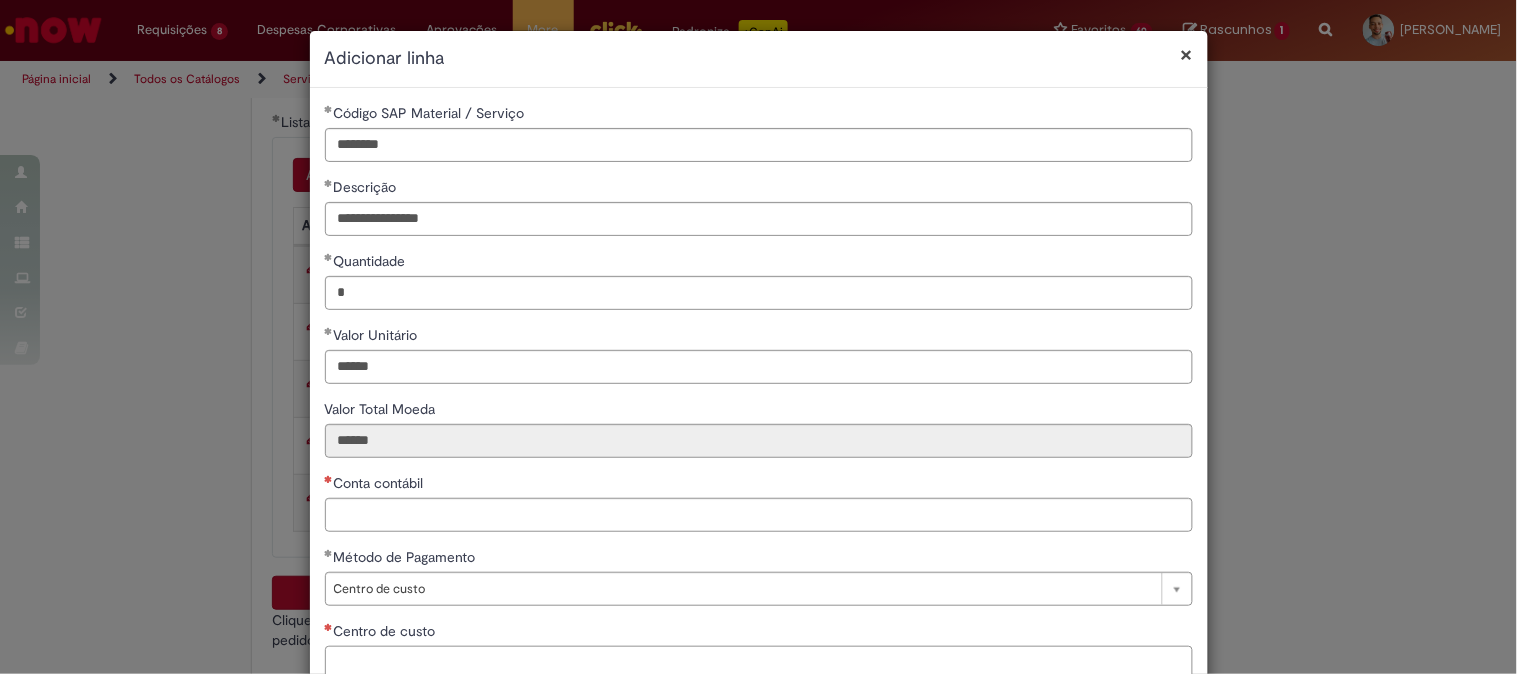 paste on "**********" 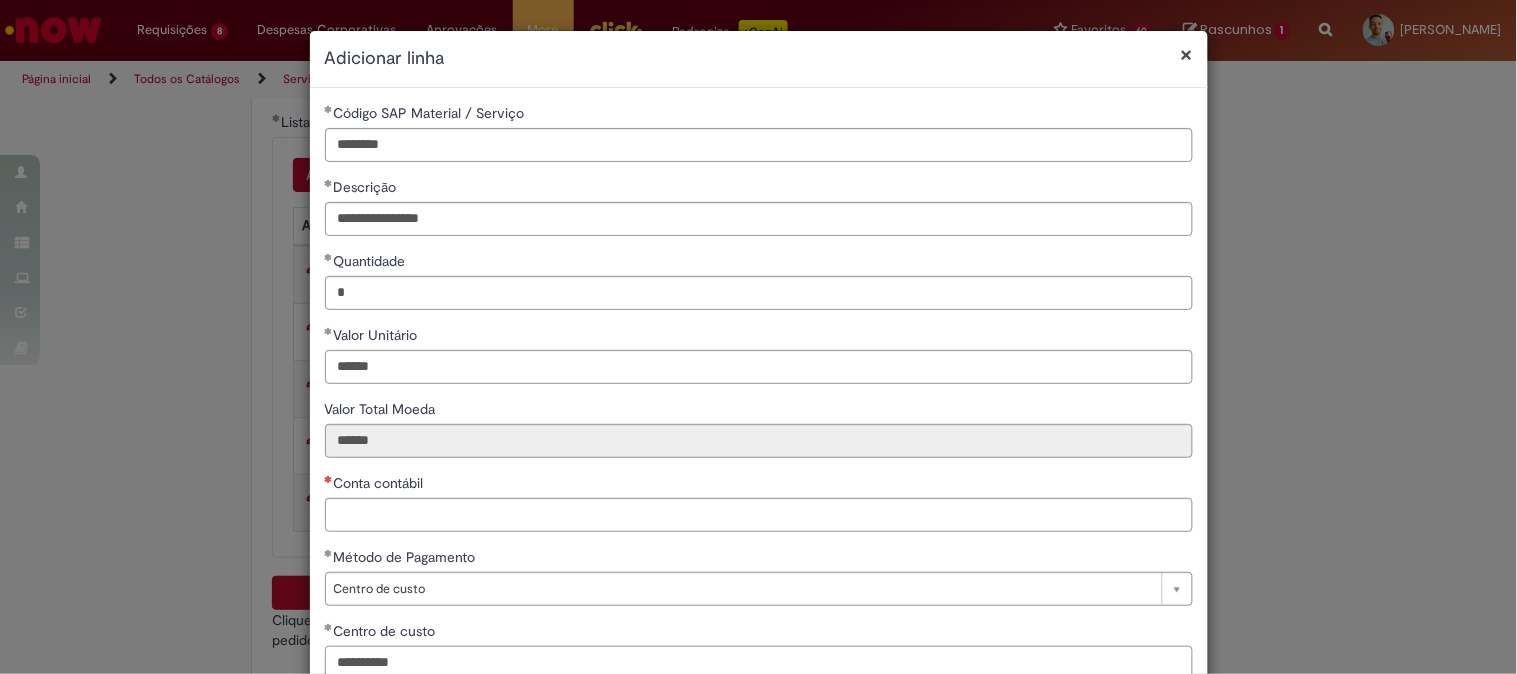 type on "**********" 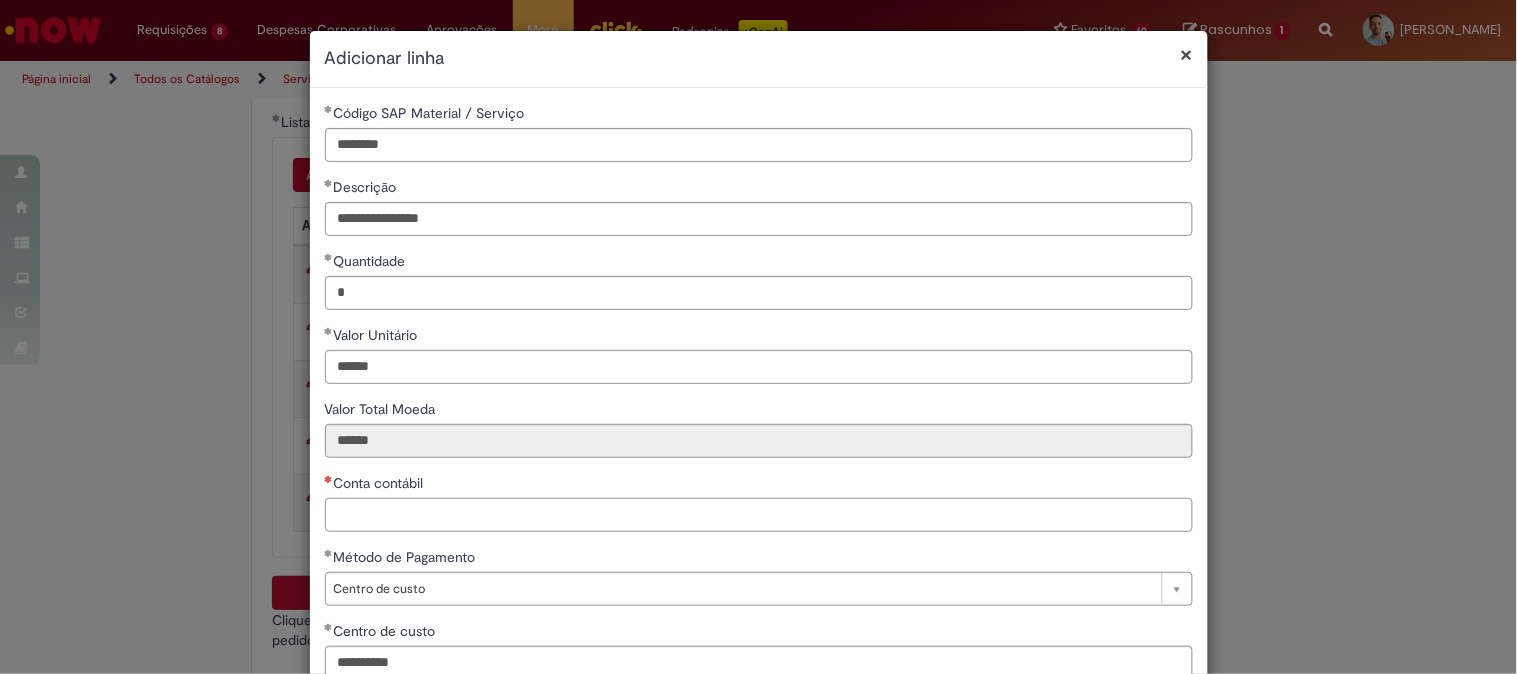 click on "Conta contábil" at bounding box center [759, 515] 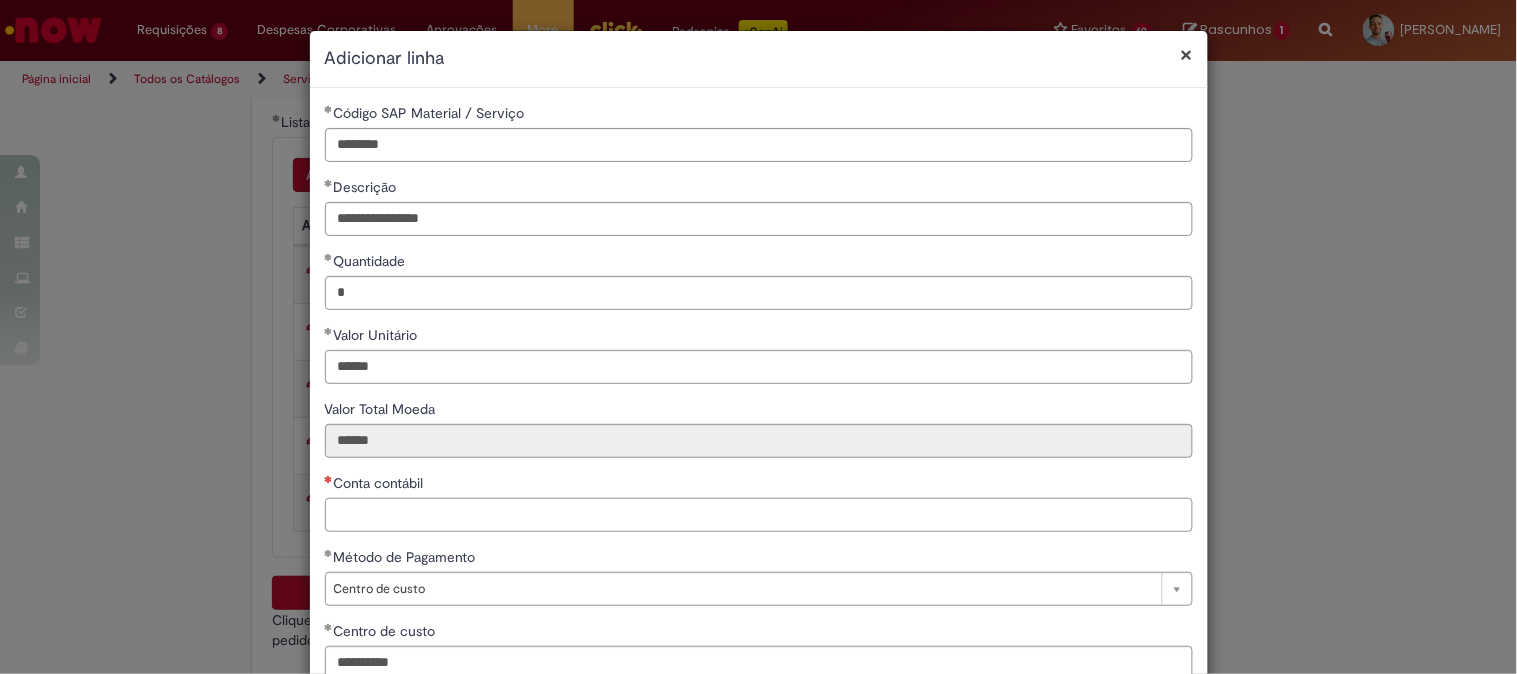 paste on "********" 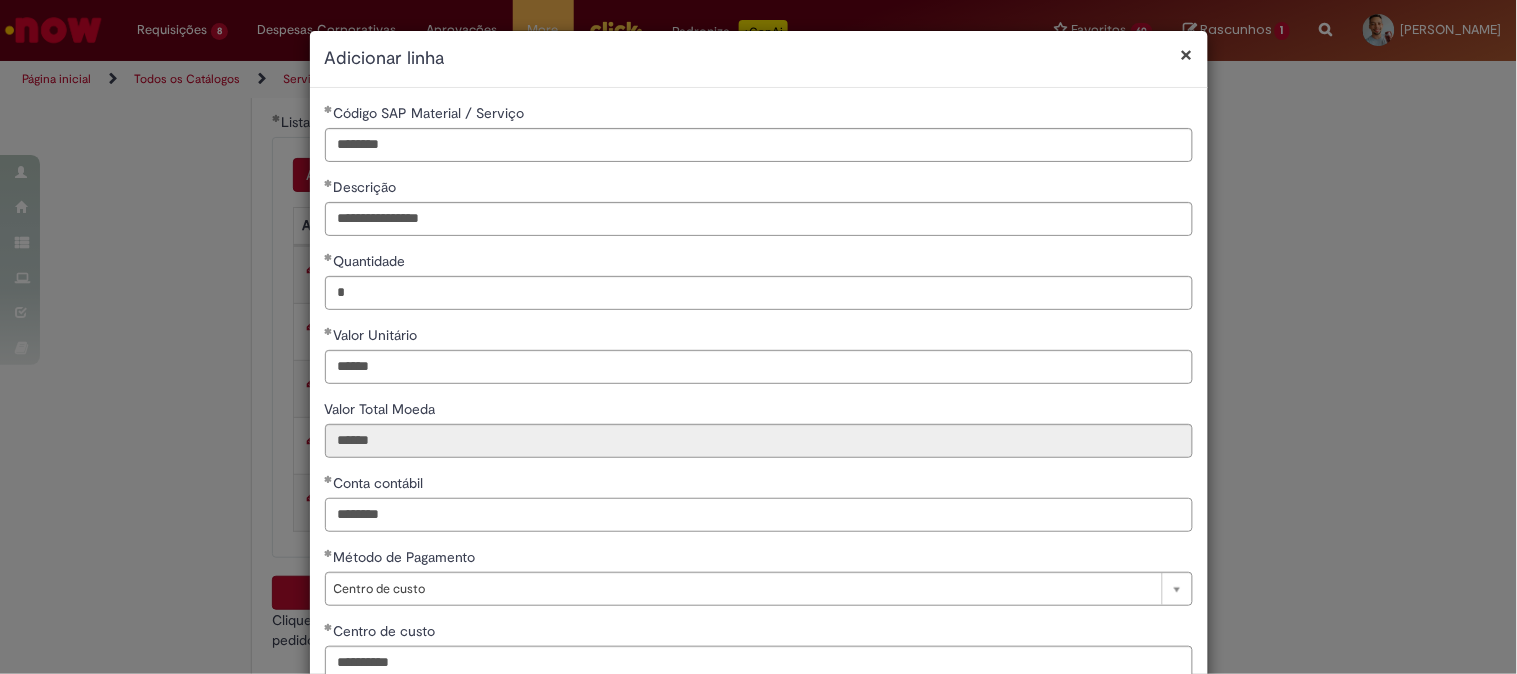 scroll, scrollTop: 132, scrollLeft: 0, axis: vertical 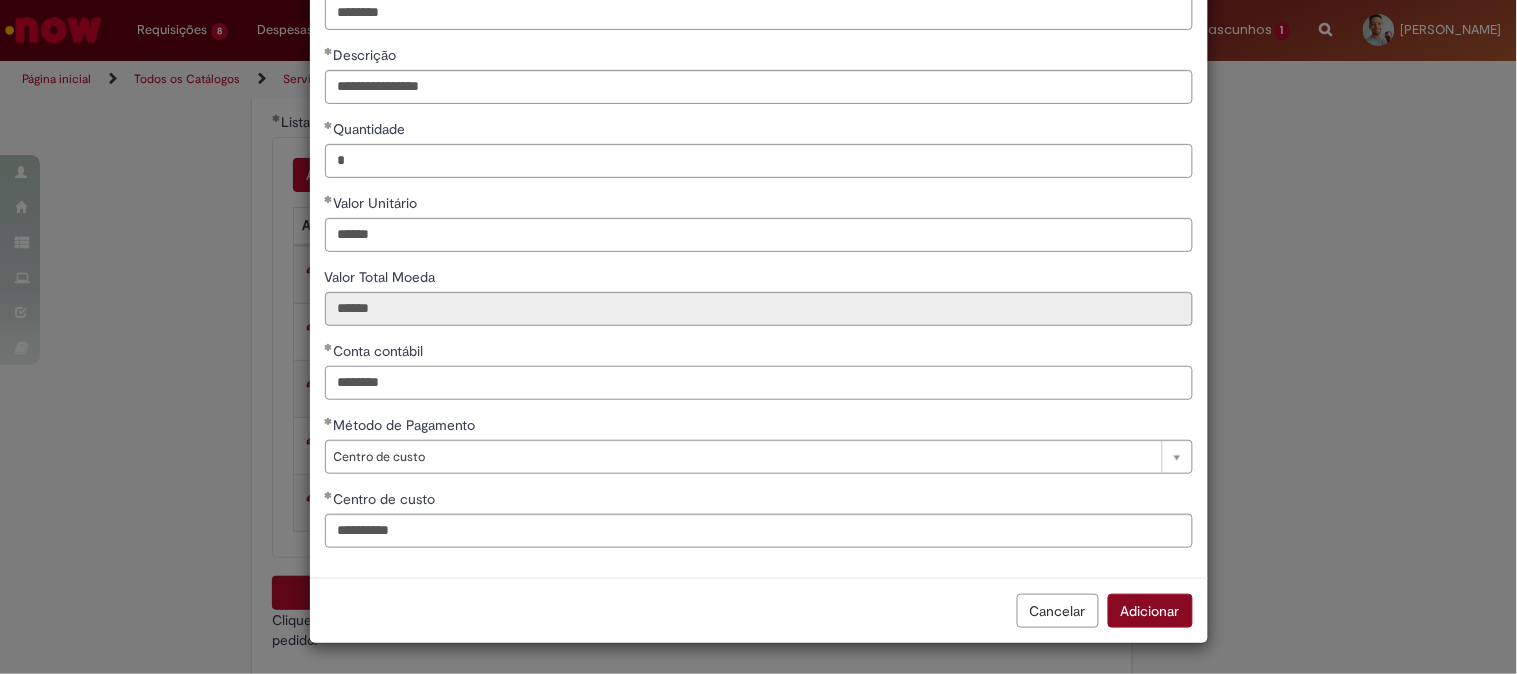 type on "********" 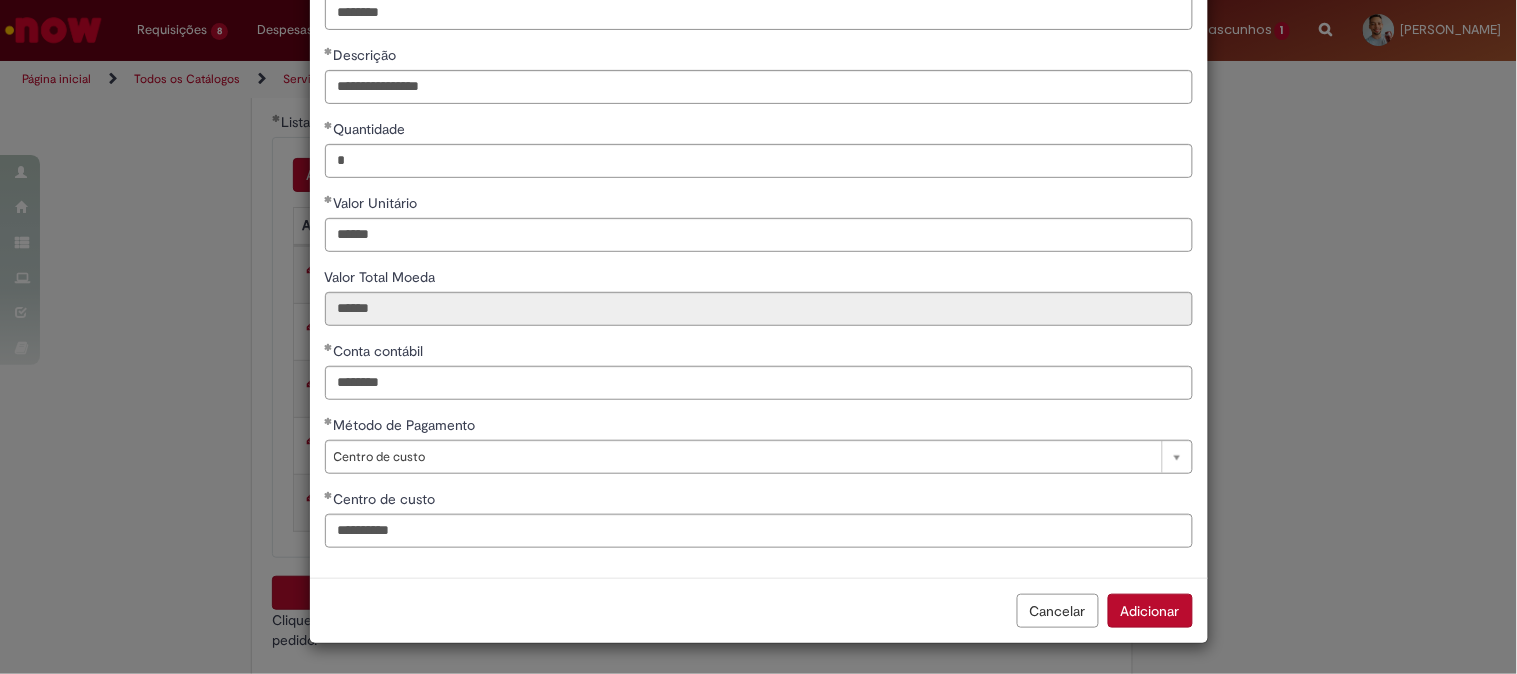 click on "Adicionar" at bounding box center (1150, 611) 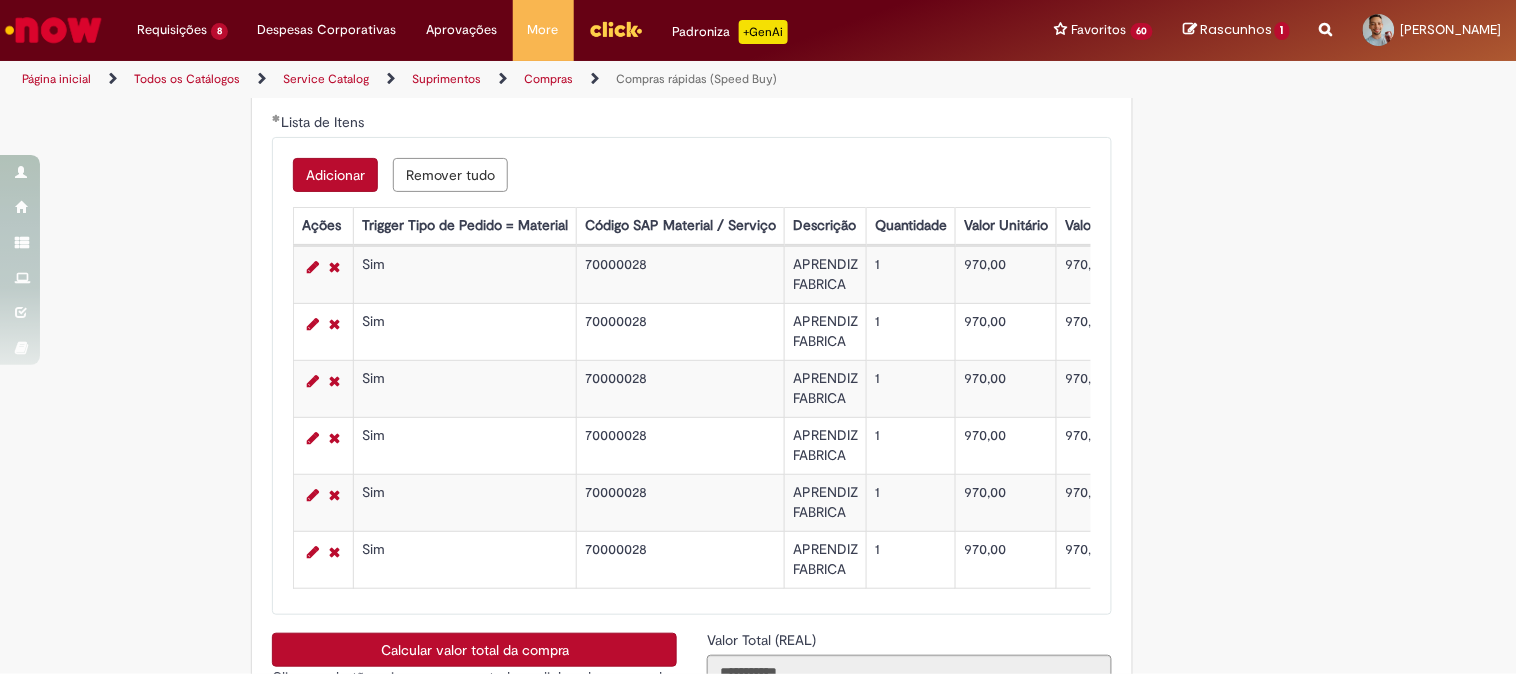 scroll, scrollTop: 3555, scrollLeft: 0, axis: vertical 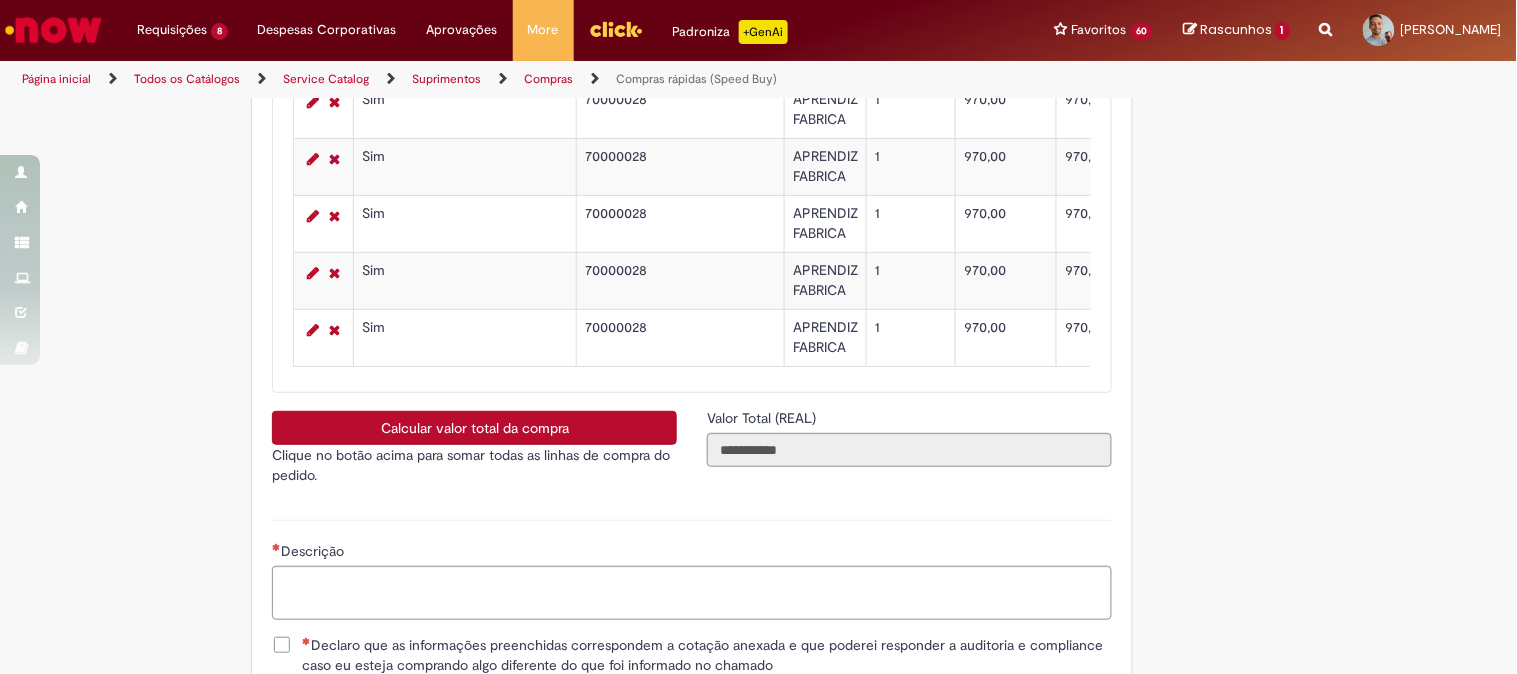 click on "Calcular valor total da compra" at bounding box center (474, 428) 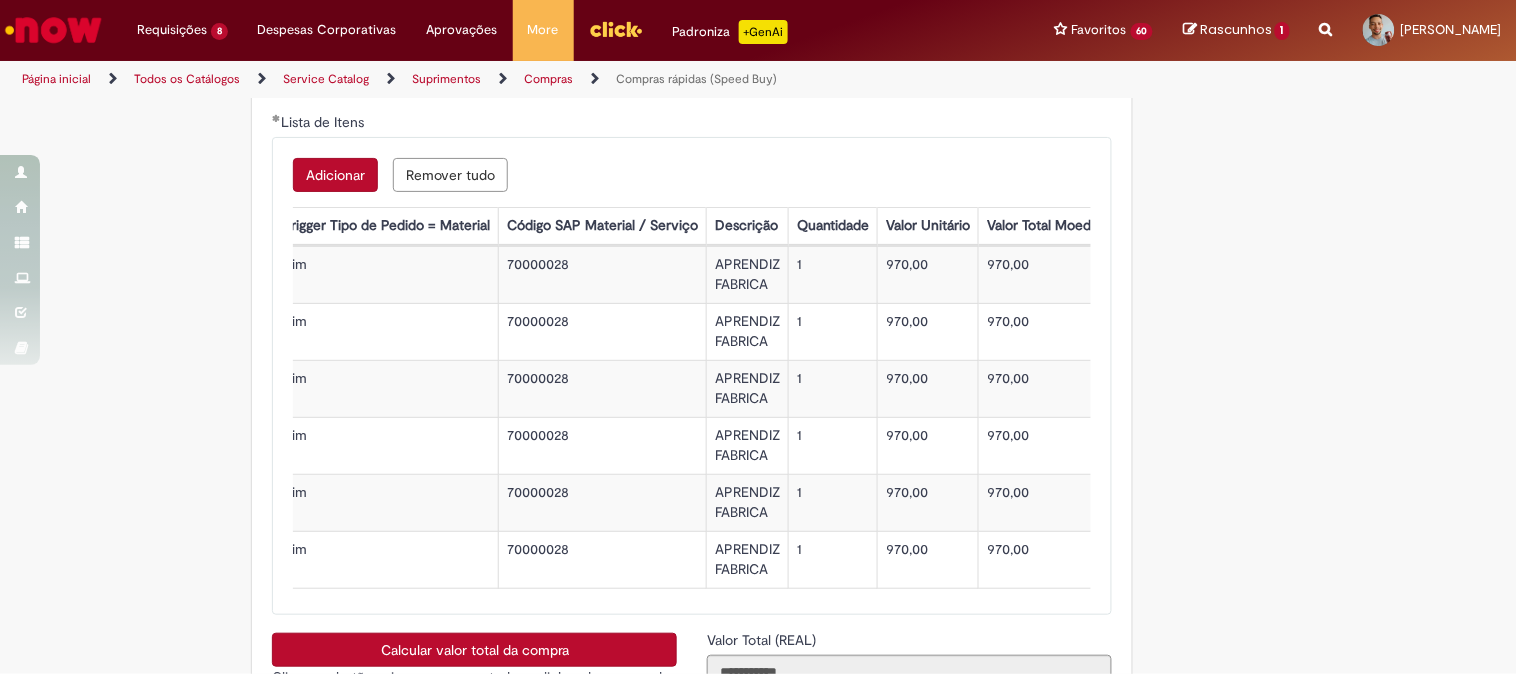 scroll, scrollTop: 0, scrollLeft: 0, axis: both 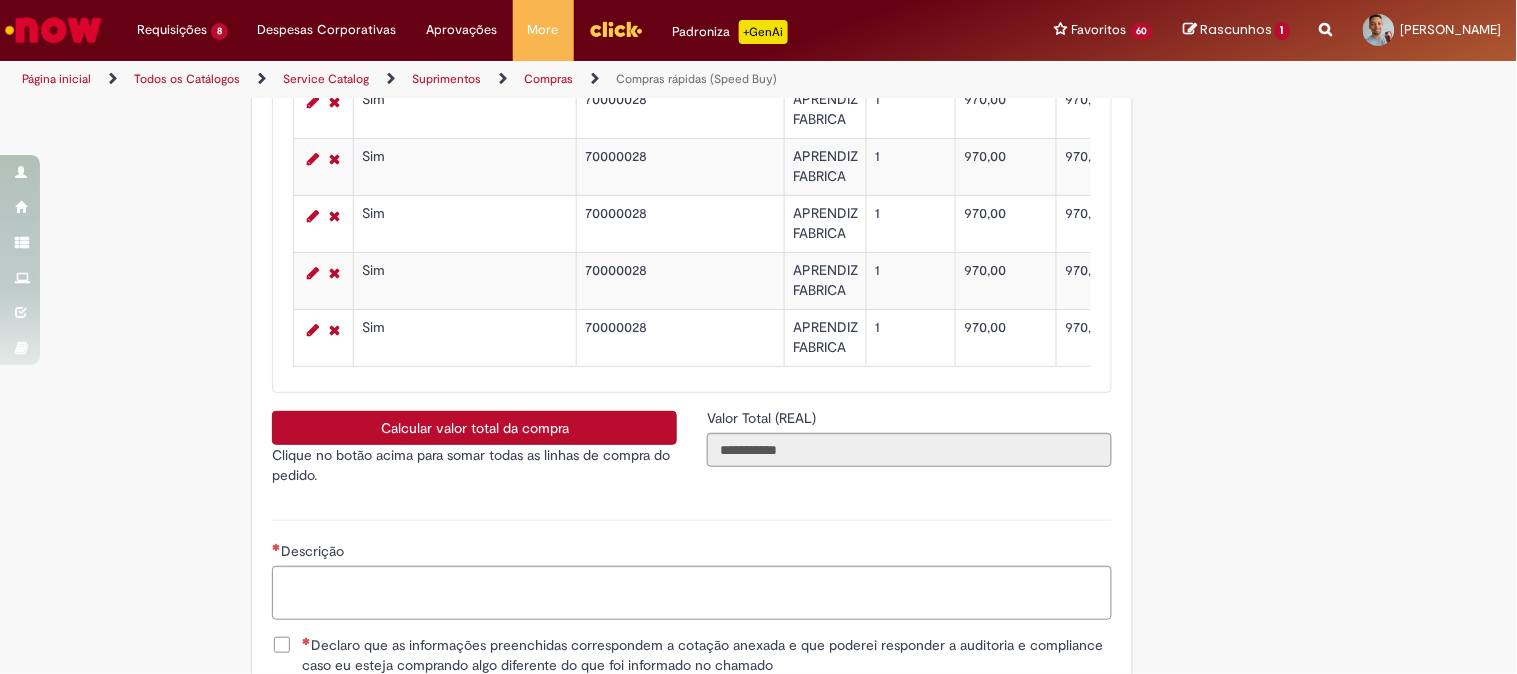 click on "70000028" at bounding box center [681, 338] 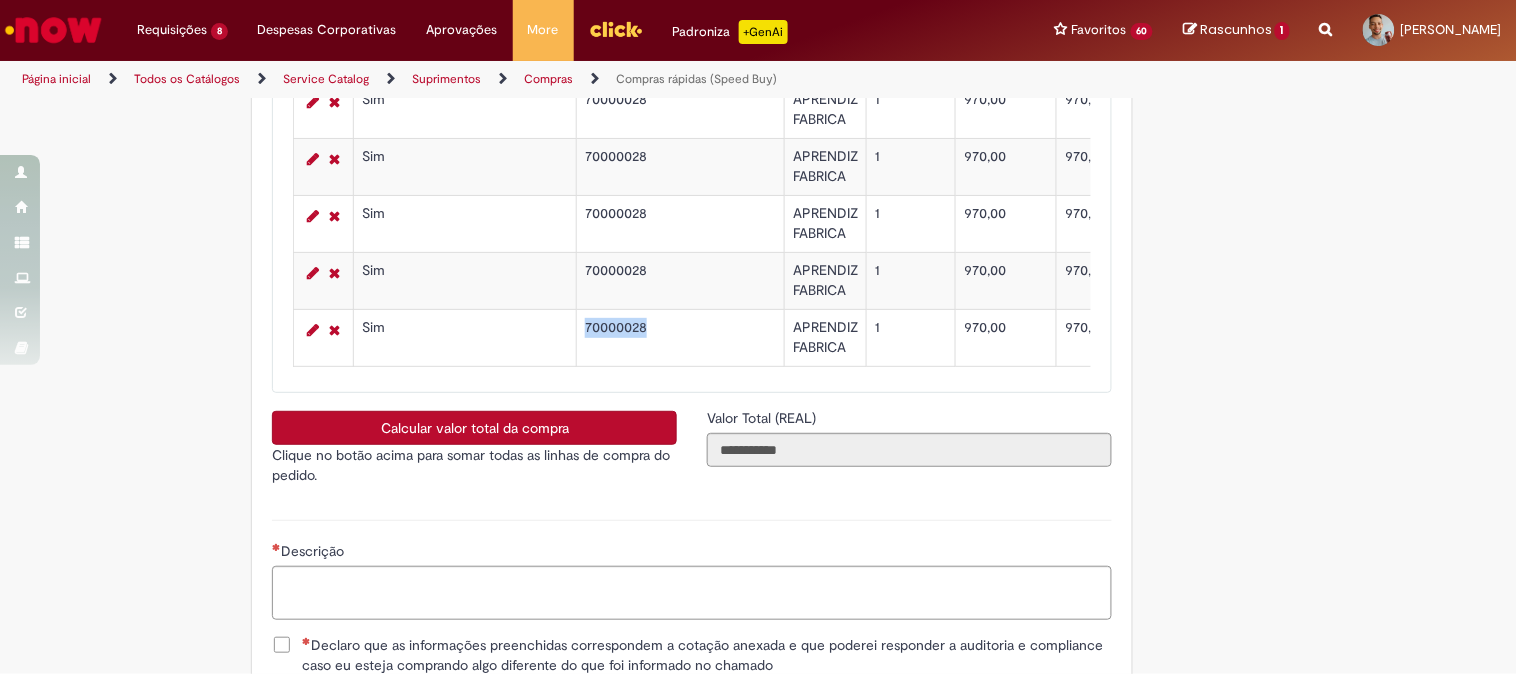 click on "70000028" at bounding box center (681, 338) 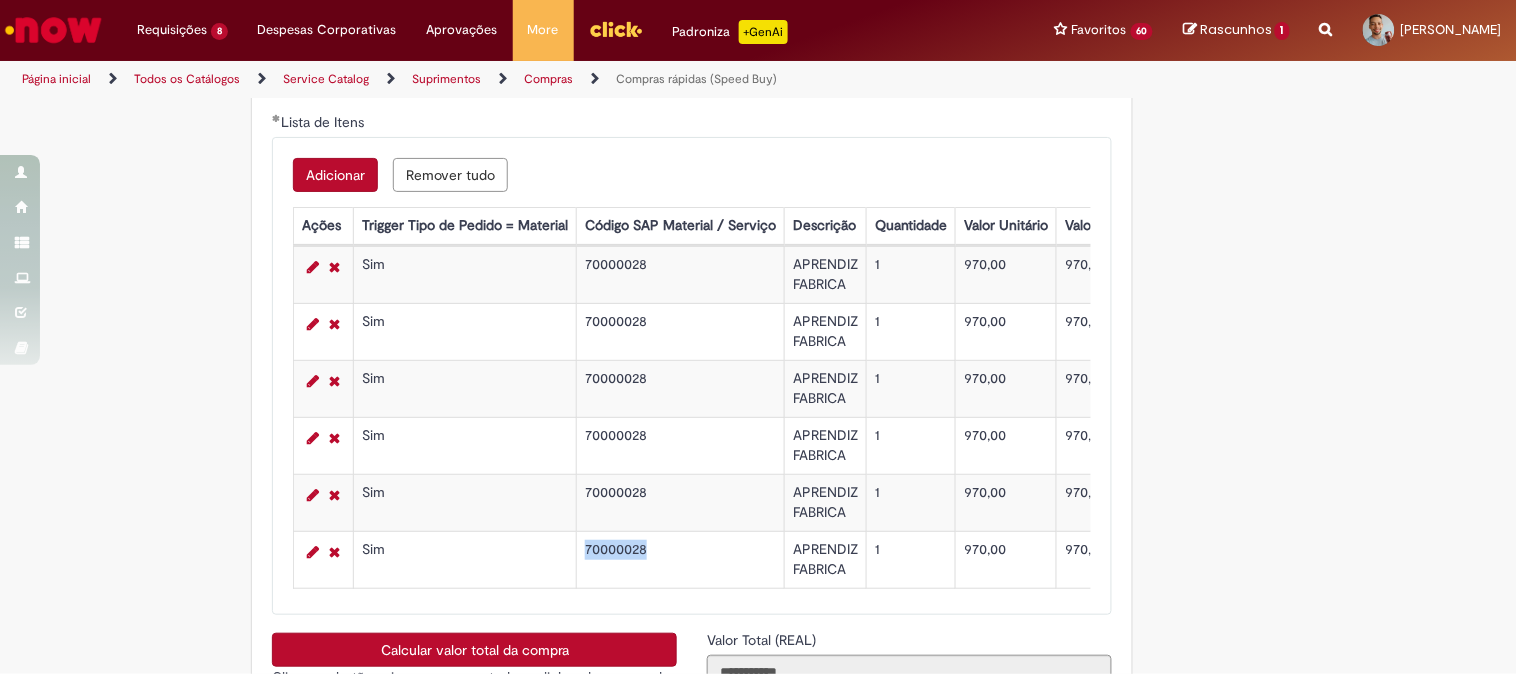 click on "Adicionar" at bounding box center [335, 175] 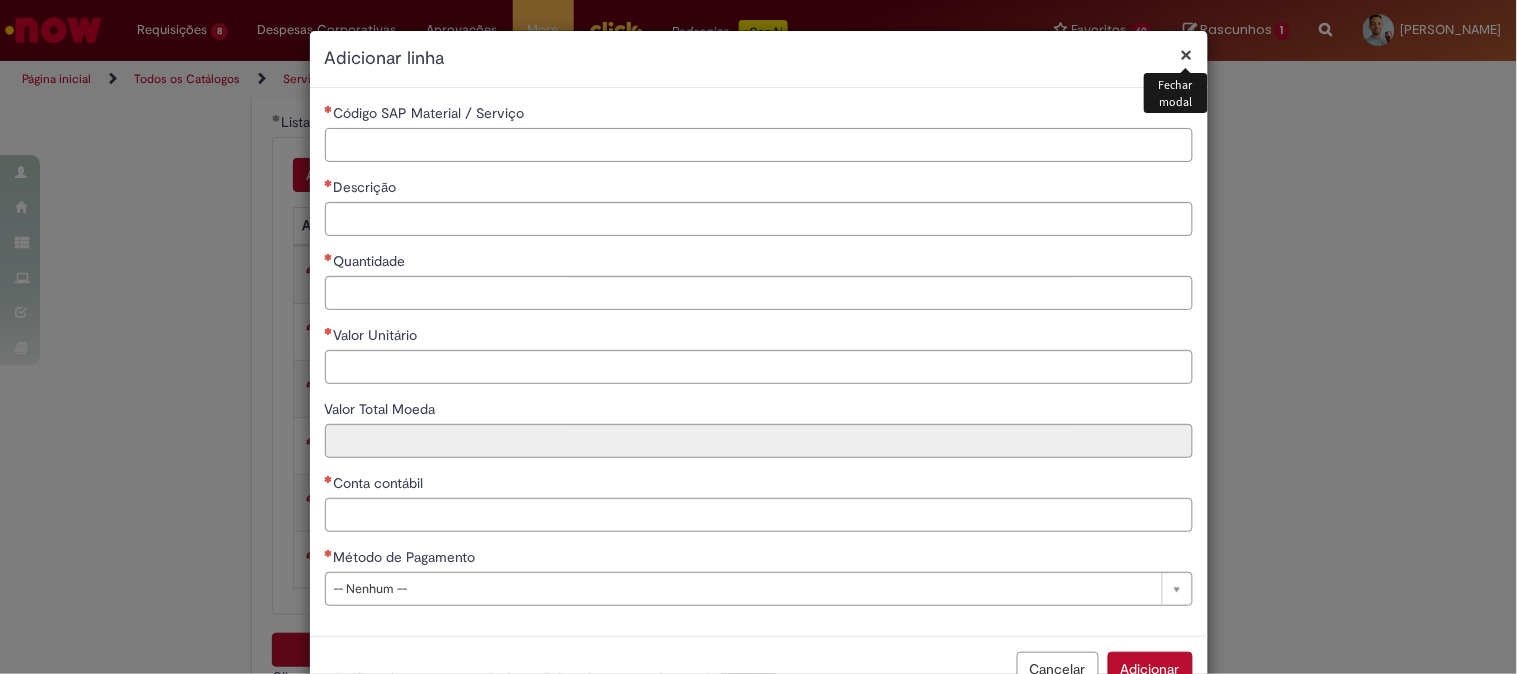 click on "Código SAP Material / Serviço" at bounding box center (759, 145) 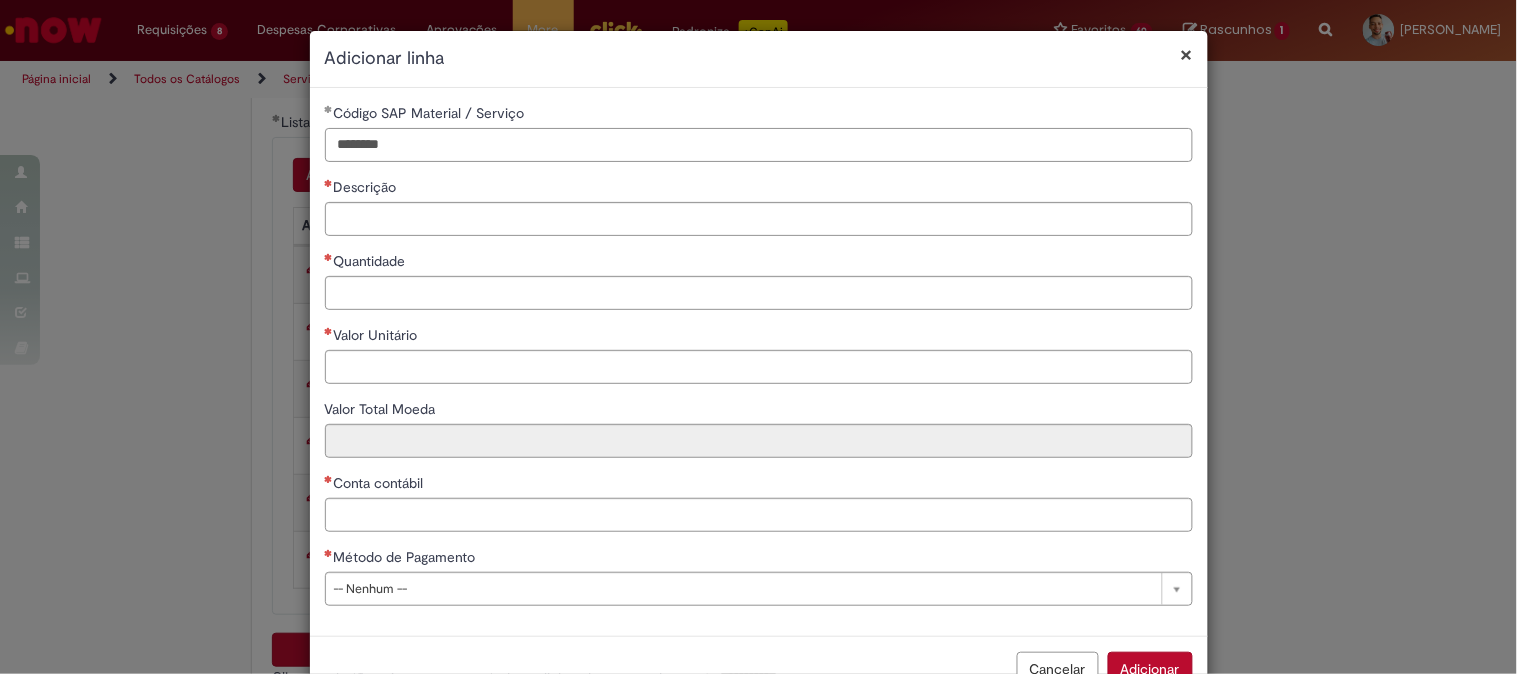 type on "********" 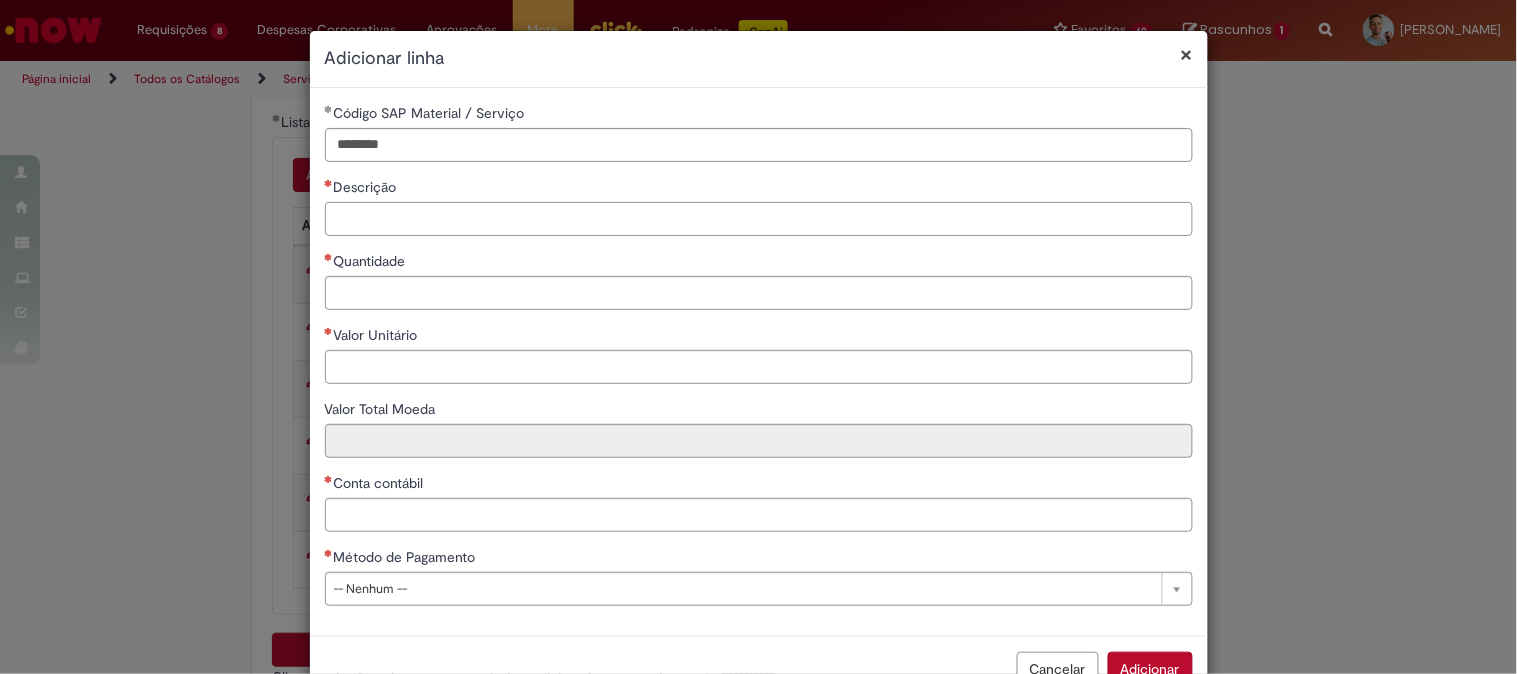 click on "Descrição" at bounding box center (759, 219) 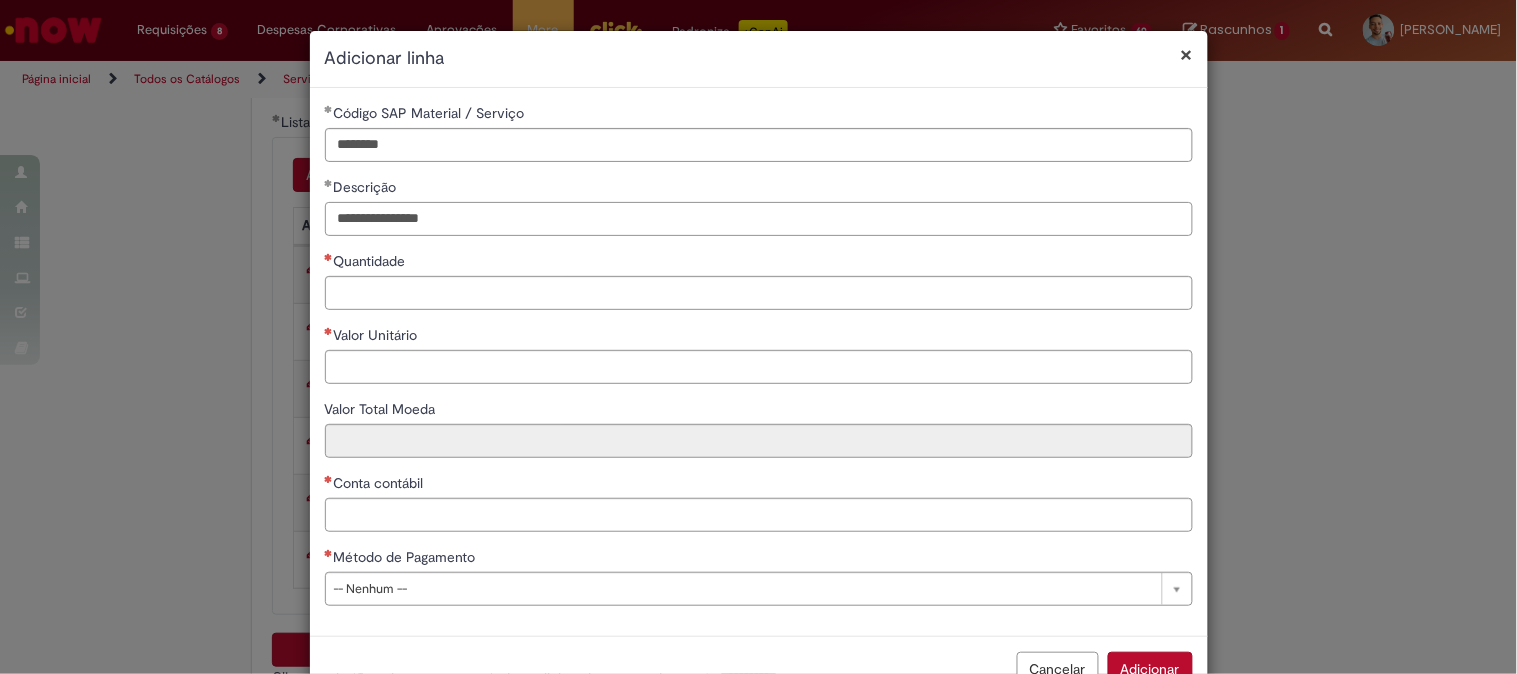 type on "**********" 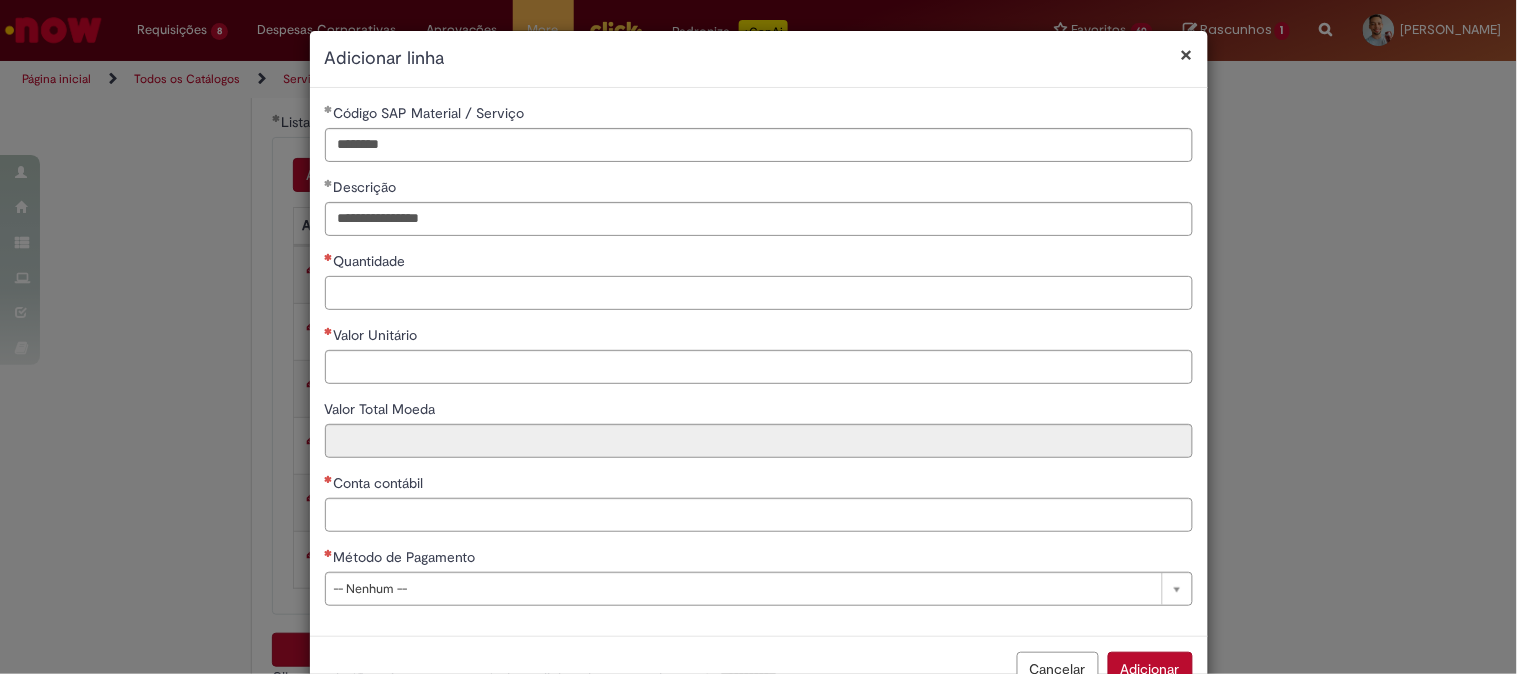 click on "Quantidade" at bounding box center (759, 293) 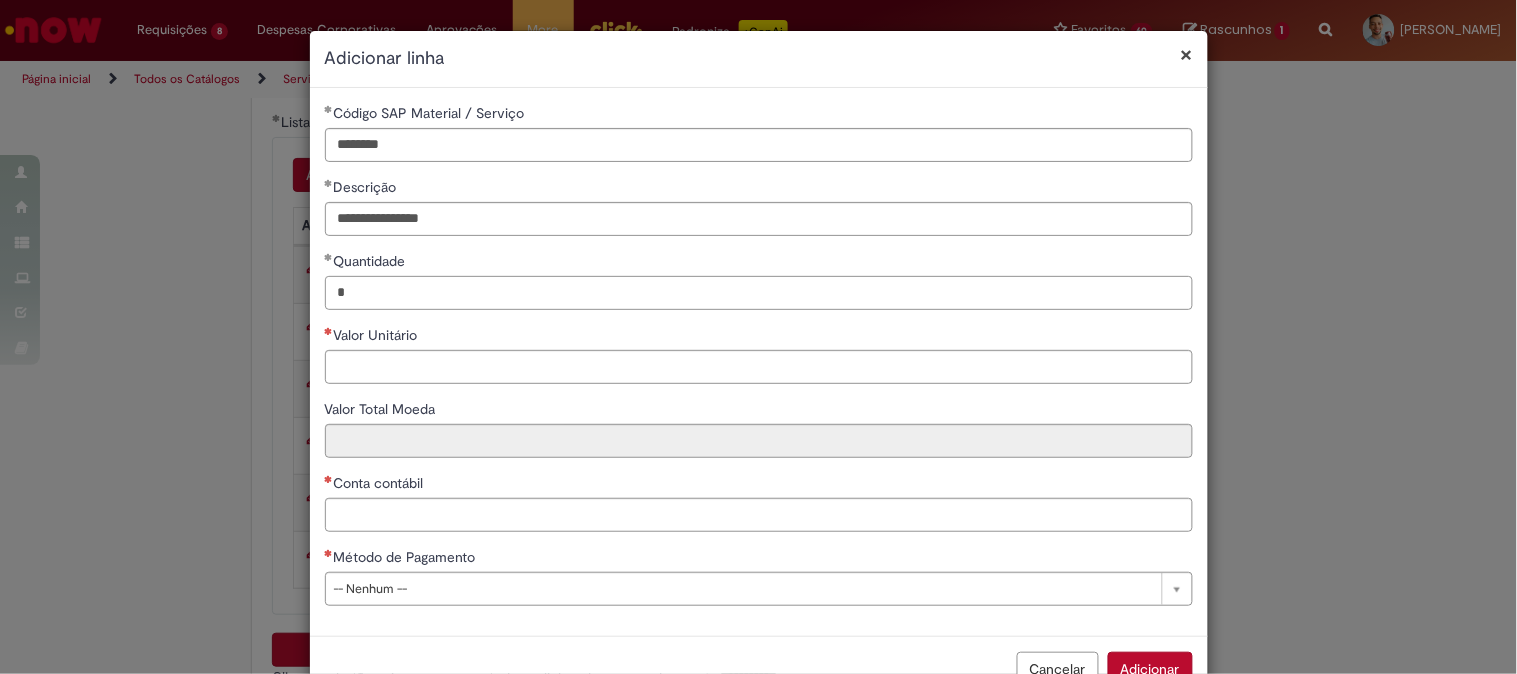 type on "*" 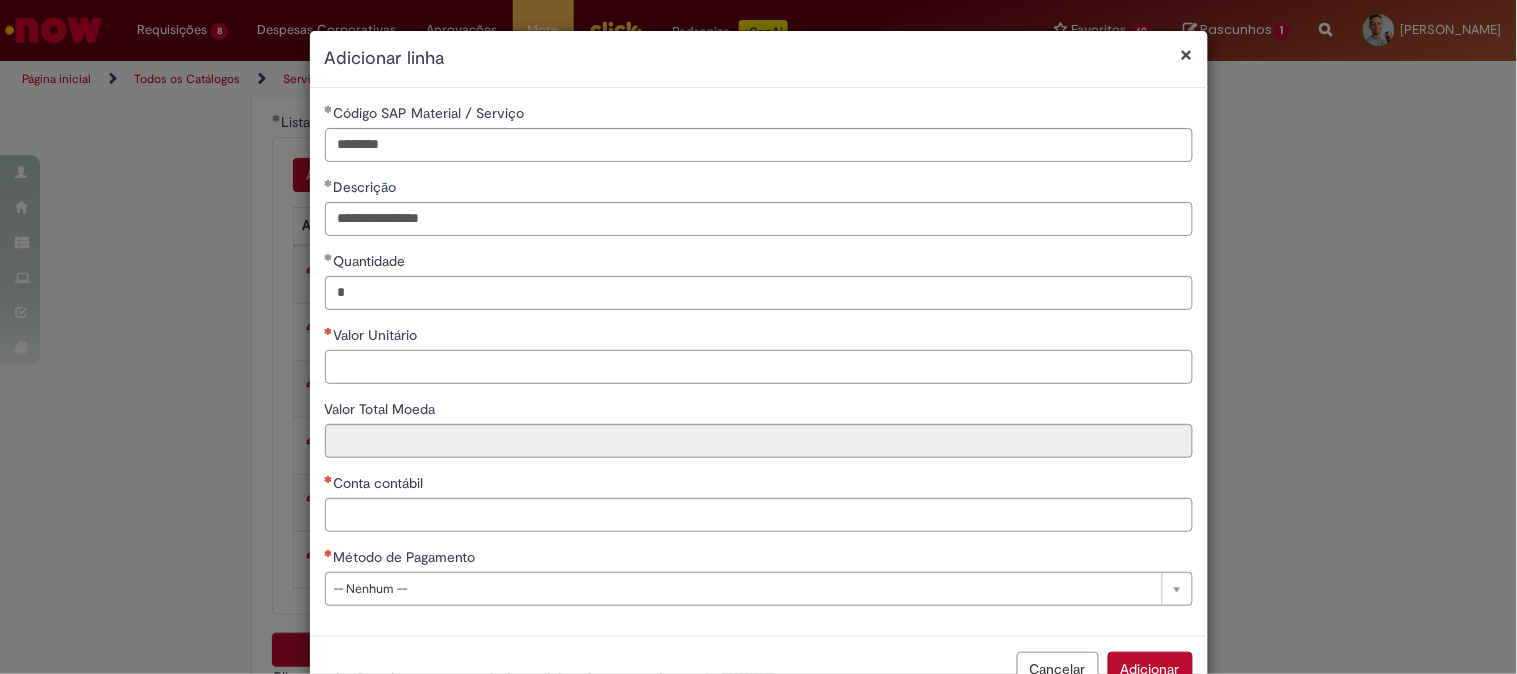 click on "Valor Unitário" at bounding box center [759, 367] 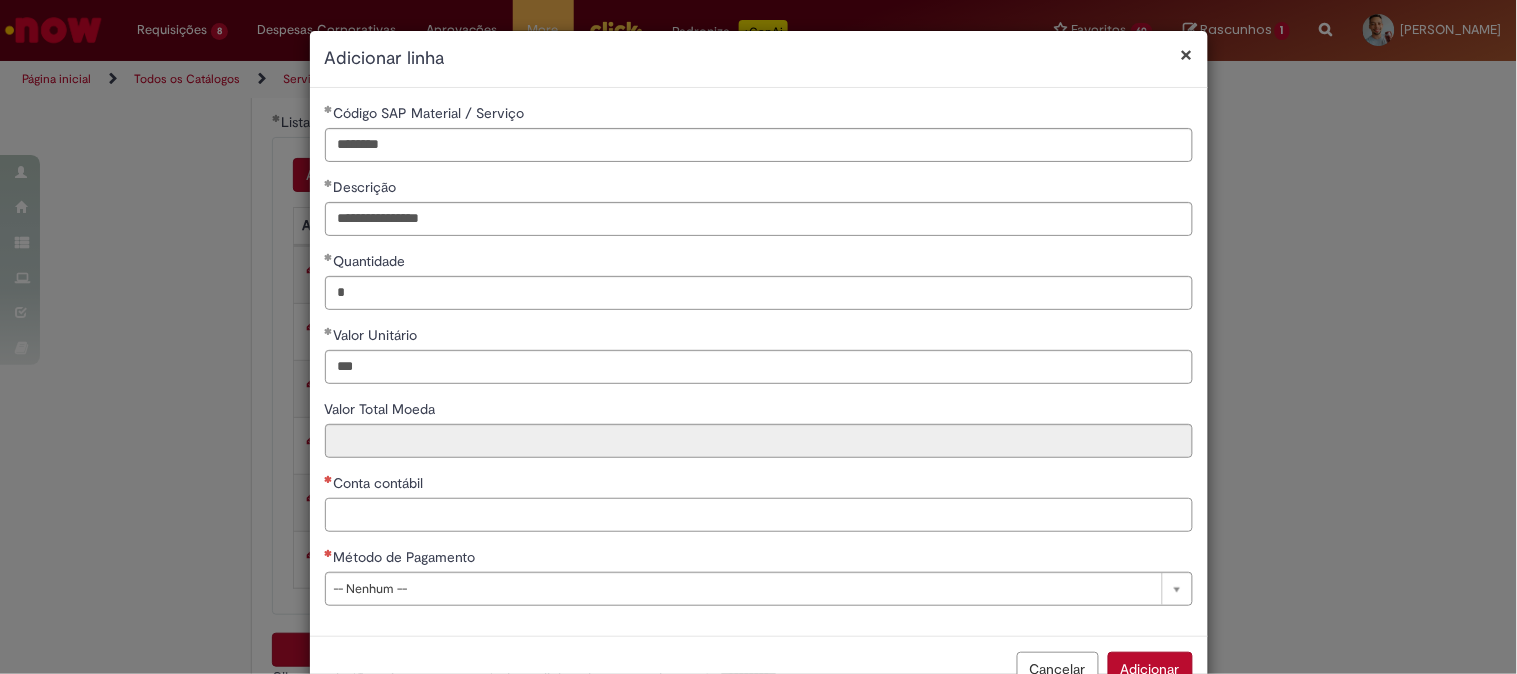 type on "******" 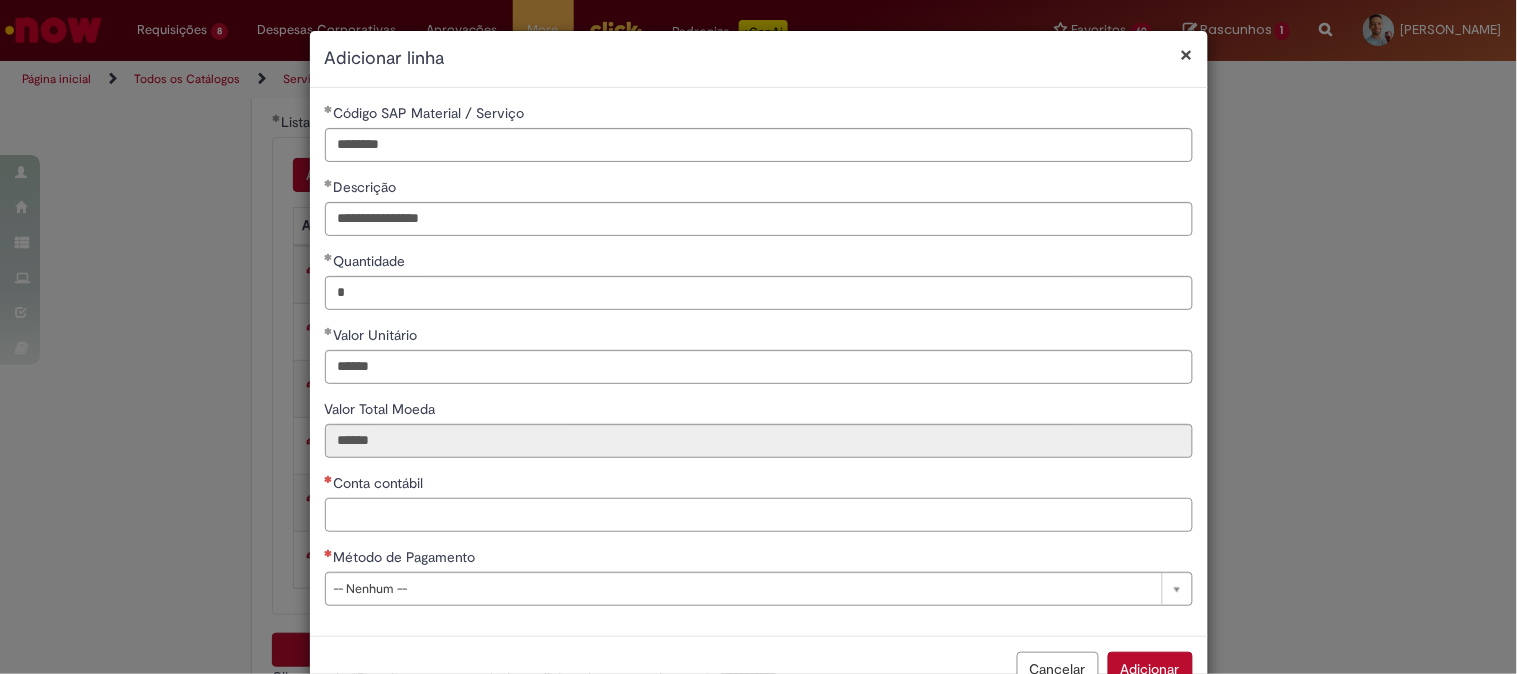 click on "Conta contábil" at bounding box center (759, 515) 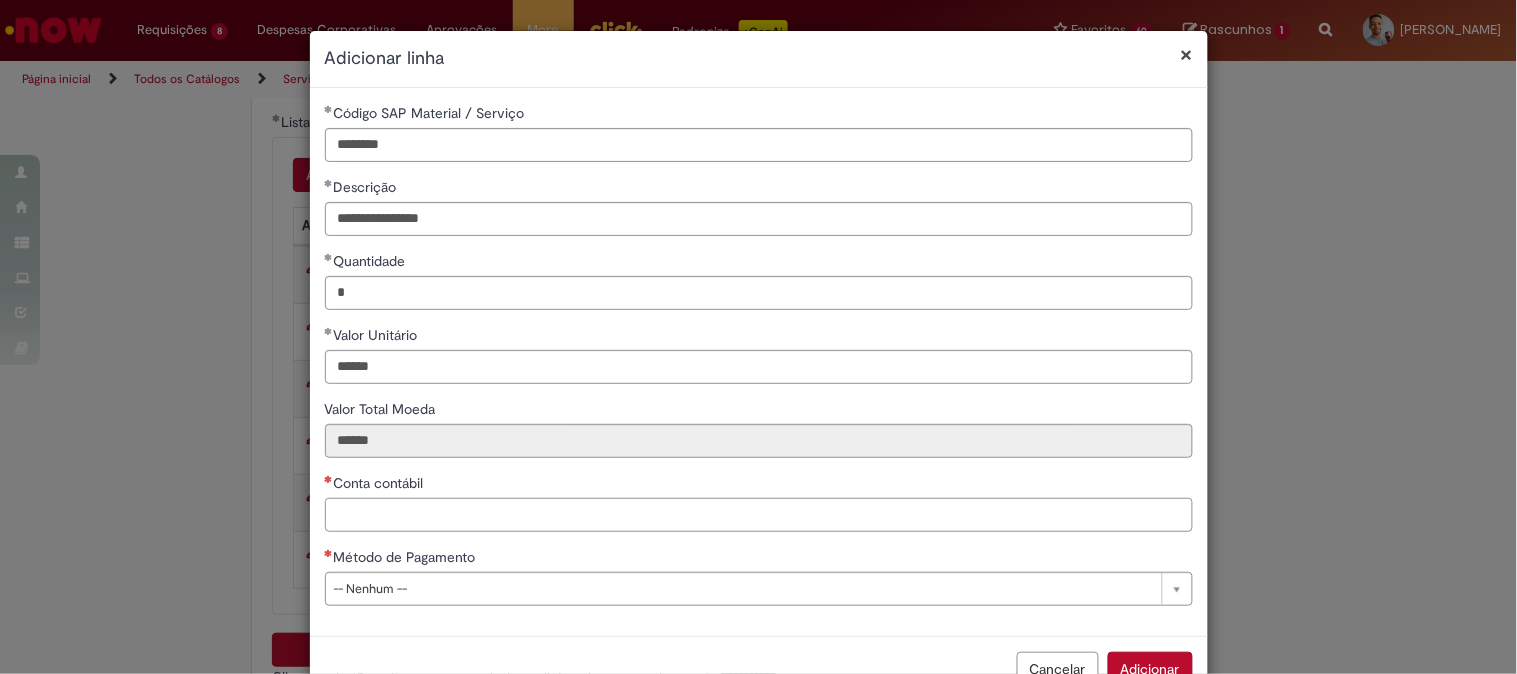 paste on "********" 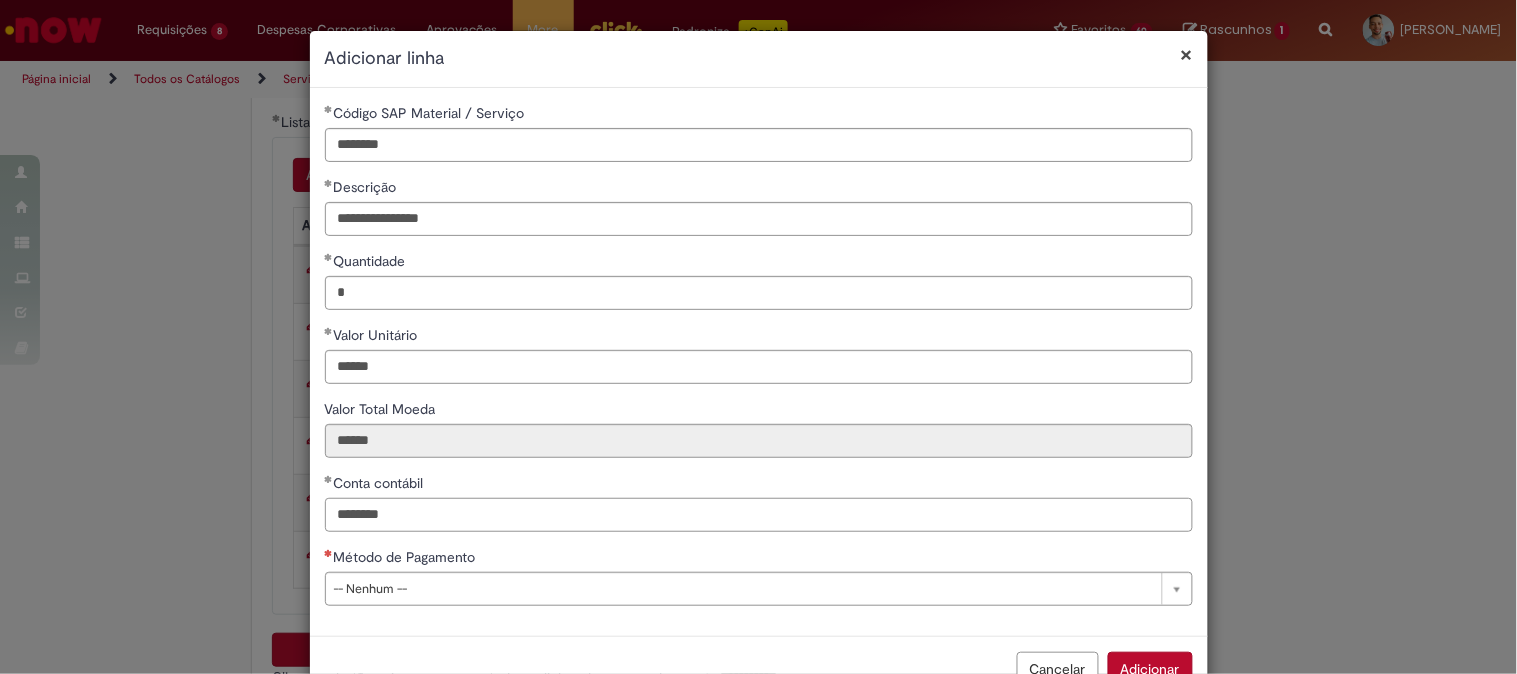 type on "********" 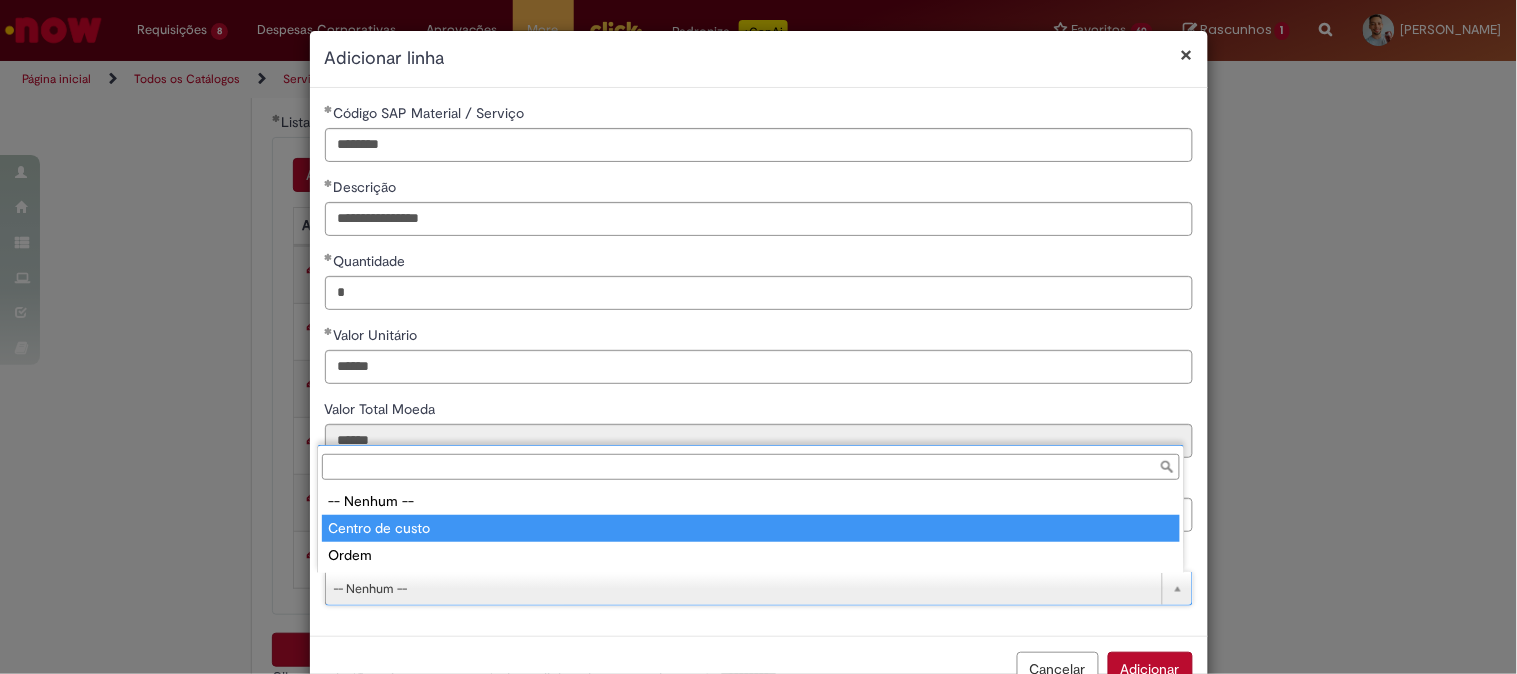 type on "**********" 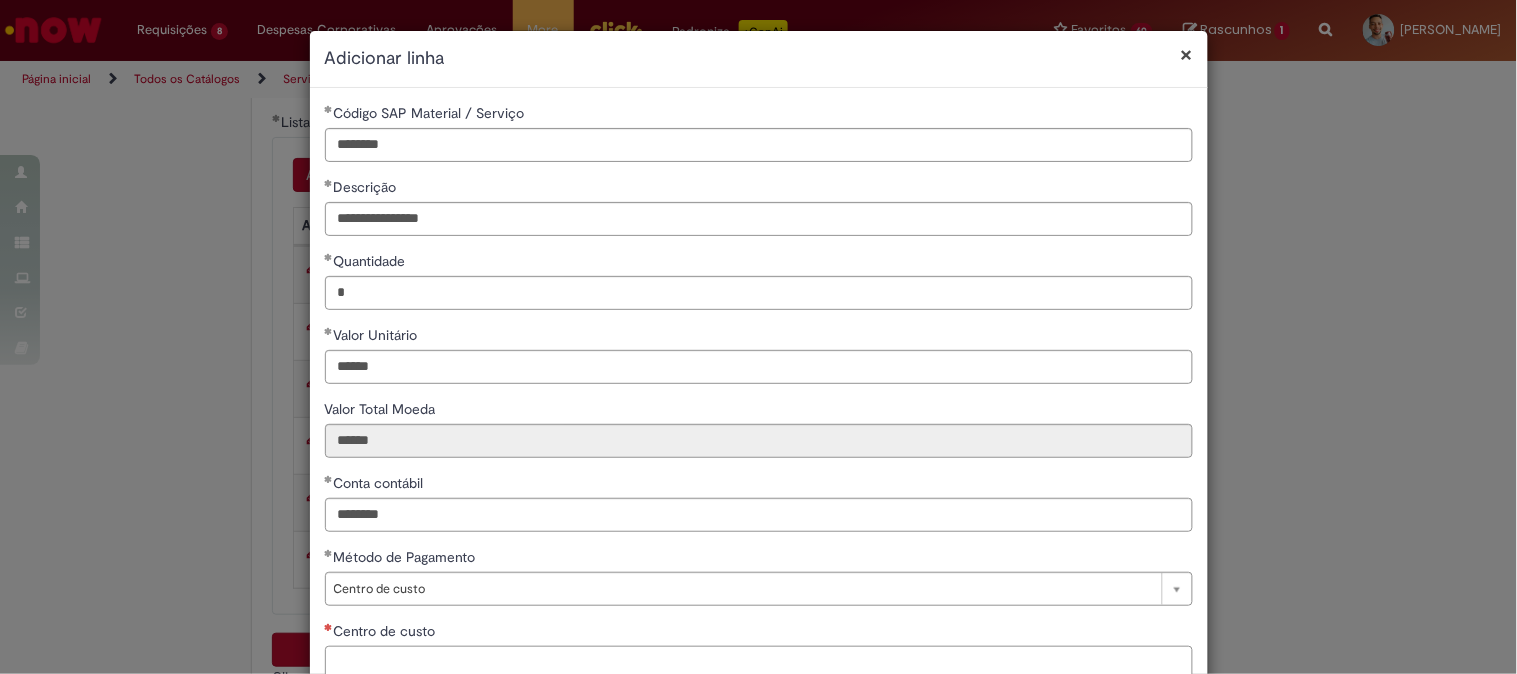 click on "Centro de custo" at bounding box center (759, 663) 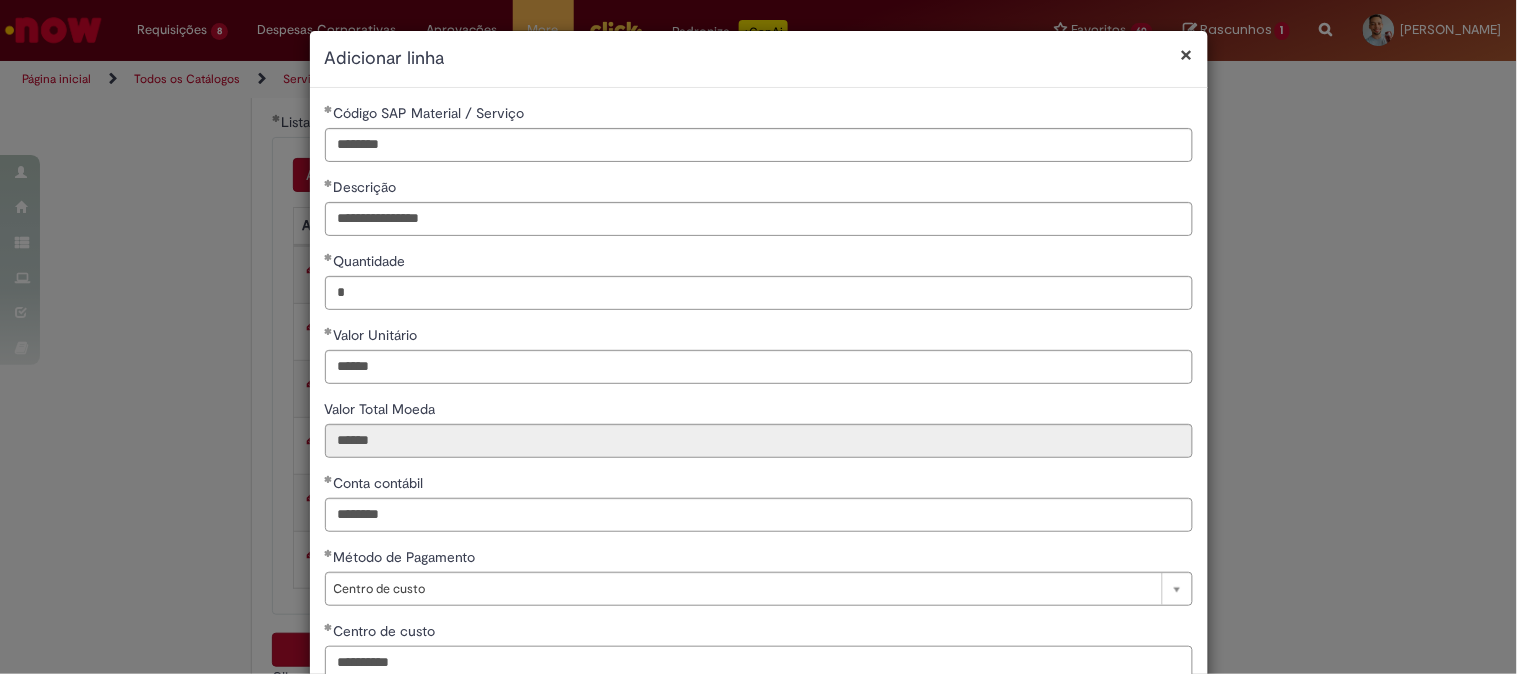 scroll, scrollTop: 132, scrollLeft: 0, axis: vertical 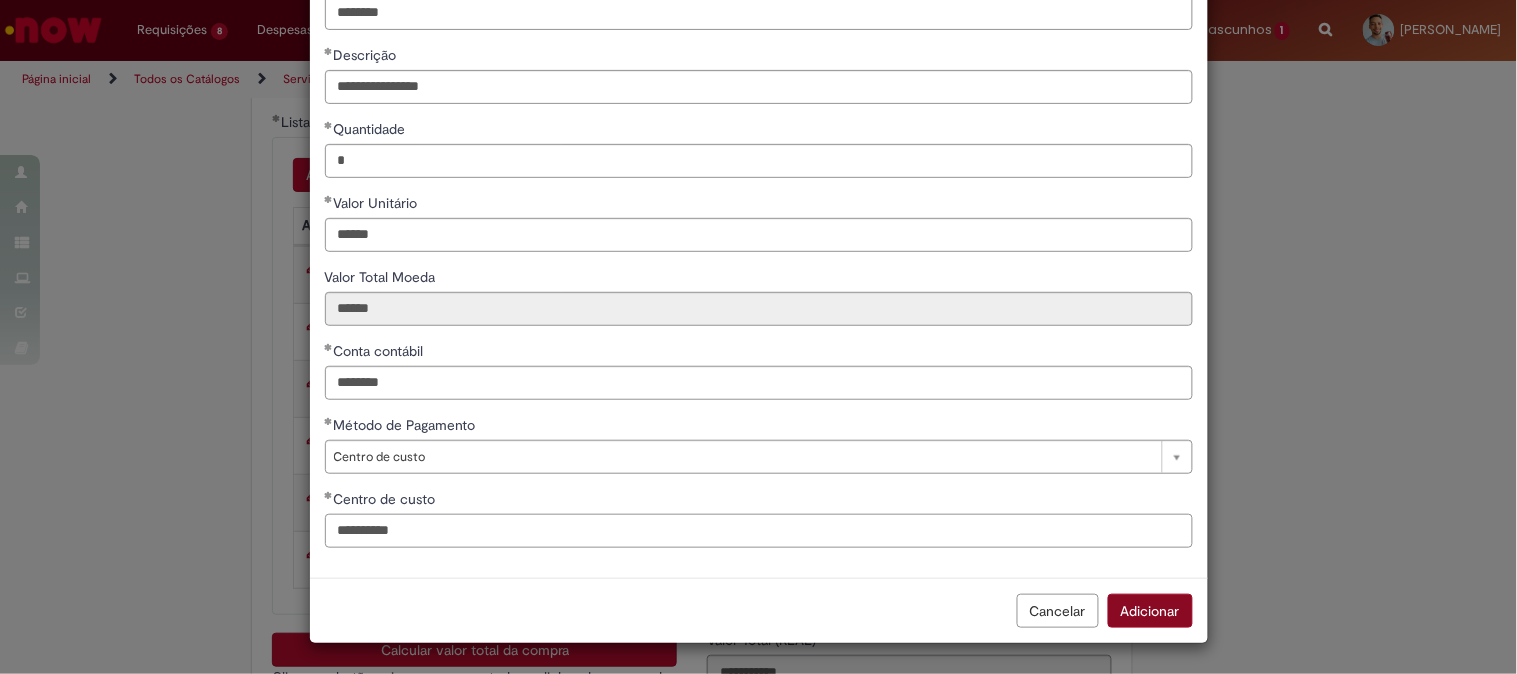 type on "**********" 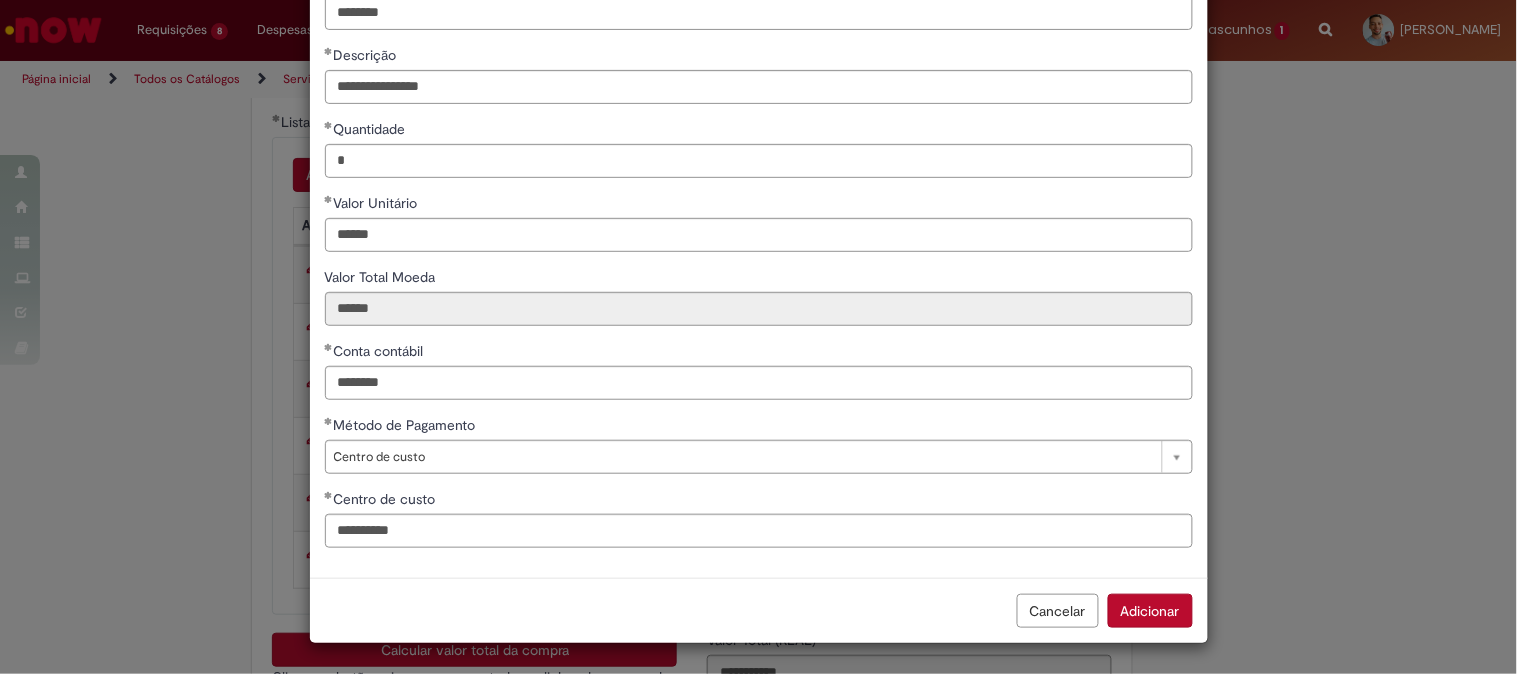 click on "Adicionar" at bounding box center [1150, 611] 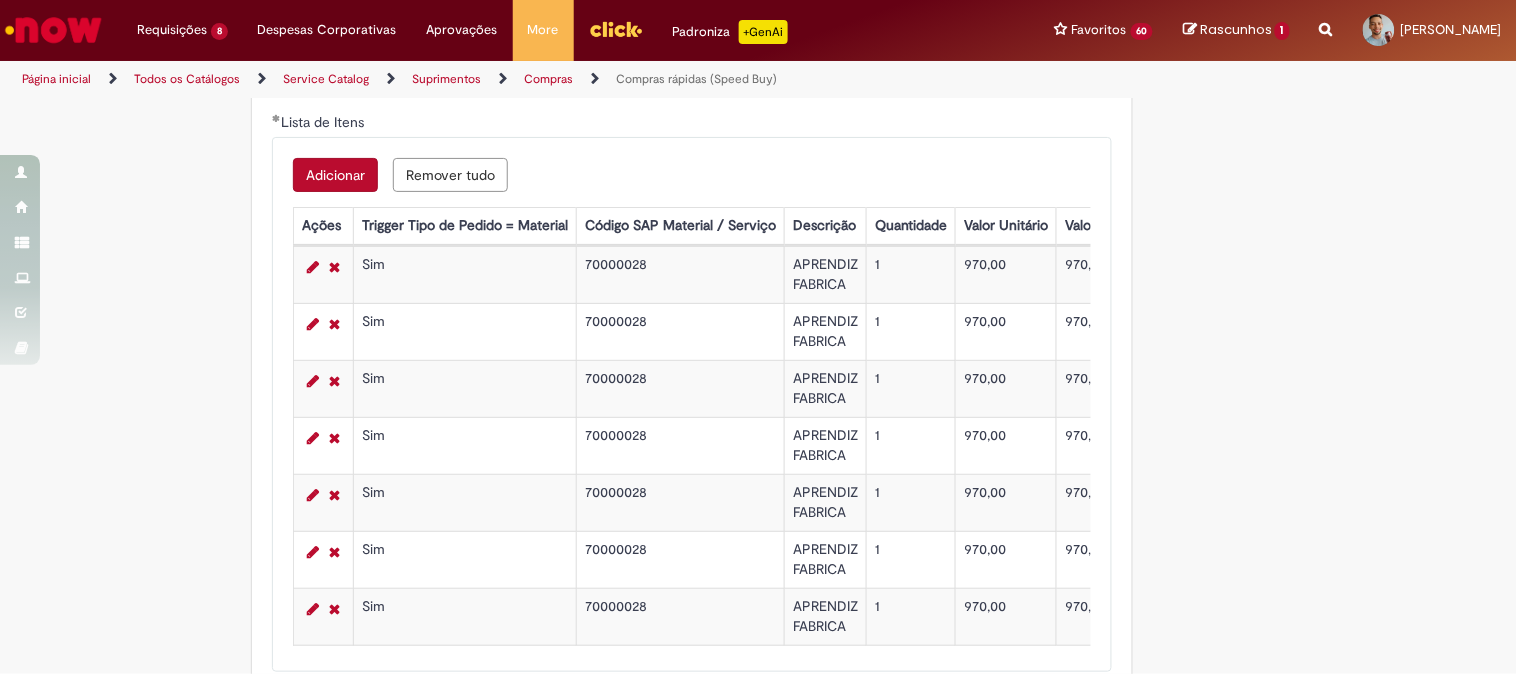 scroll, scrollTop: 3777, scrollLeft: 0, axis: vertical 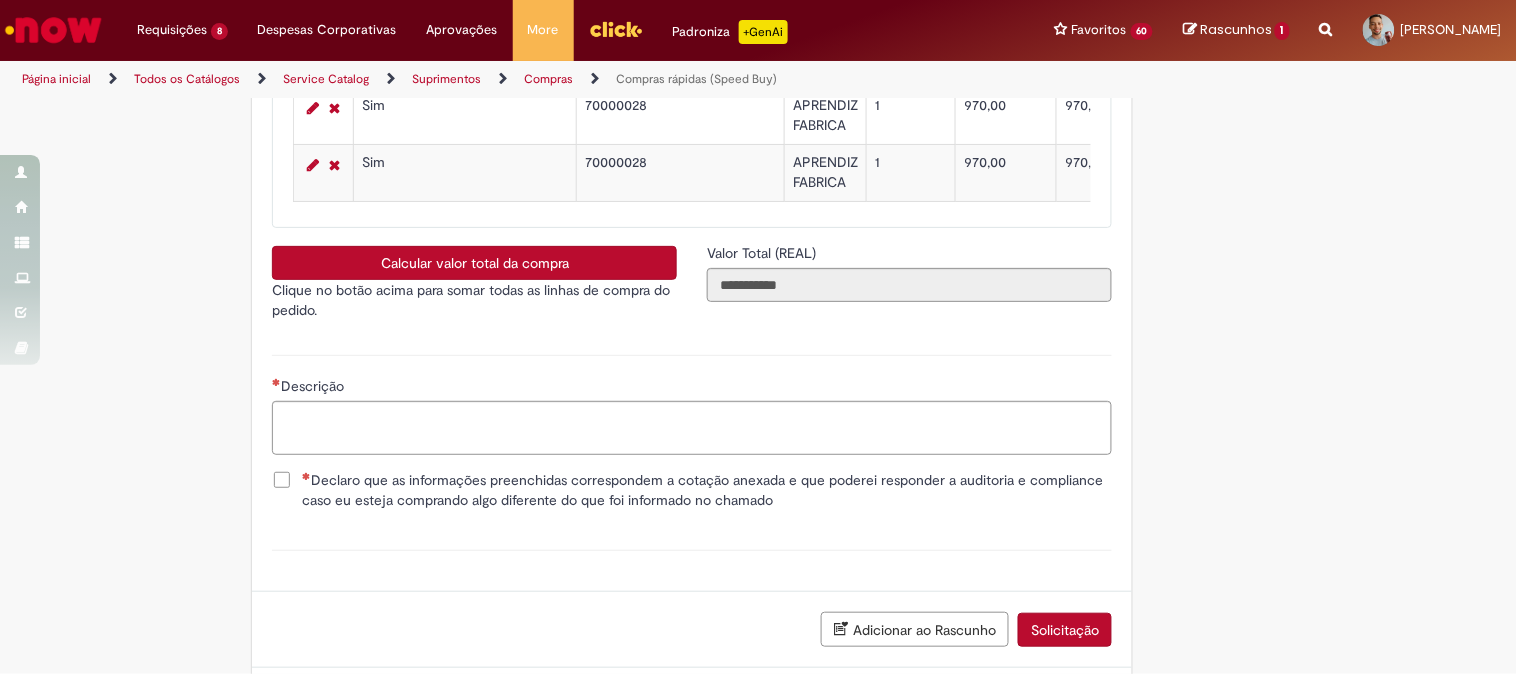 click on "Calcular valor total da compra" at bounding box center (474, 263) 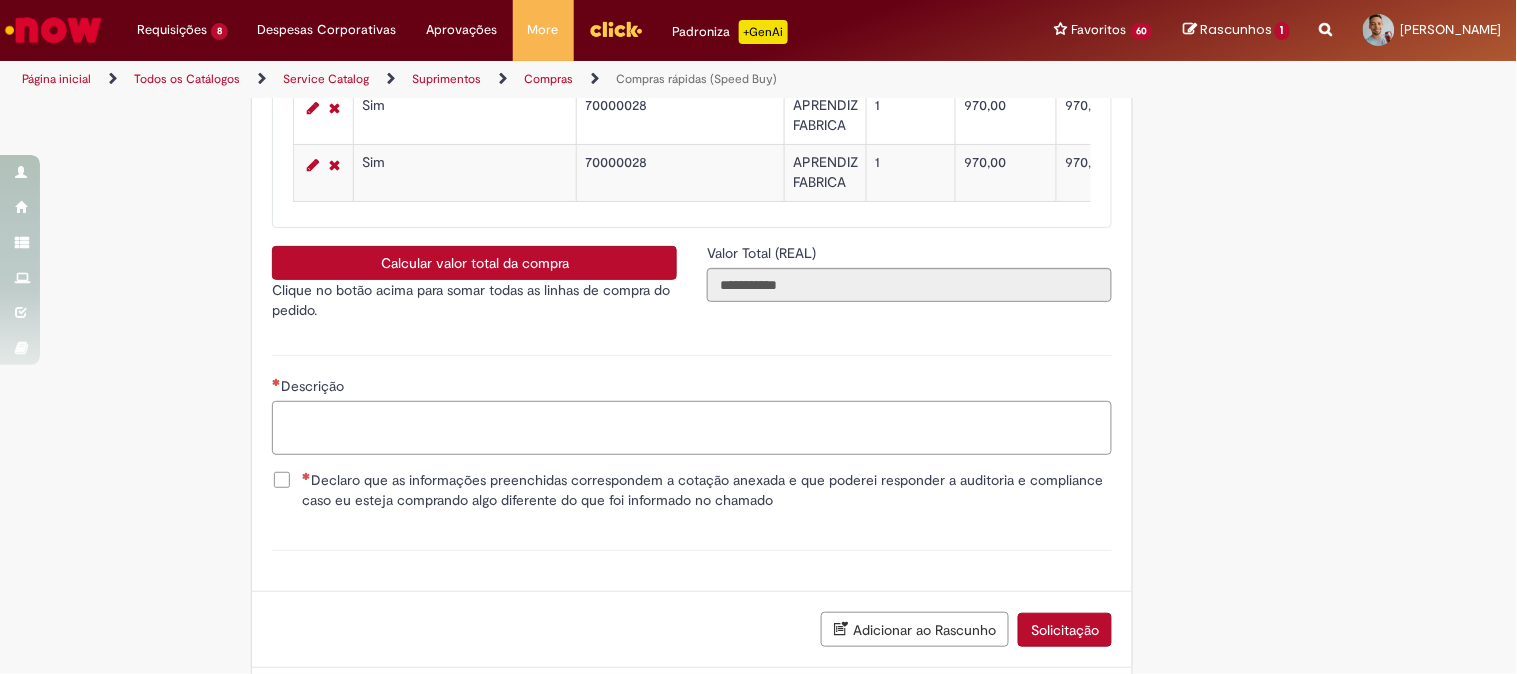 click on "Descrição" at bounding box center [692, 428] 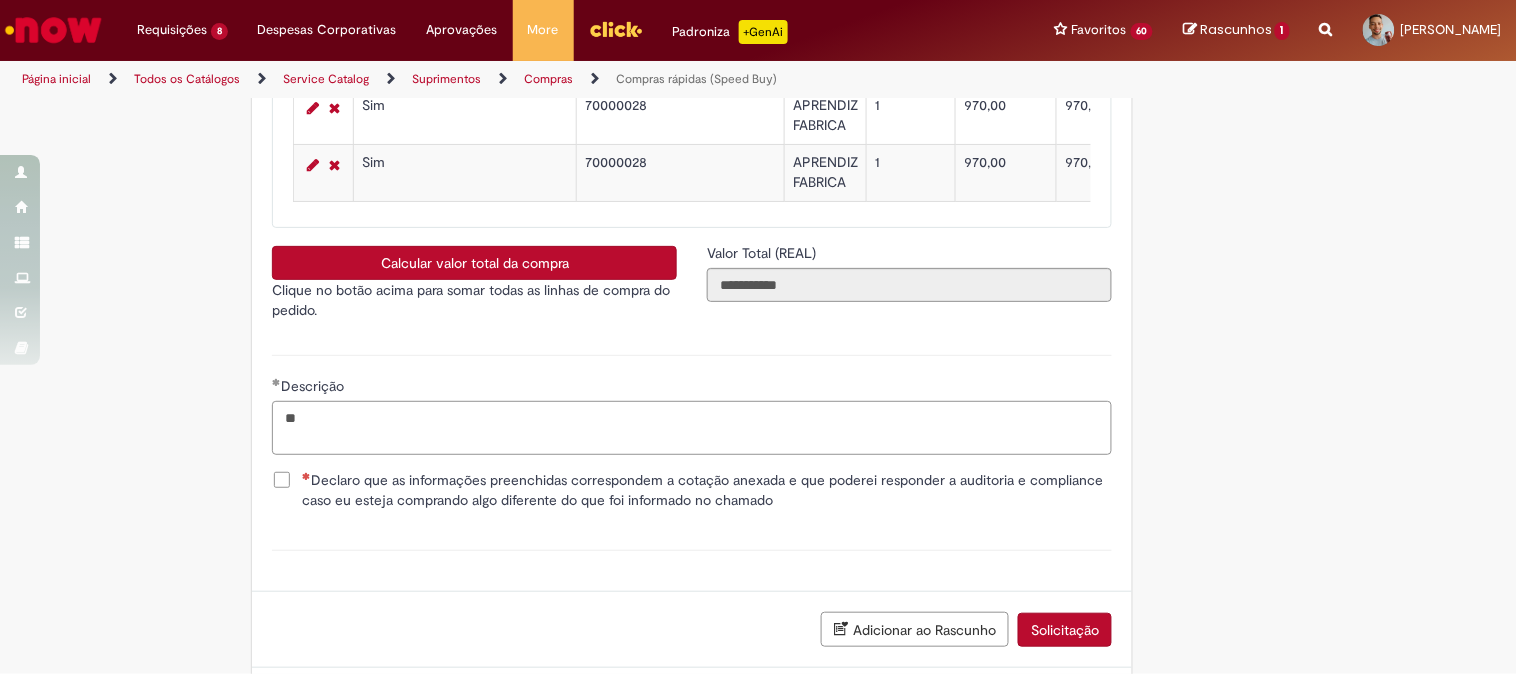 type on "*" 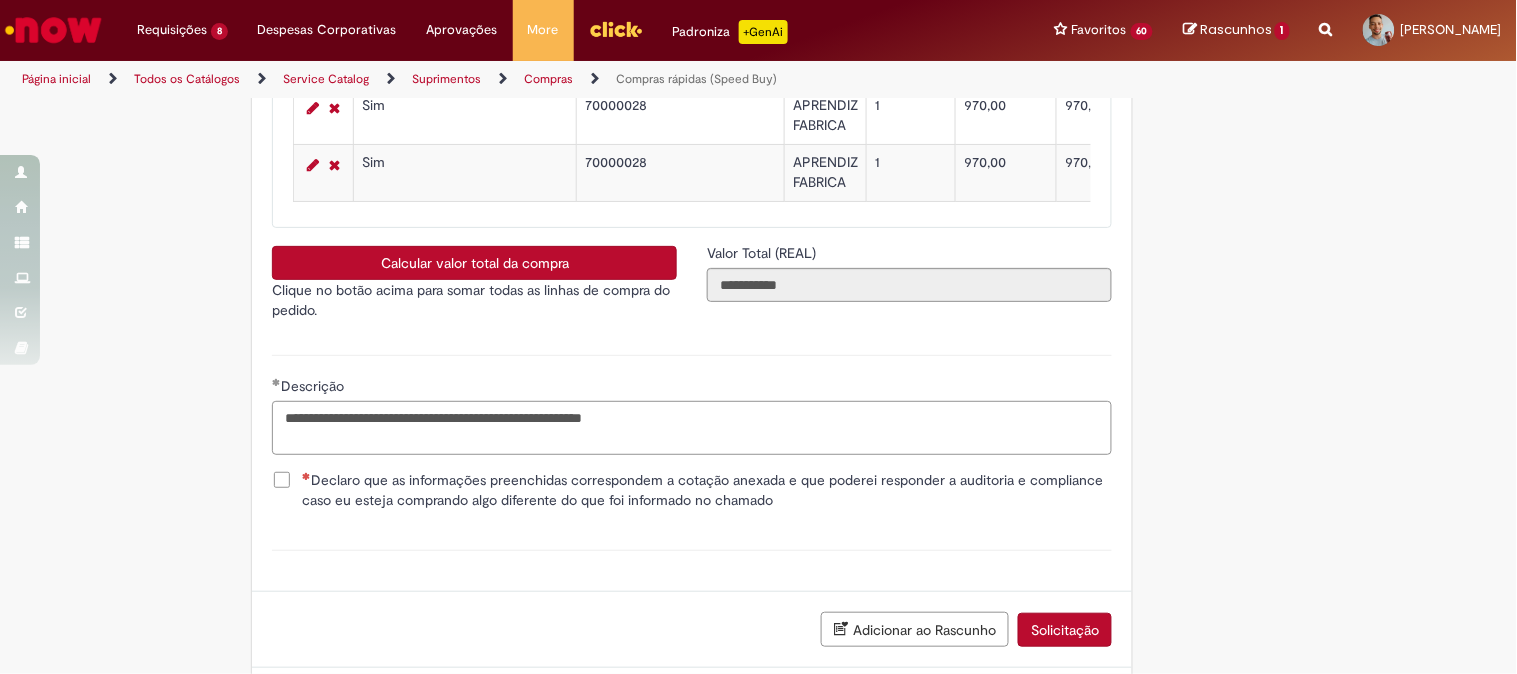 type on "**********" 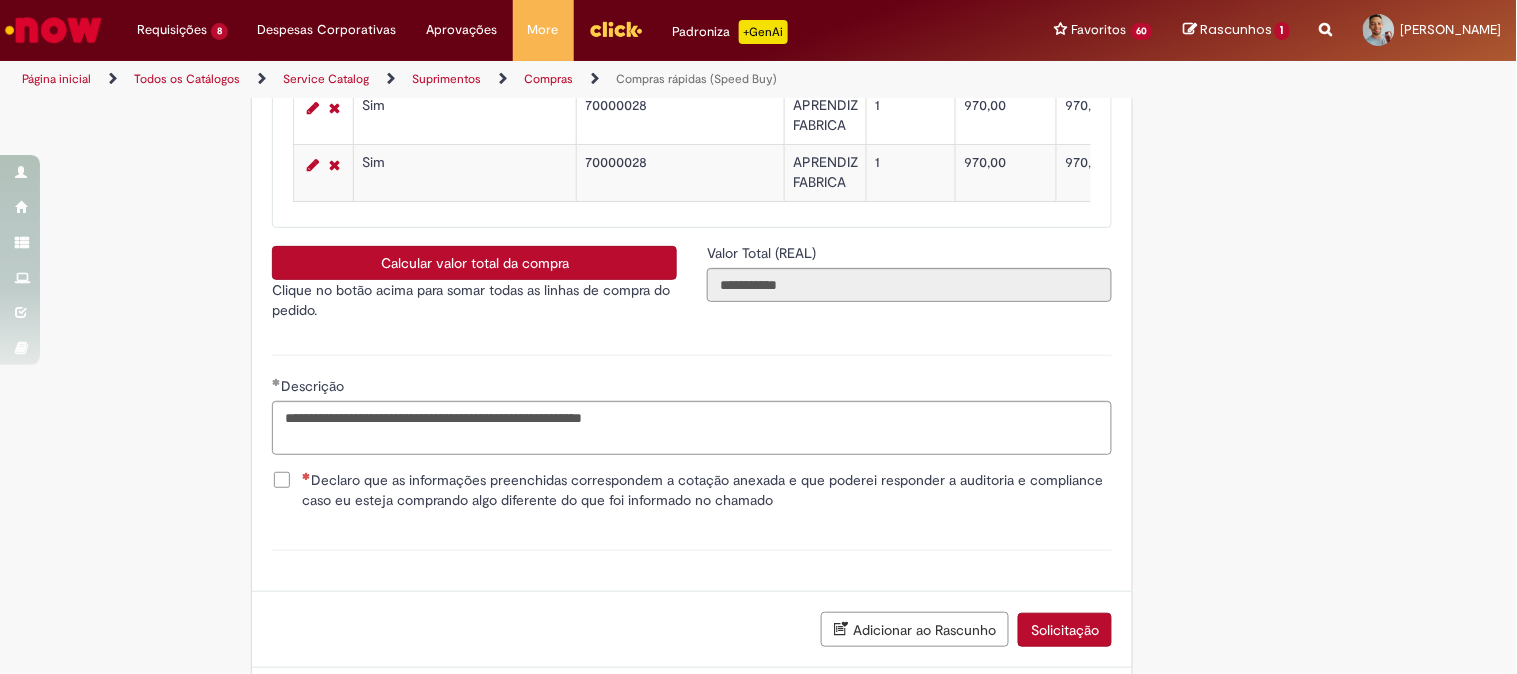 click on "Declaro que as informações preenchidas correspondem a cotação anexada e que poderei responder a auditoria e compliance caso eu esteja comprando algo diferente do que foi informado no chamado" at bounding box center (707, 490) 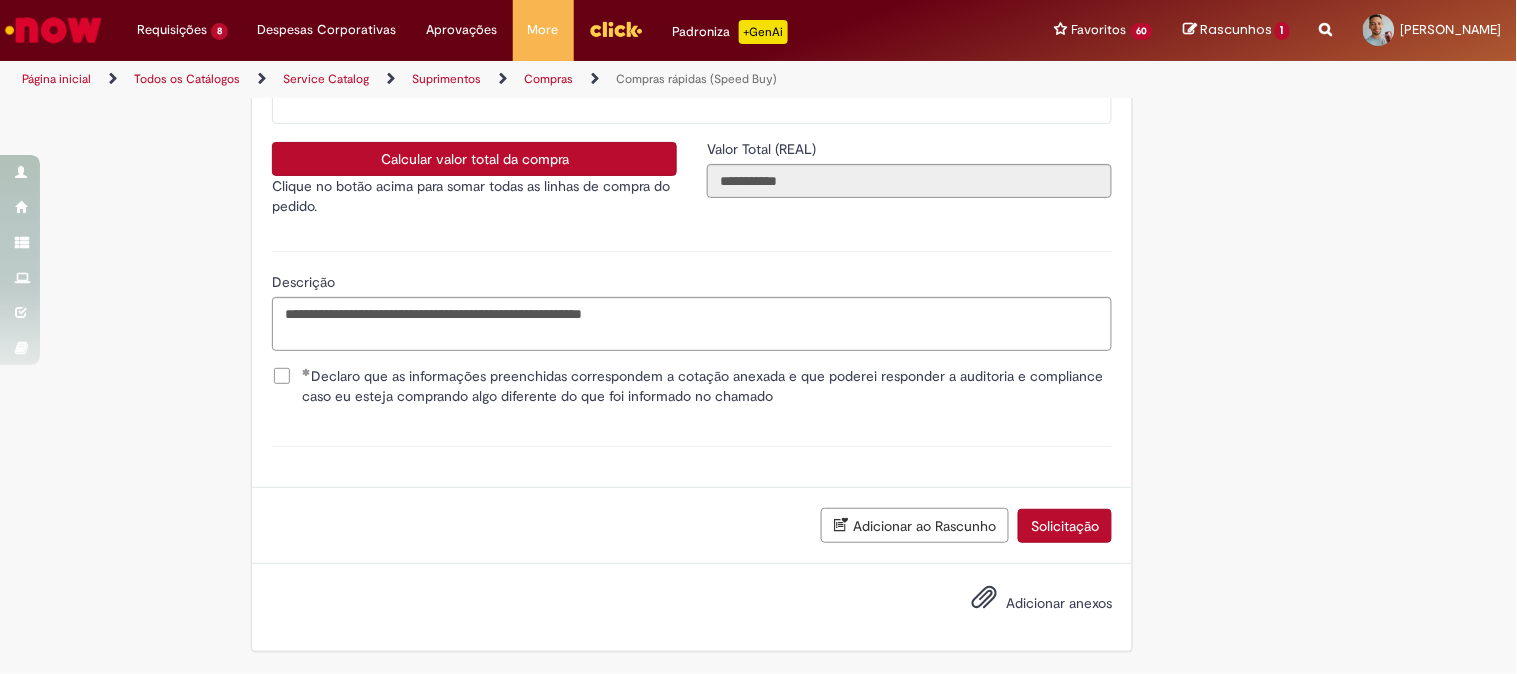 scroll, scrollTop: 3928, scrollLeft: 0, axis: vertical 